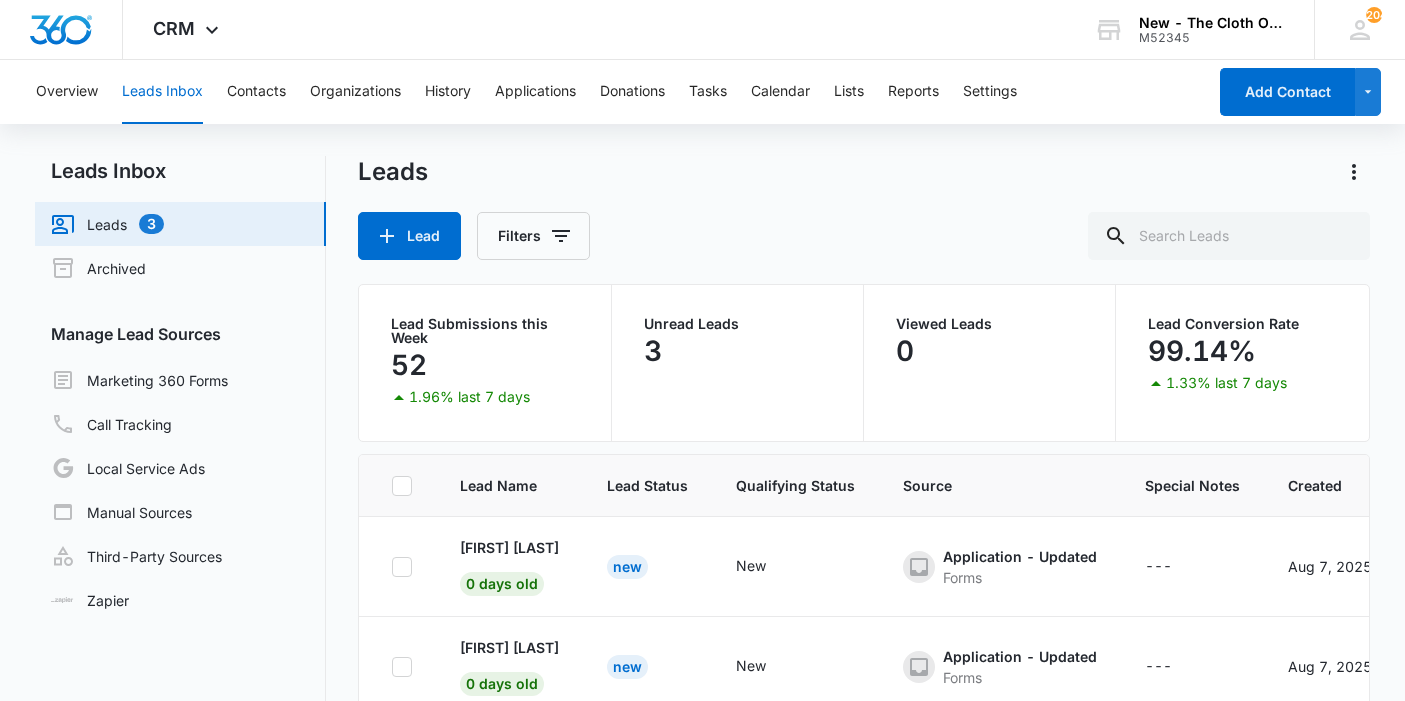 scroll, scrollTop: 167, scrollLeft: 0, axis: vertical 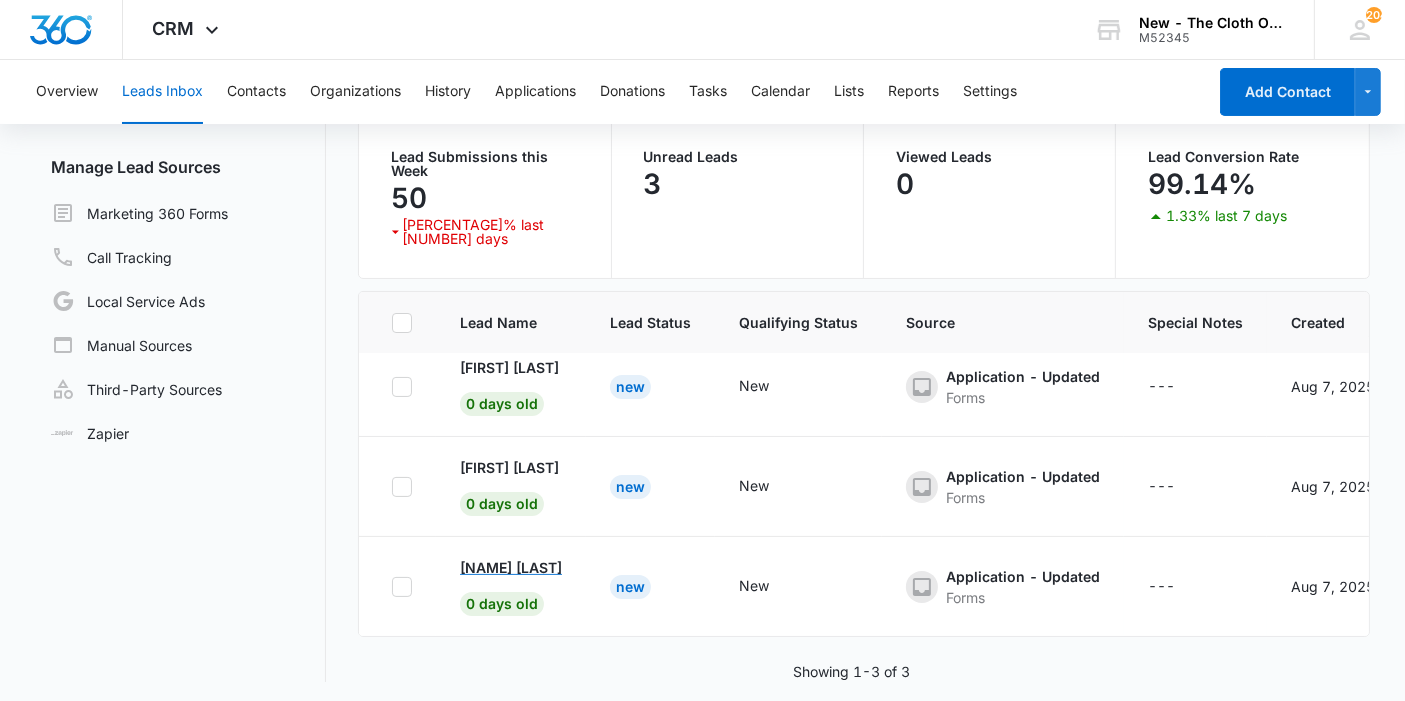 click on "[NAME] [LAST]" at bounding box center [511, 567] 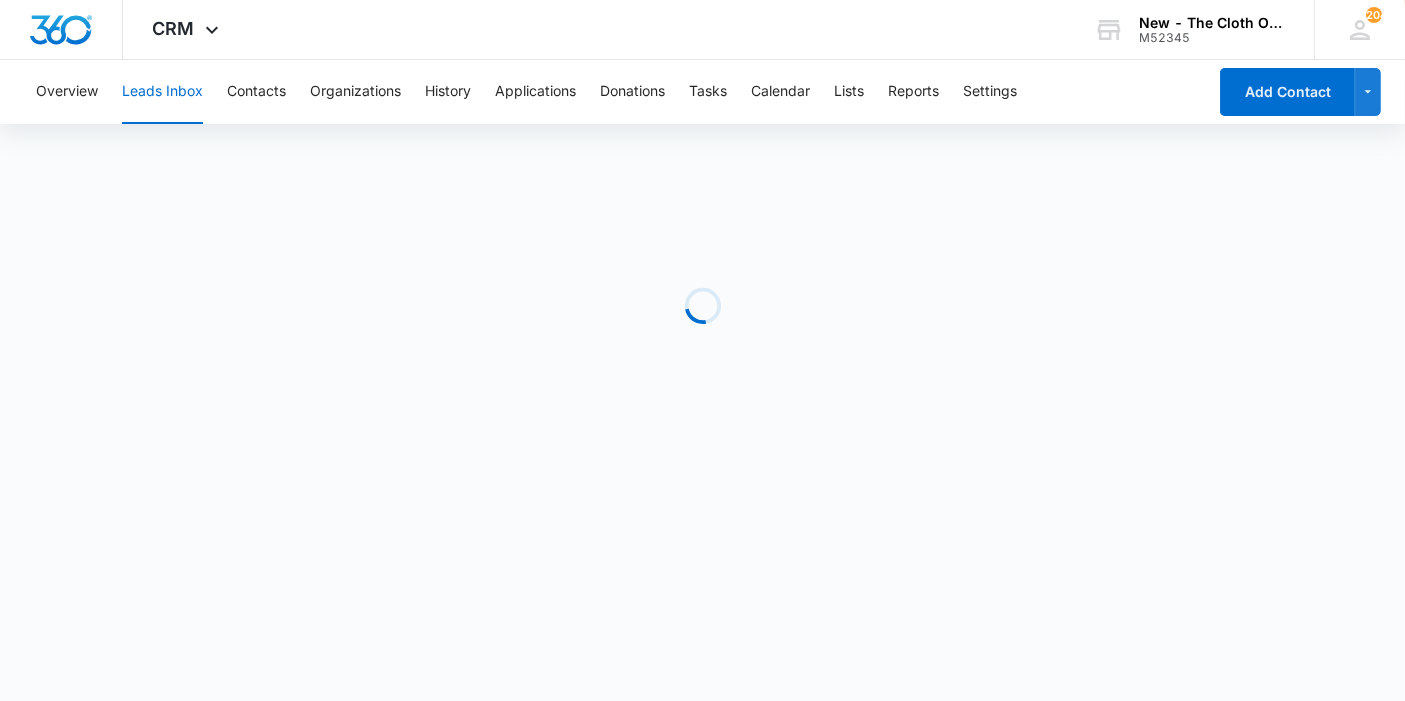 scroll, scrollTop: 0, scrollLeft: 0, axis: both 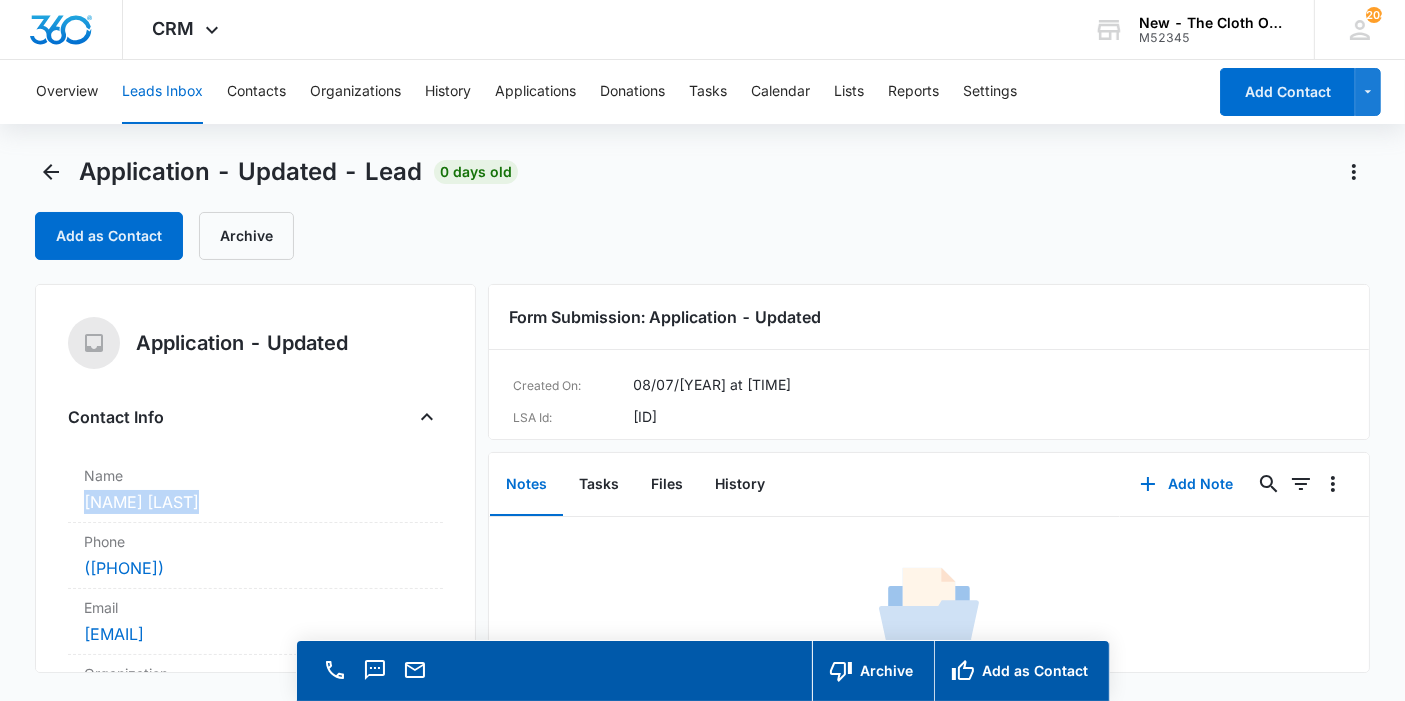 copy on "[NAME] [LAST]" 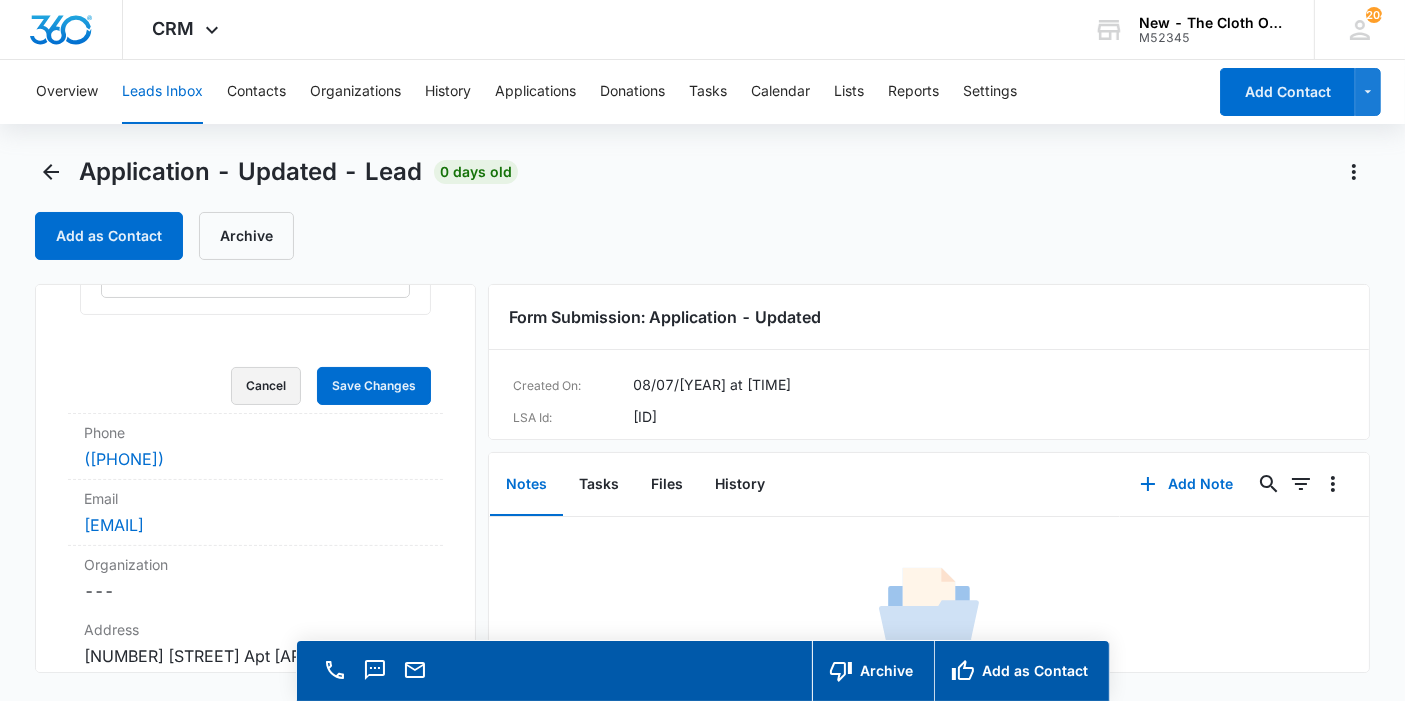 click on "Cancel" at bounding box center (266, 386) 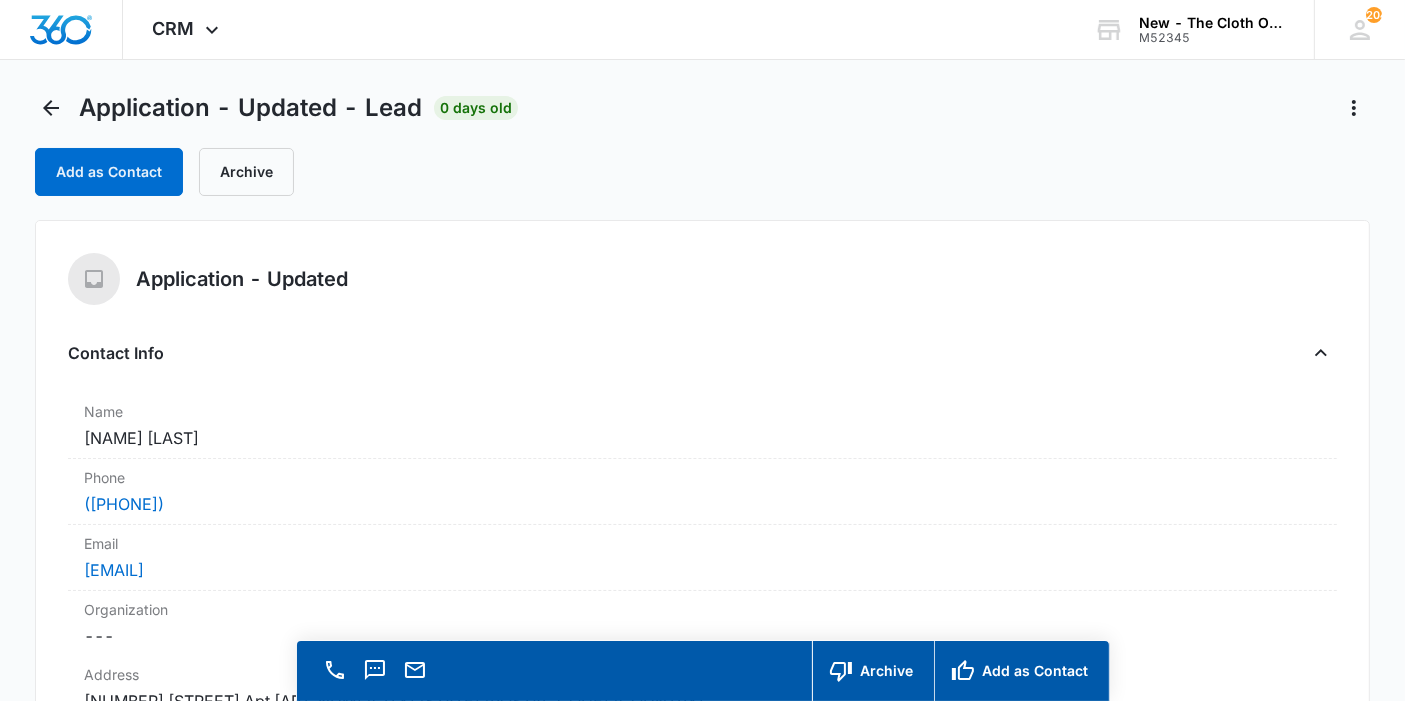 scroll, scrollTop: 0, scrollLeft: 0, axis: both 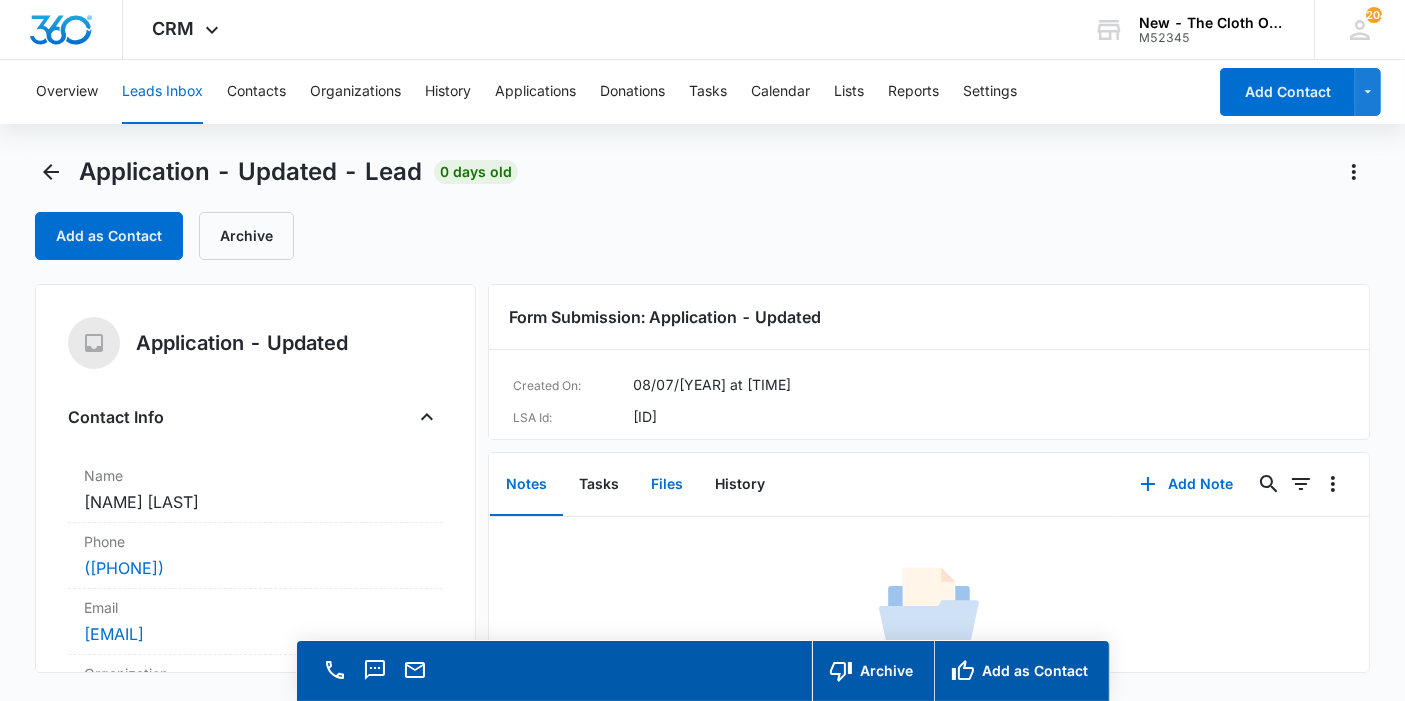 click on "Files" at bounding box center [667, 485] 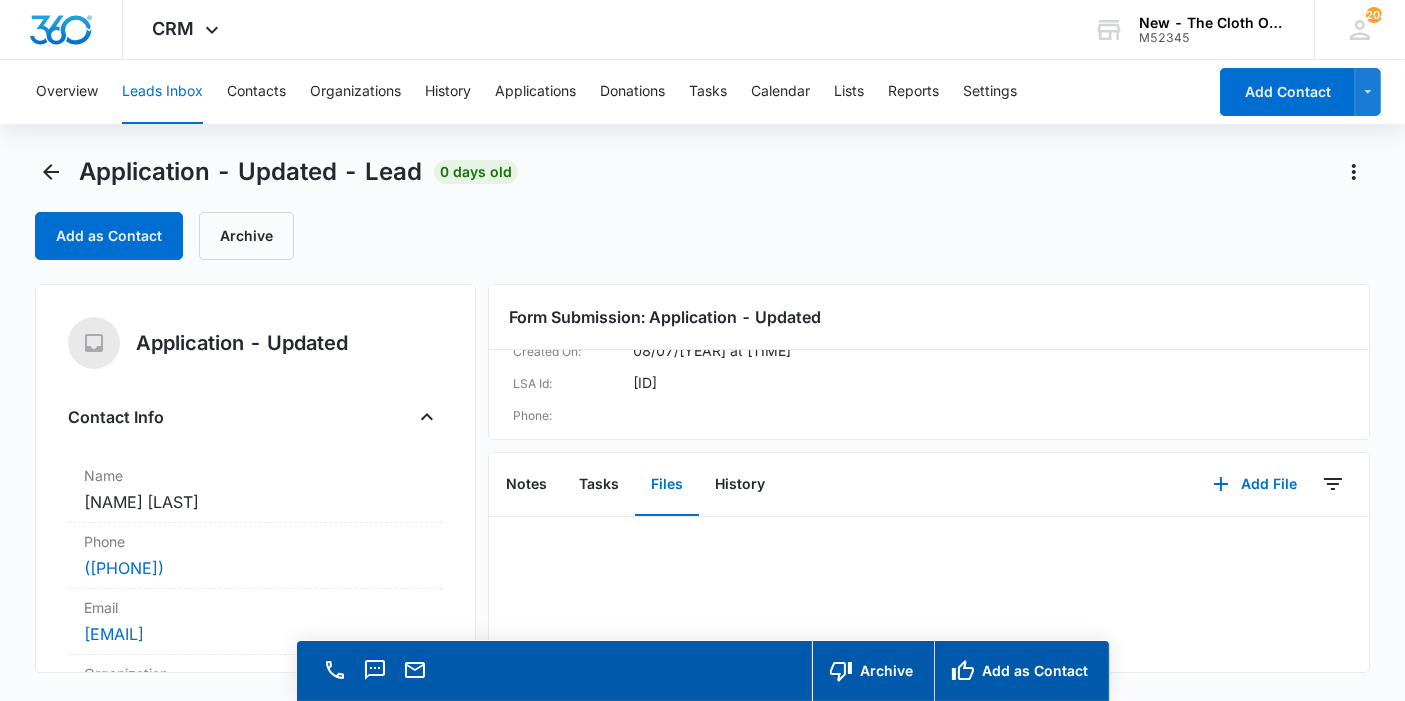scroll, scrollTop: 54, scrollLeft: 0, axis: vertical 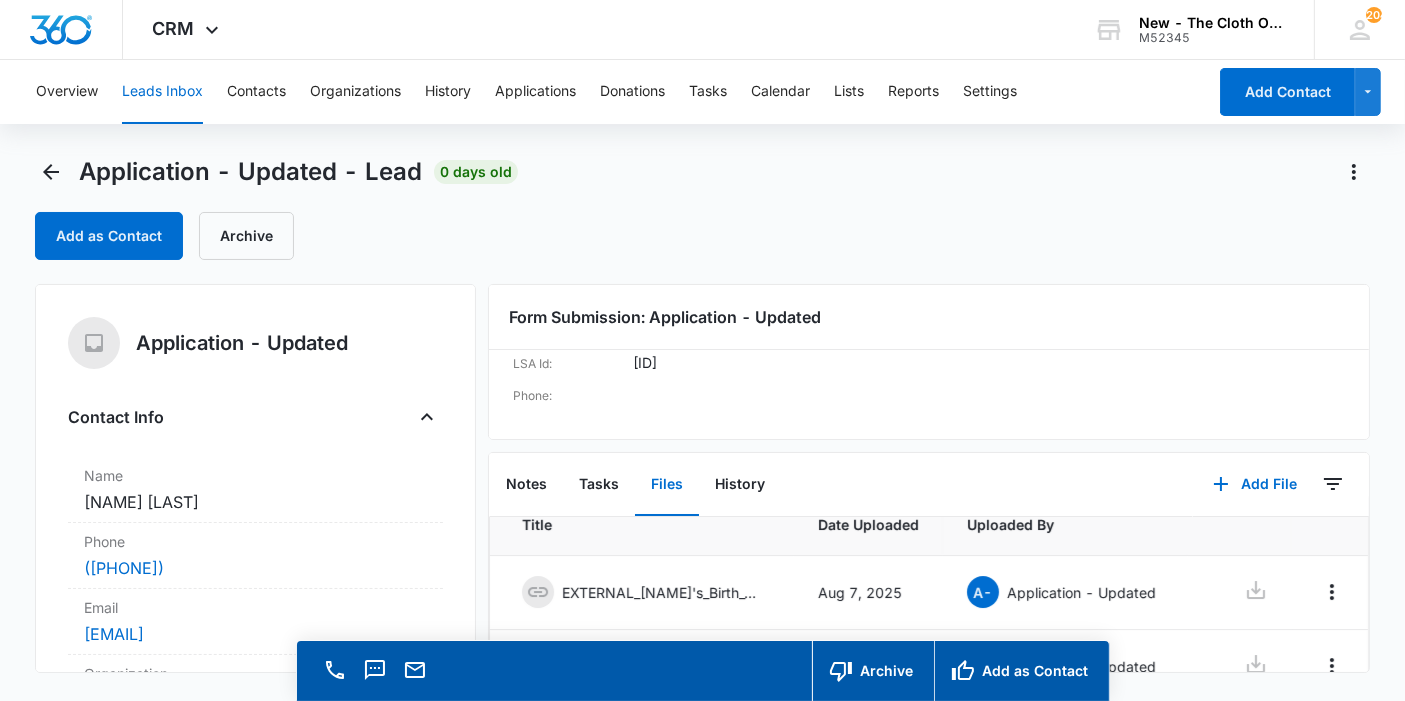 click at bounding box center (1240, 592) 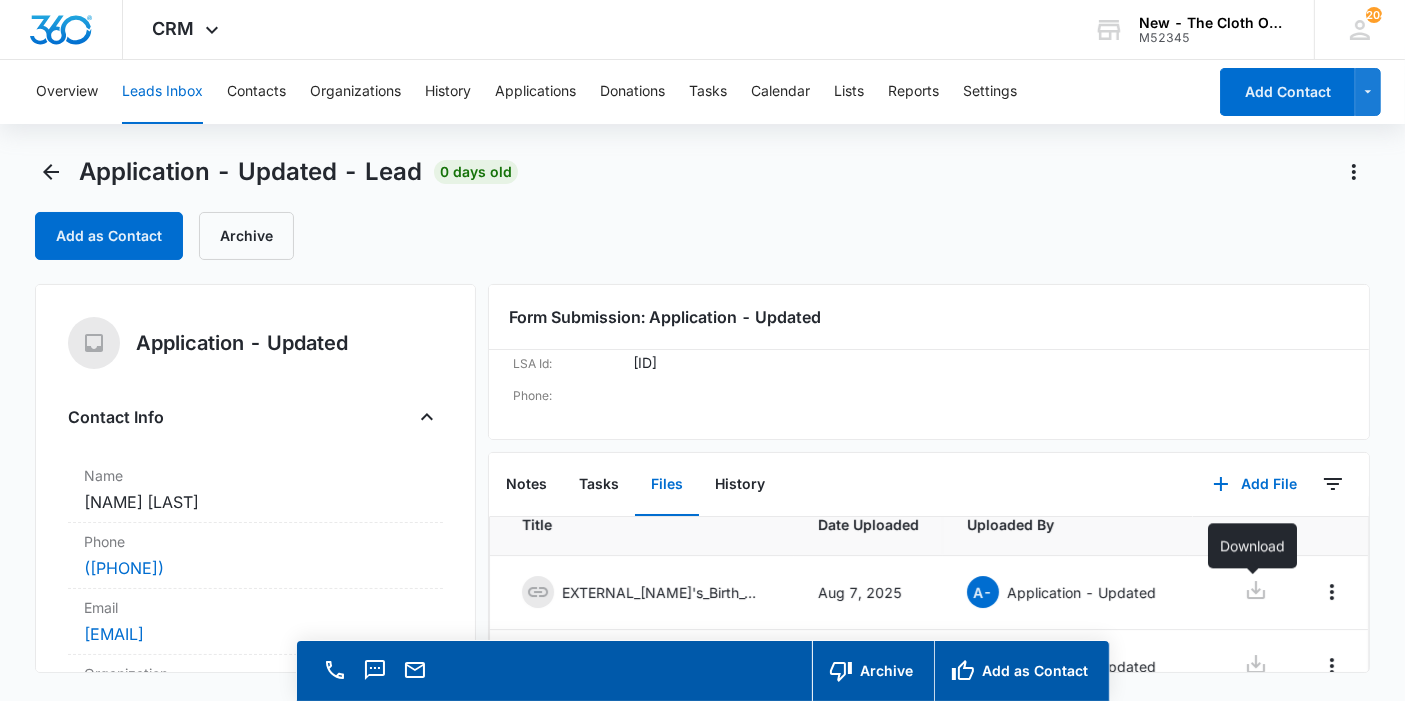 click 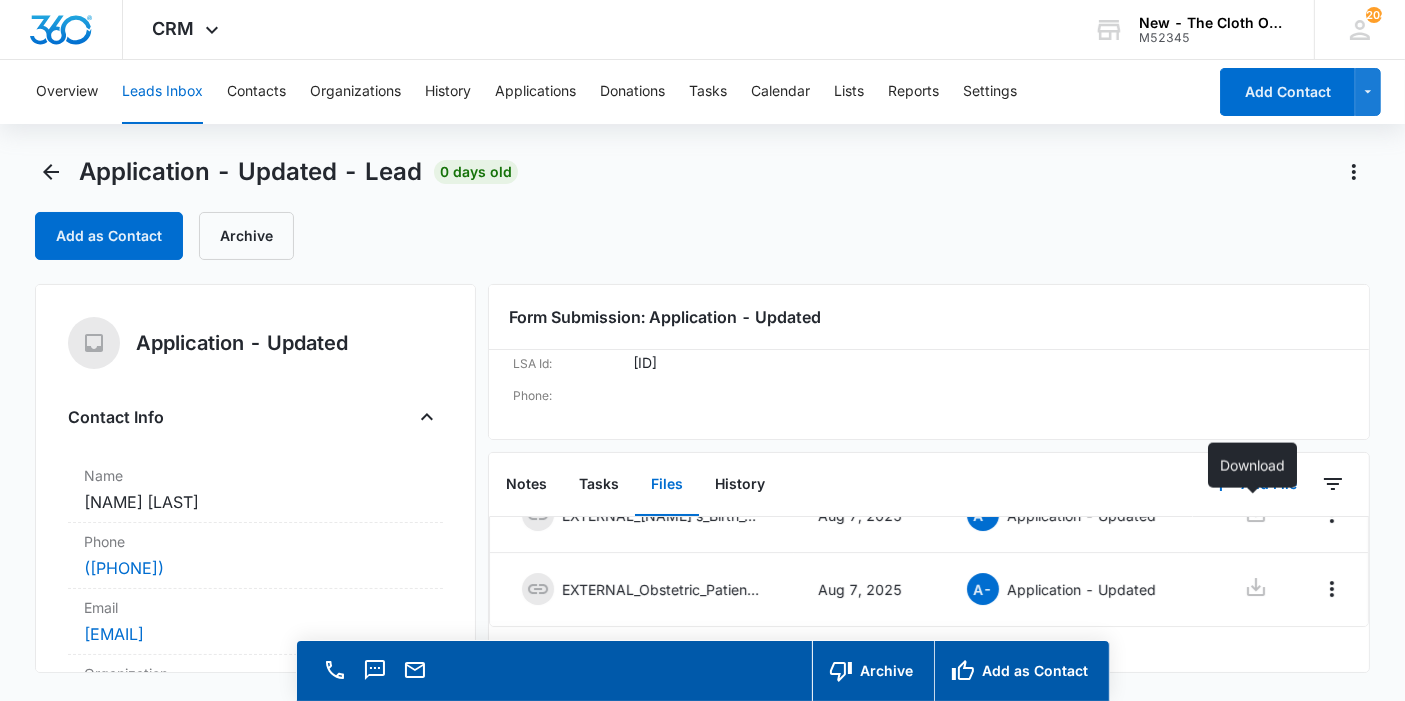scroll, scrollTop: 135, scrollLeft: 0, axis: vertical 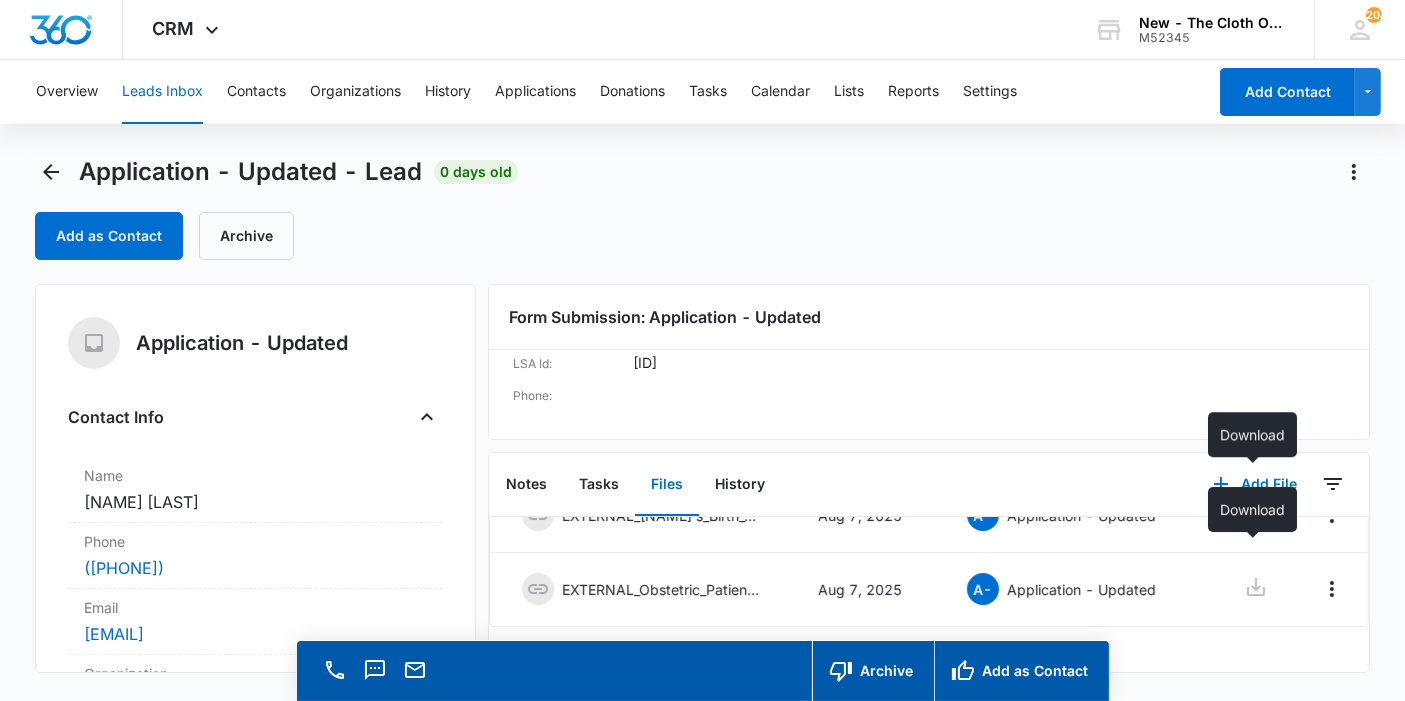 click 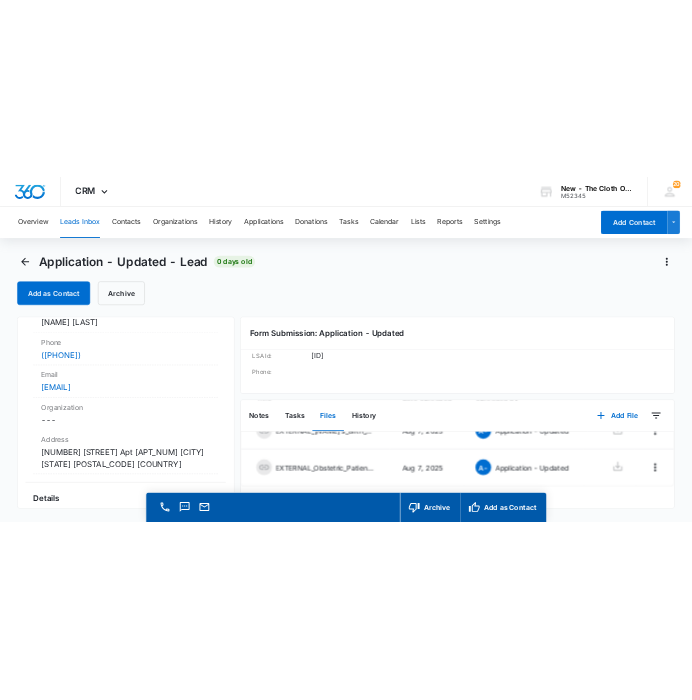 scroll, scrollTop: 222, scrollLeft: 0, axis: vertical 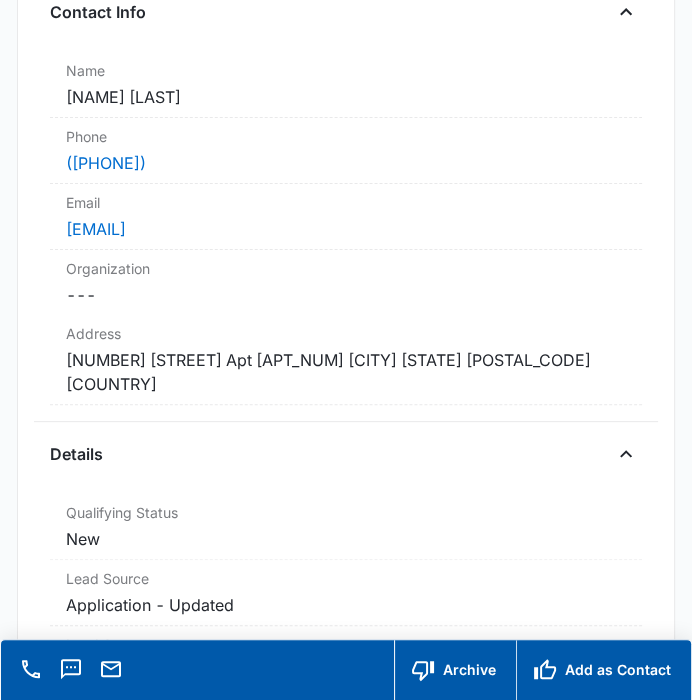click on "Cancel Save Changes 1362 Eisenhower Circle Apt 403 Woodbridge VA 22191 United States" at bounding box center [345, 372] 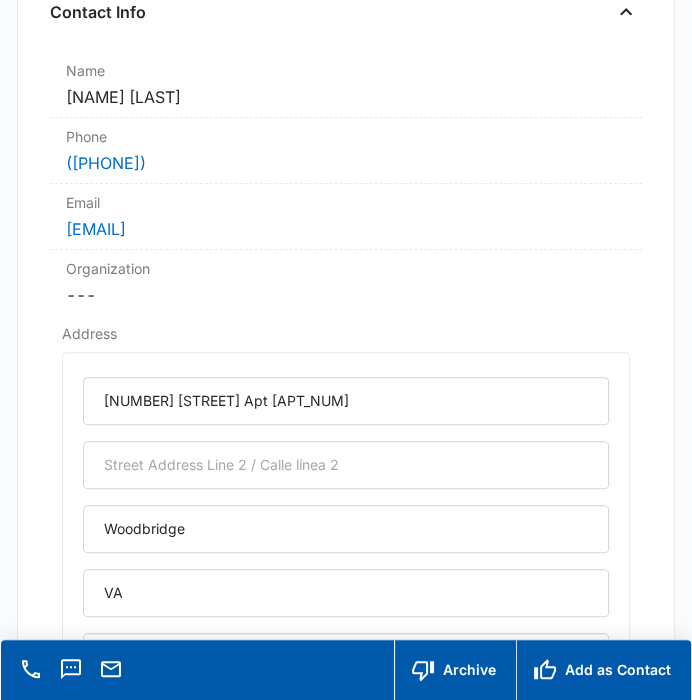 scroll, scrollTop: 444, scrollLeft: 0, axis: vertical 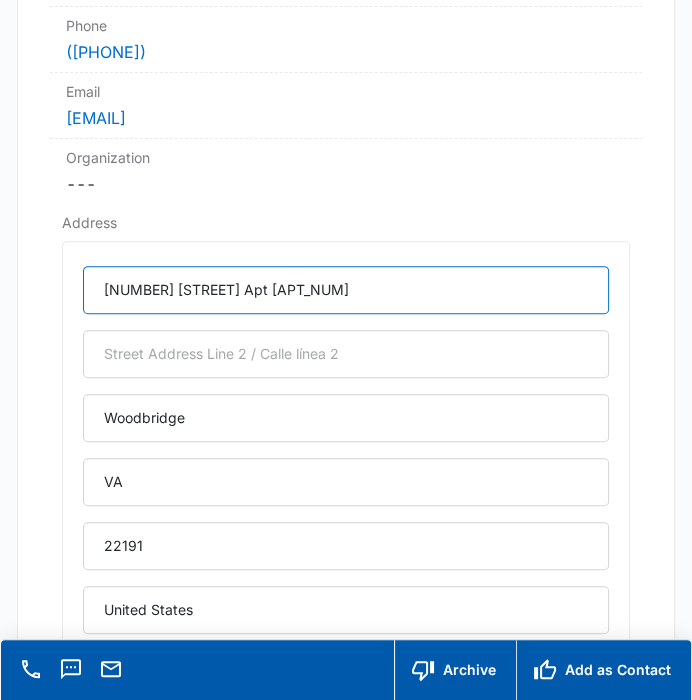 drag, startPoint x: 335, startPoint y: 284, endPoint x: 263, endPoint y: 292, distance: 72.443085 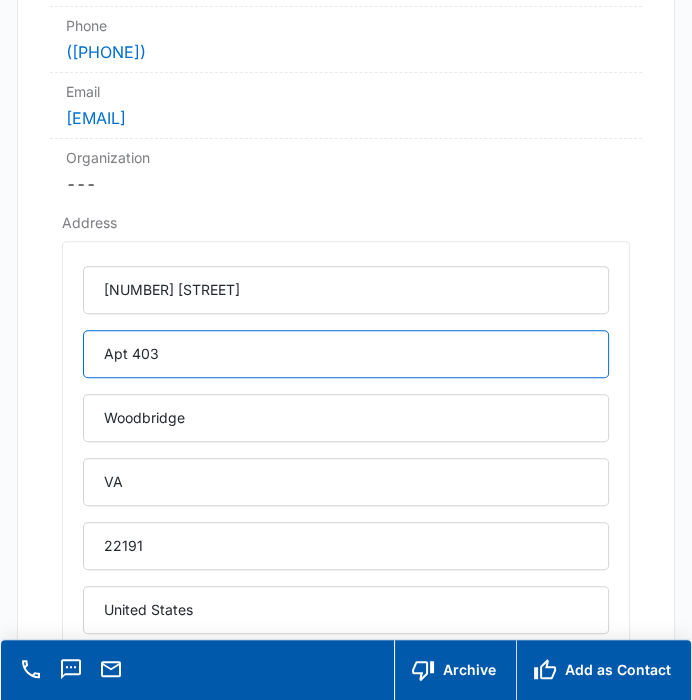 type on "Apt 403" 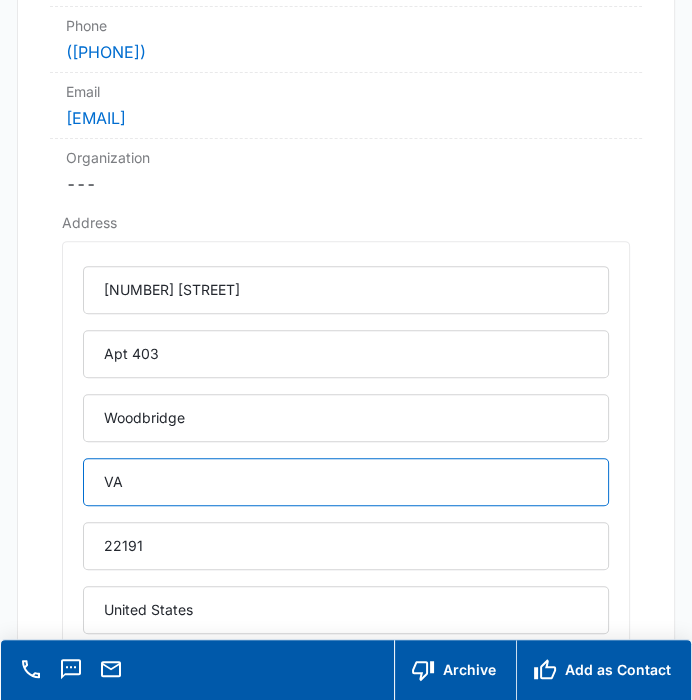 click on "VA" at bounding box center (345, 482) 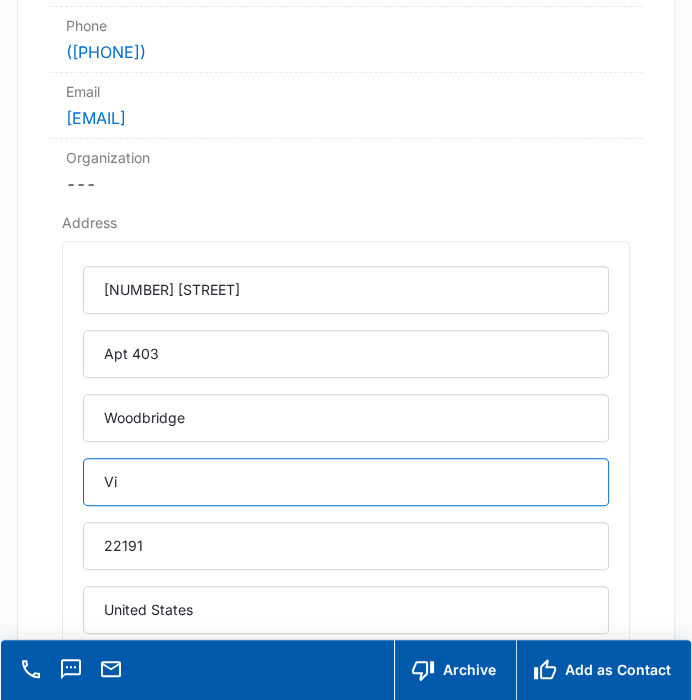 type on "Virginia" 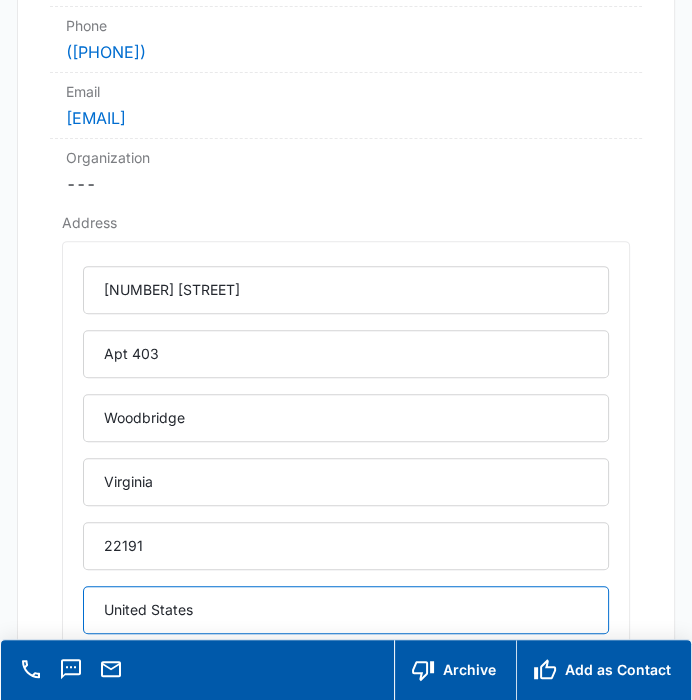 drag, startPoint x: 134, startPoint y: 604, endPoint x: 8, endPoint y: 653, distance: 135.19246 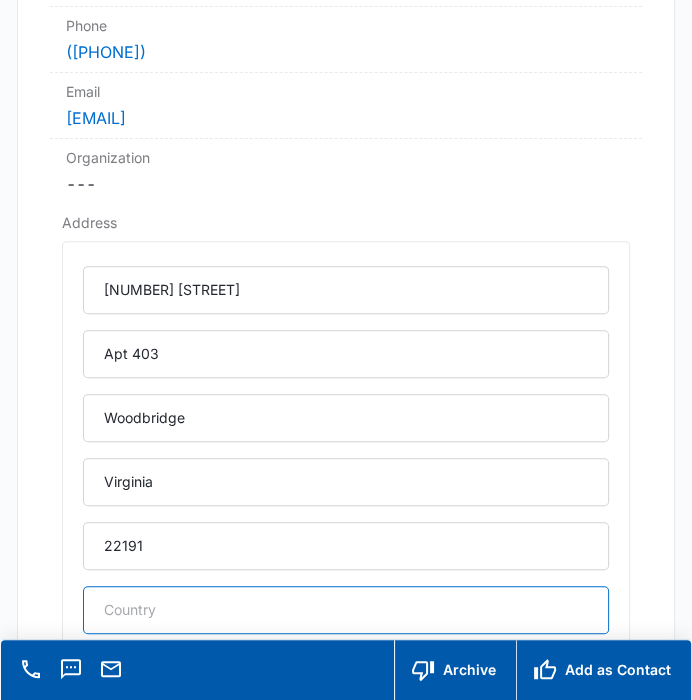 type 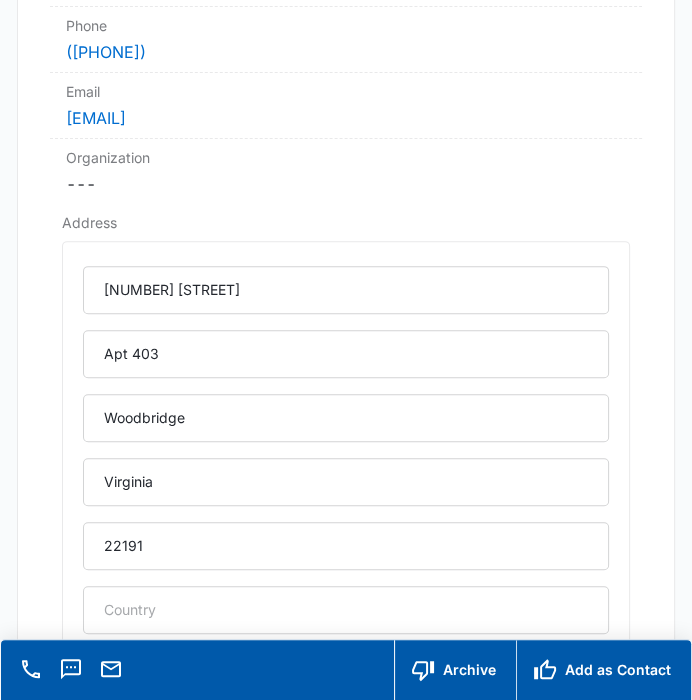 type 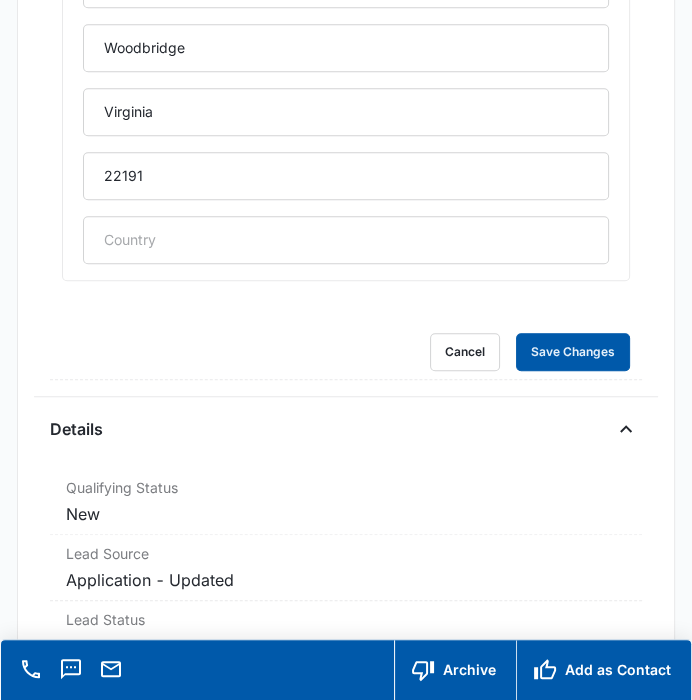 type 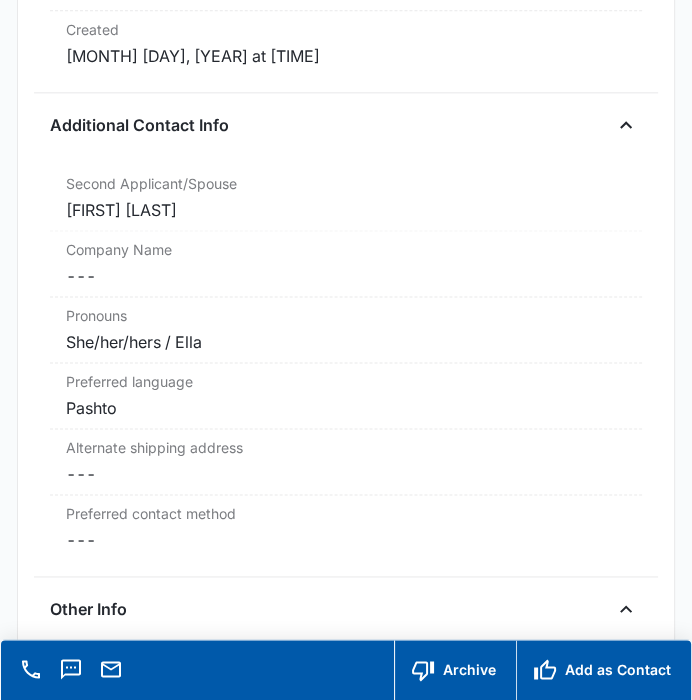 scroll, scrollTop: 1557, scrollLeft: 0, axis: vertical 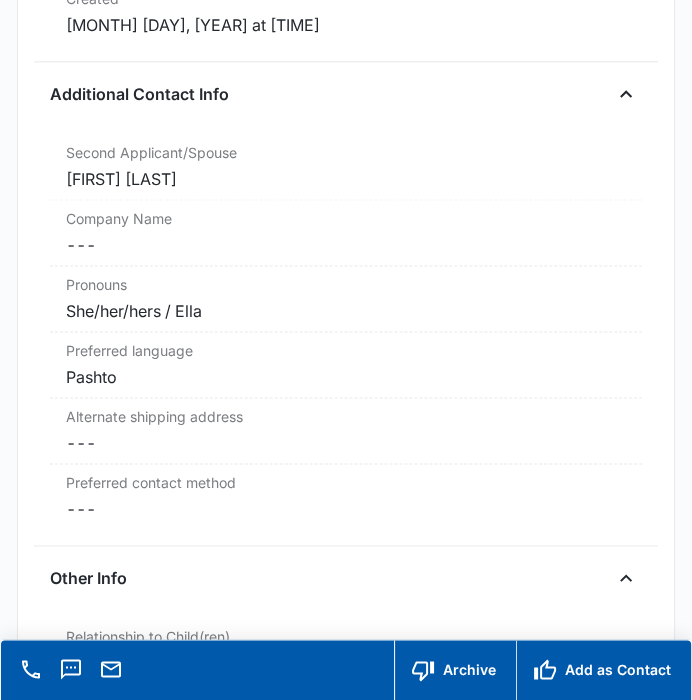 click on "Pashto" at bounding box center [345, 377] 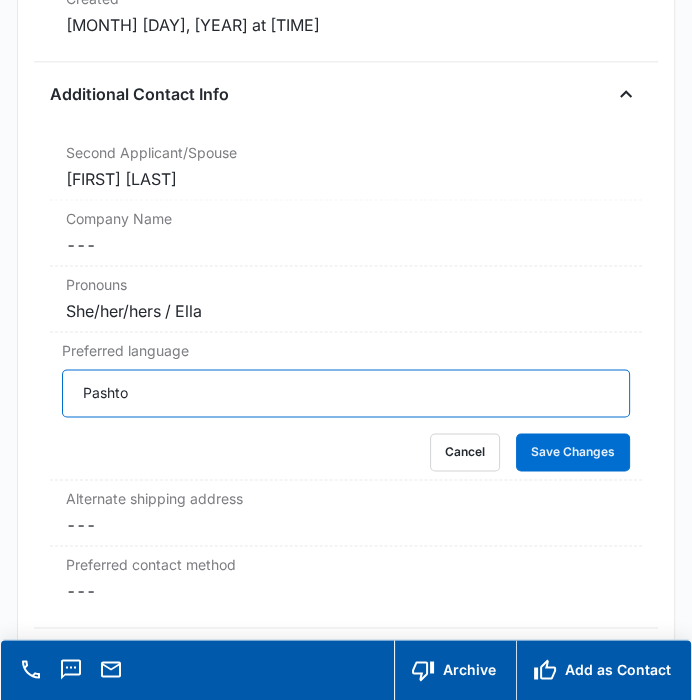 click on "Pashto" at bounding box center (345, 393) 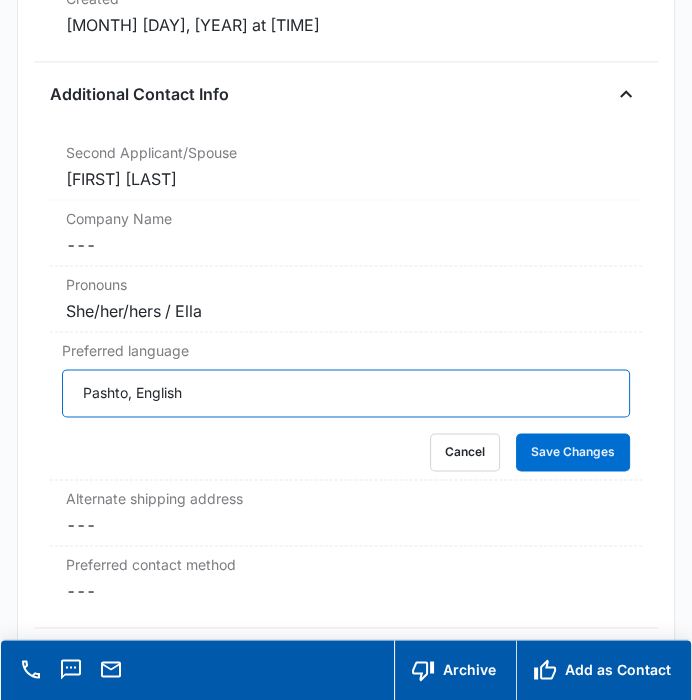 drag, startPoint x: 241, startPoint y: 385, endPoint x: 33, endPoint y: 398, distance: 208.40585 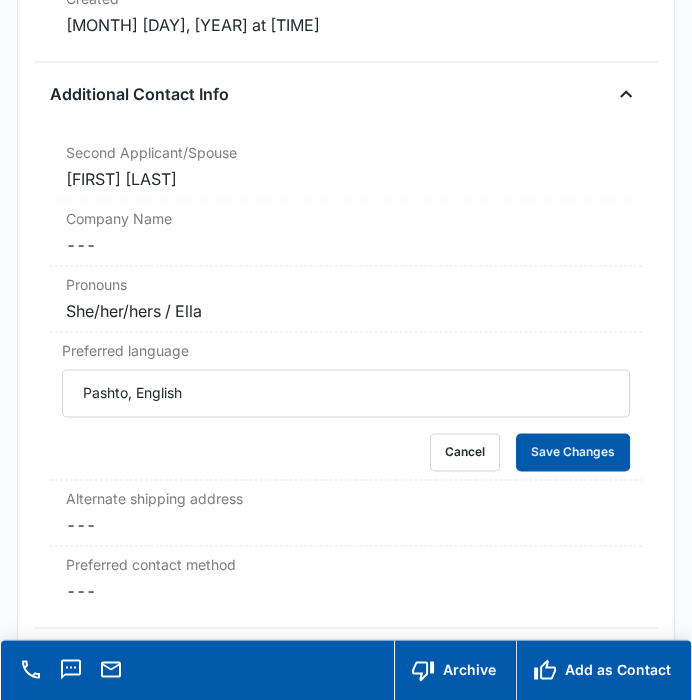 click on "Save Changes" at bounding box center (573, 452) 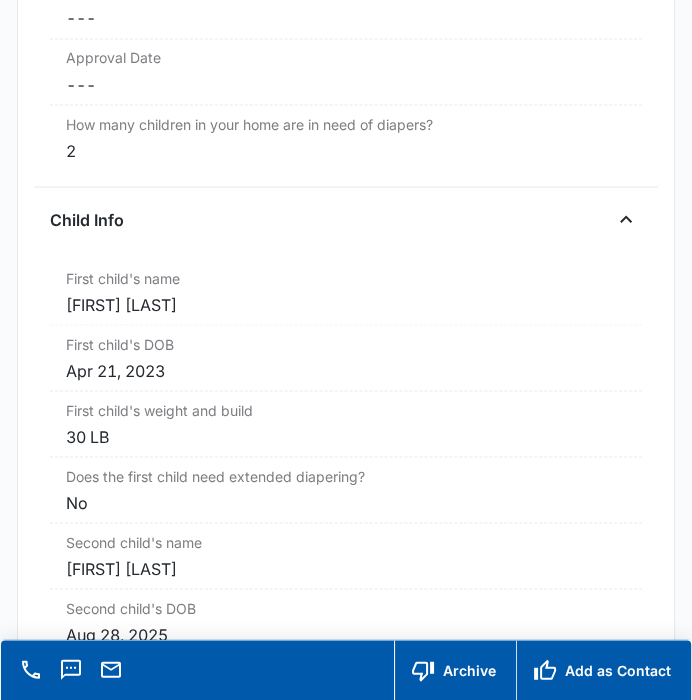 scroll, scrollTop: 2334, scrollLeft: 0, axis: vertical 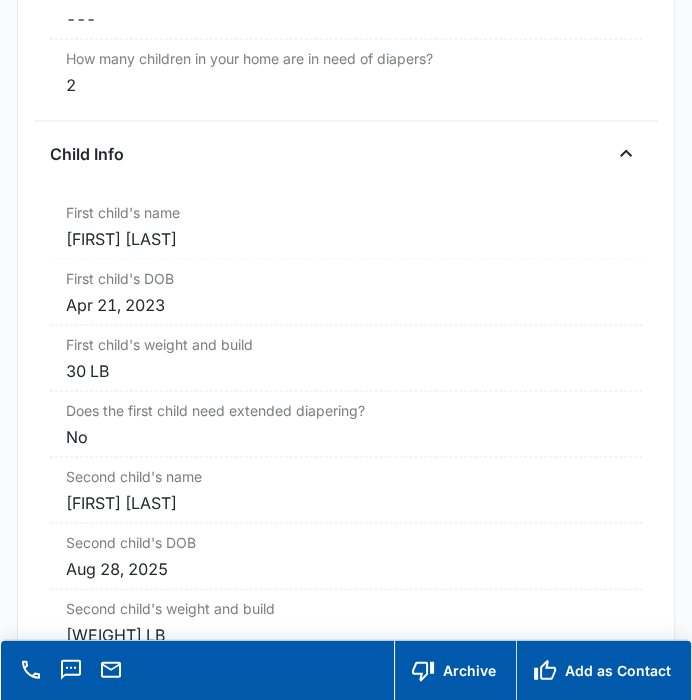 click on "30 LB" at bounding box center [345, 370] 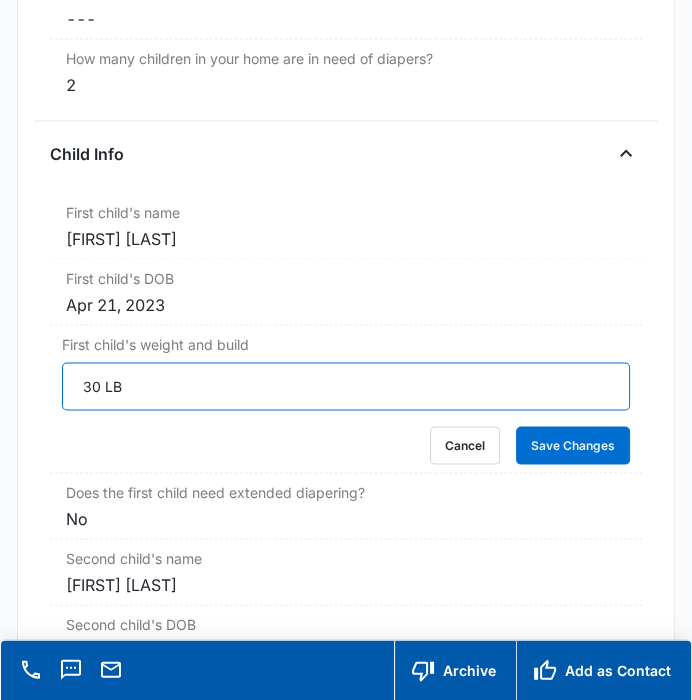 drag, startPoint x: 145, startPoint y: 374, endPoint x: 69, endPoint y: 376, distance: 76.02631 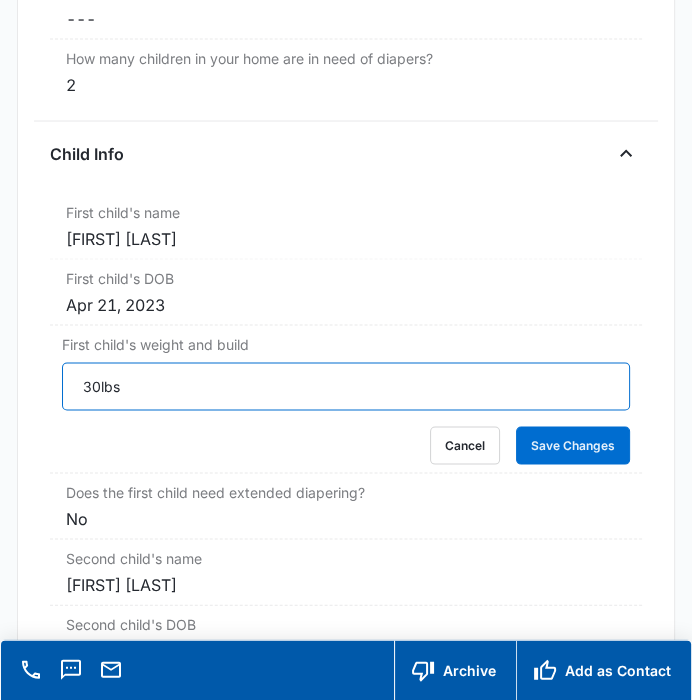 type on "30lbs" 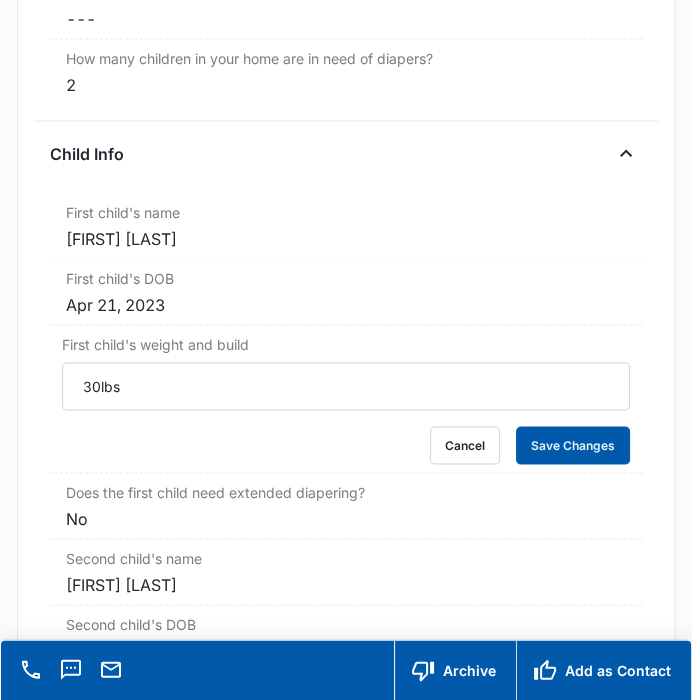 click on "Save Changes" at bounding box center [573, 445] 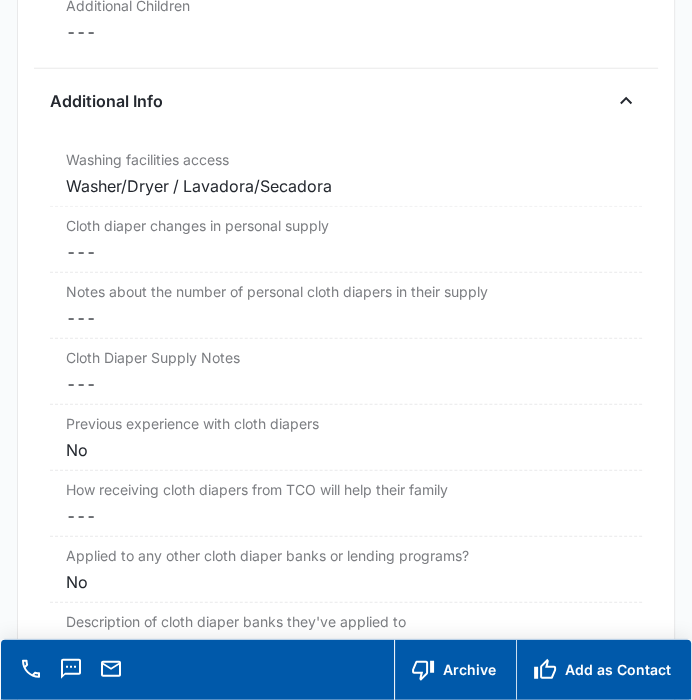 scroll, scrollTop: 3334, scrollLeft: 0, axis: vertical 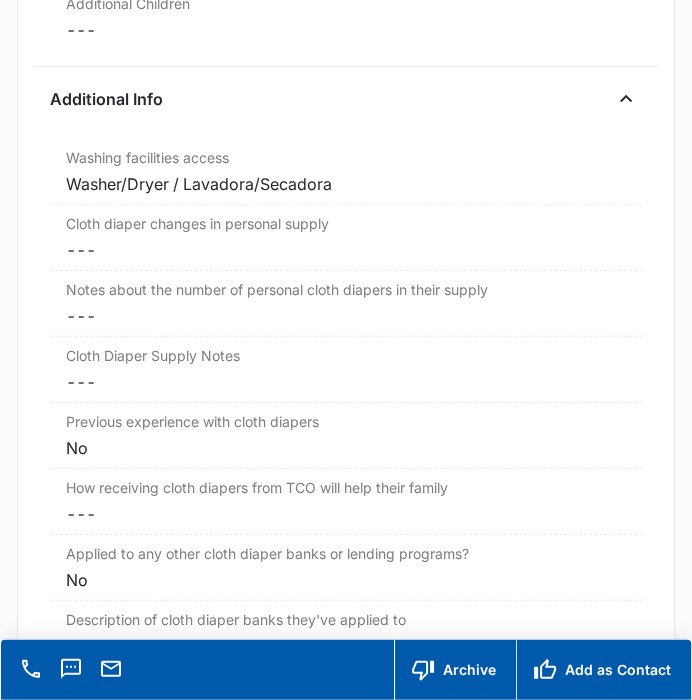 click on "Cancel Save Changes ---" at bounding box center (345, 250) 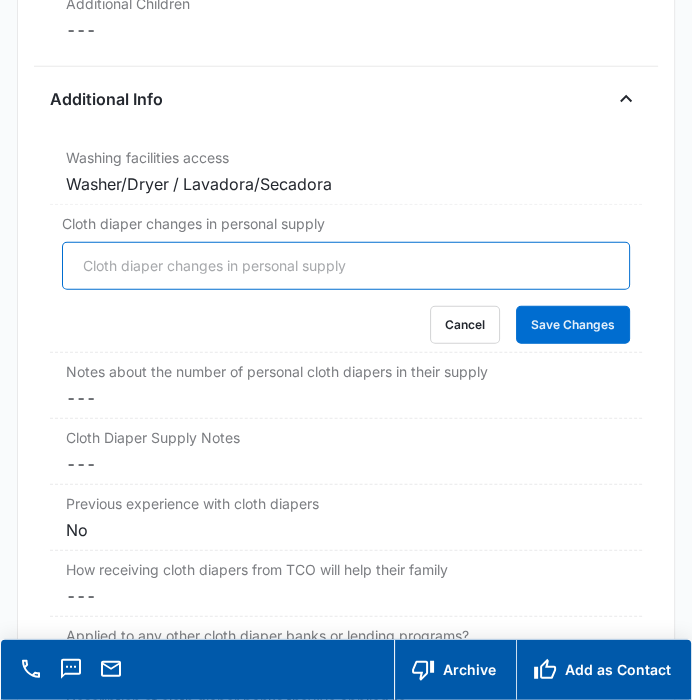 click on "Cloth diaper changes in personal supply" at bounding box center [345, 266] 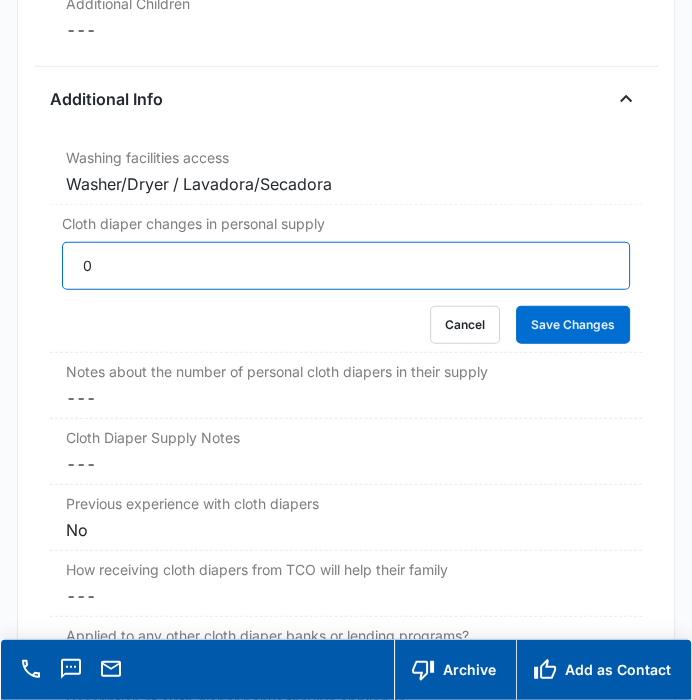 type on "0" 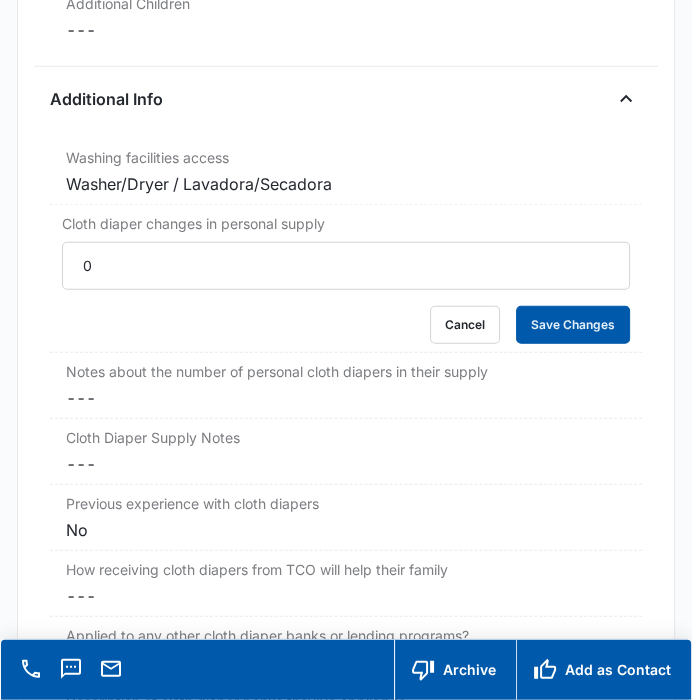 click on "Save Changes" at bounding box center [573, 325] 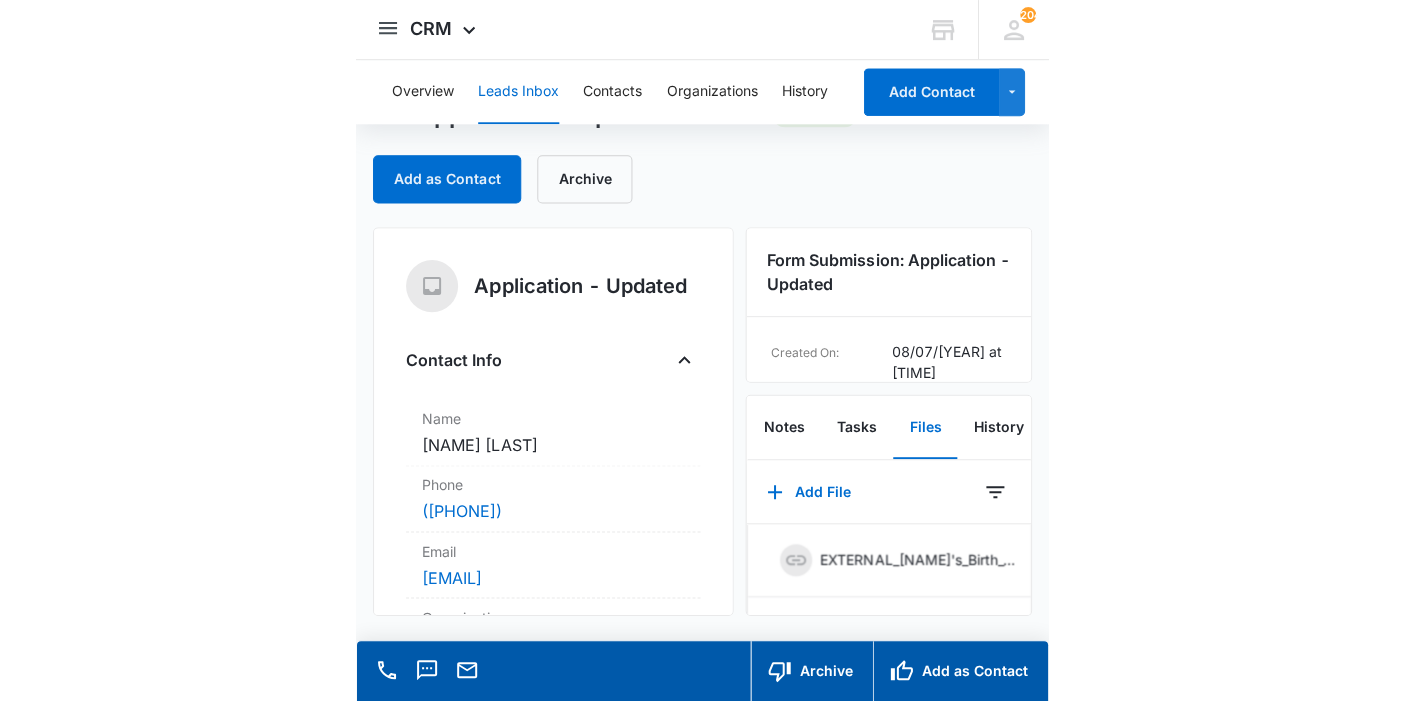 scroll, scrollTop: 0, scrollLeft: 0, axis: both 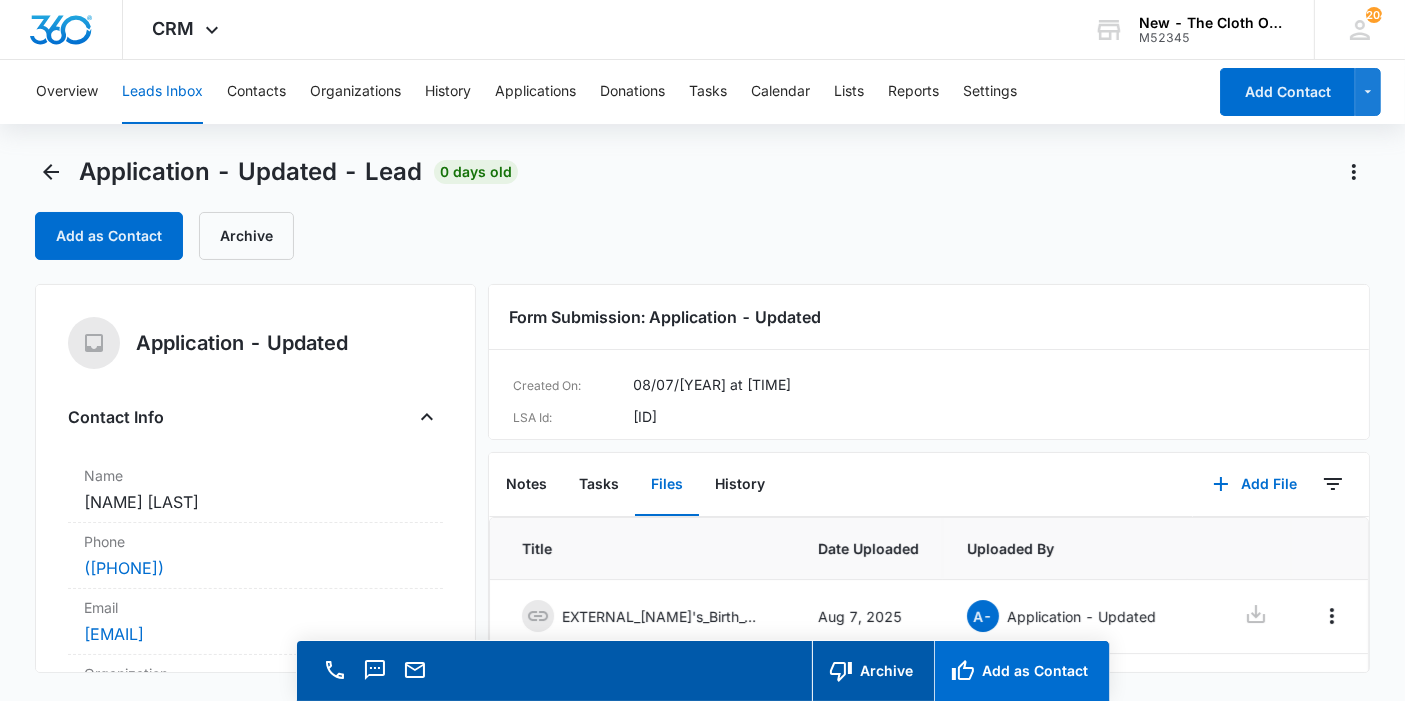 click on "Add as Contact" at bounding box center [1021, 671] 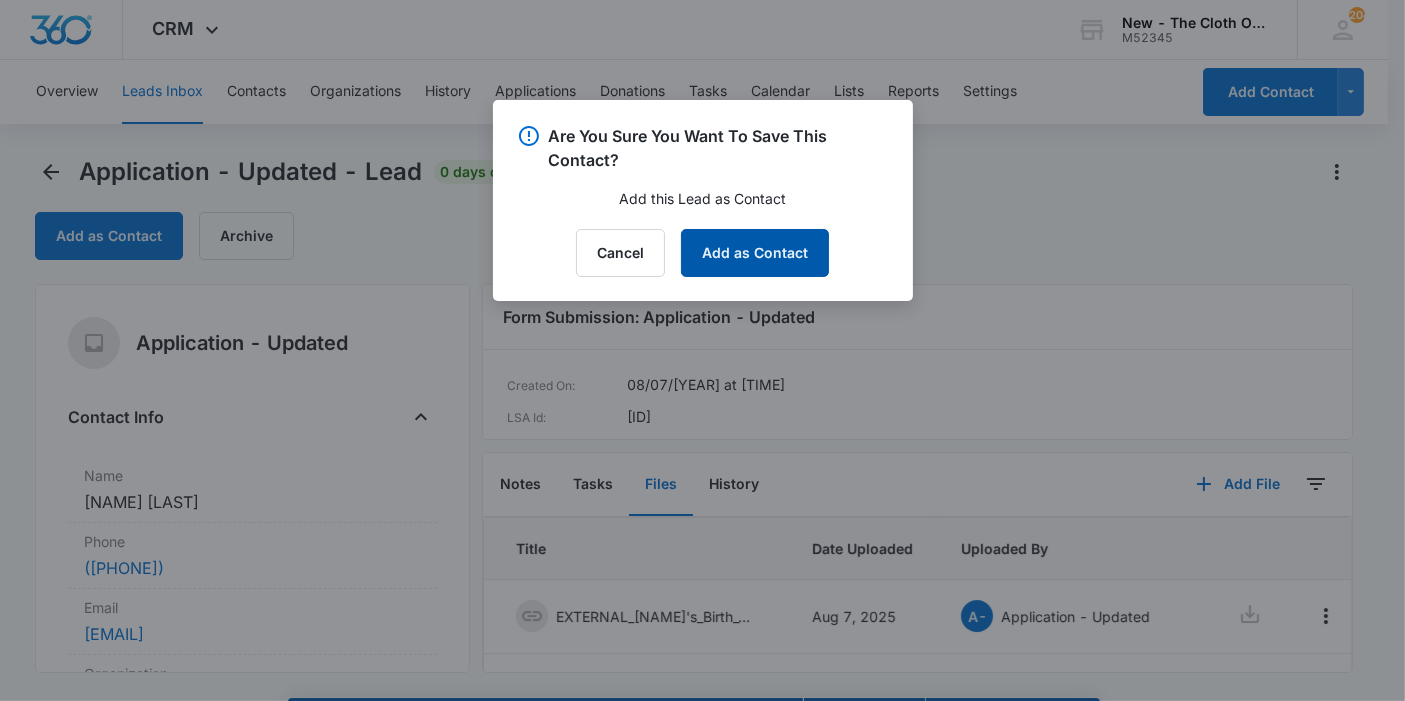 click on "Add as Contact" at bounding box center [755, 253] 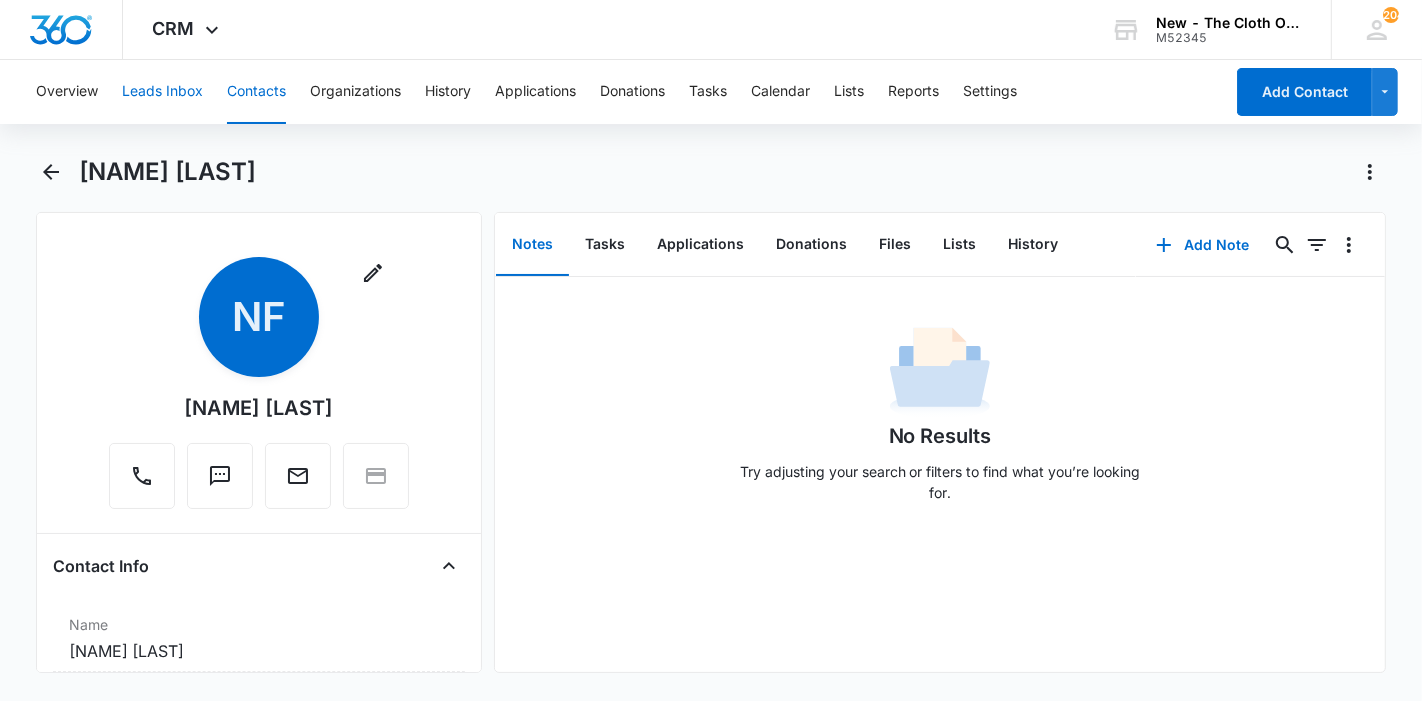 click on "Leads Inbox" at bounding box center (162, 92) 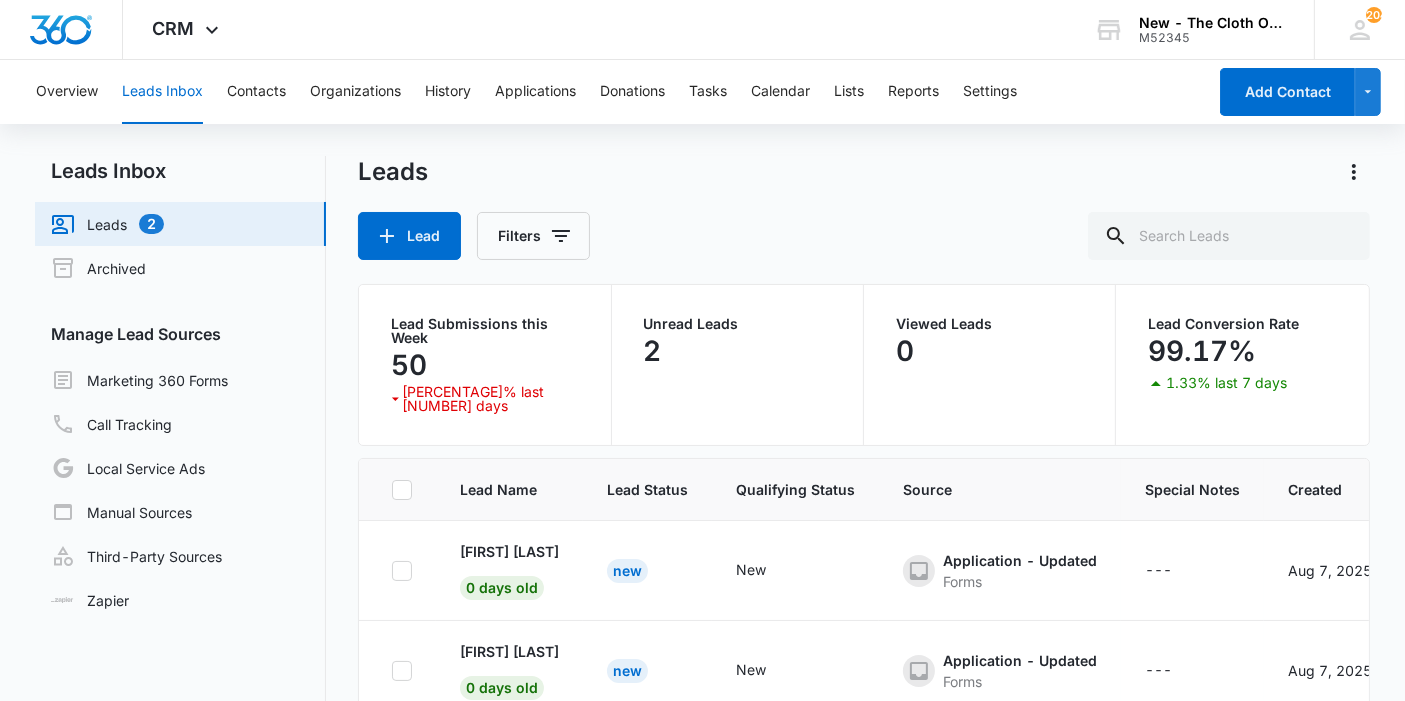 scroll, scrollTop: 0, scrollLeft: 0, axis: both 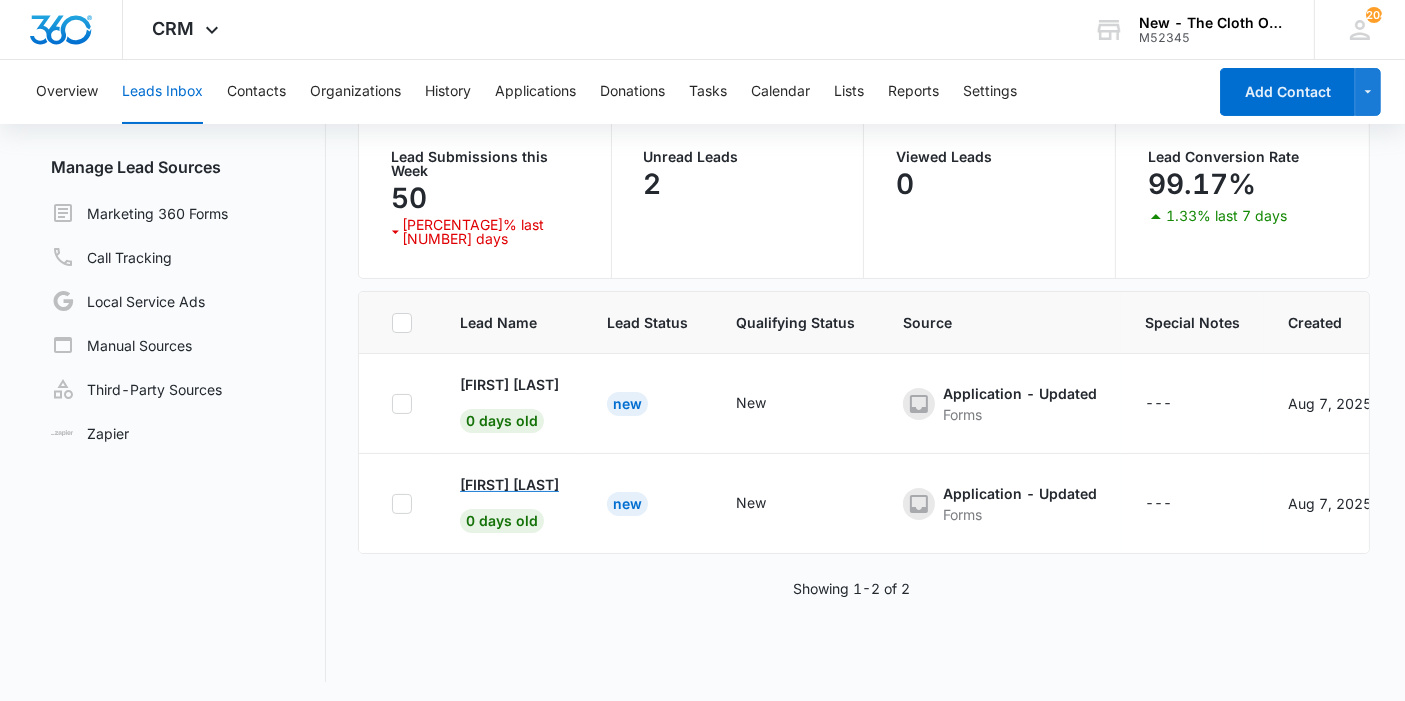 click on "[FIRST] [LAST]" at bounding box center (509, 484) 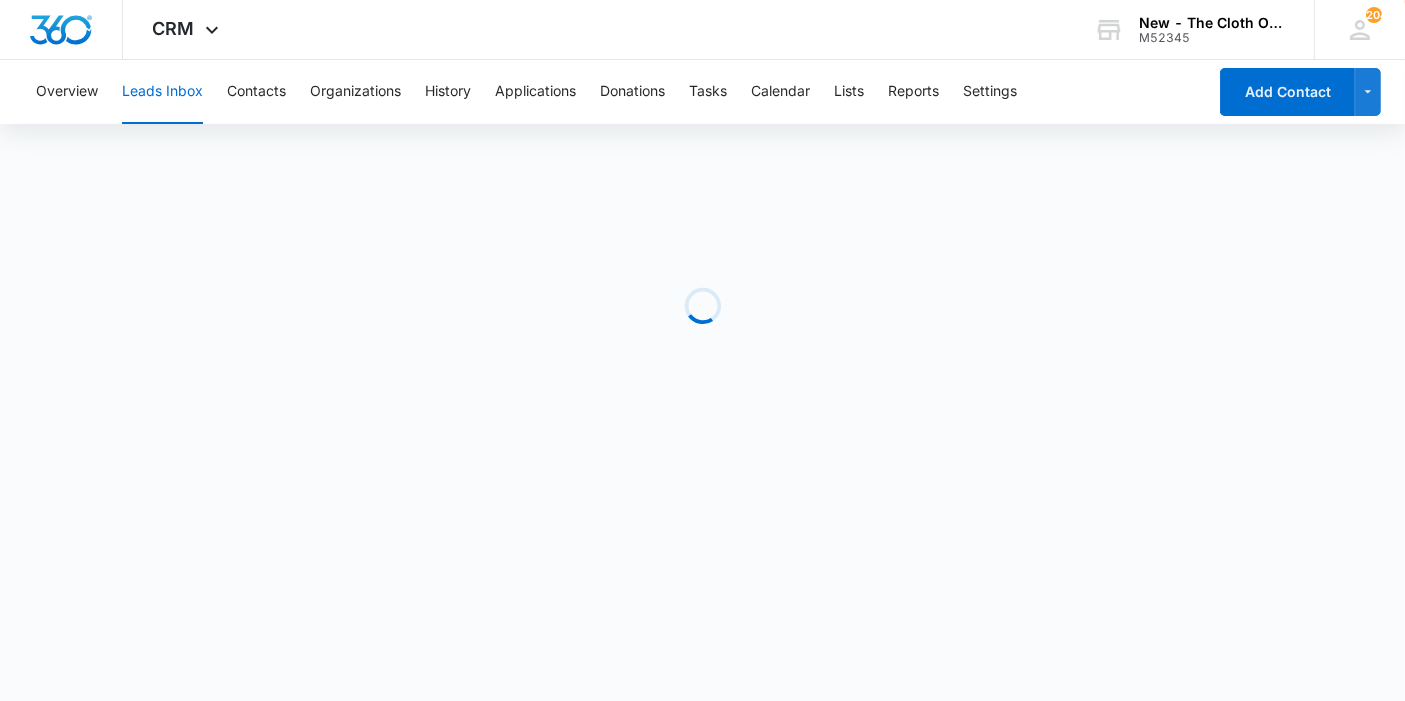 scroll, scrollTop: 0, scrollLeft: 0, axis: both 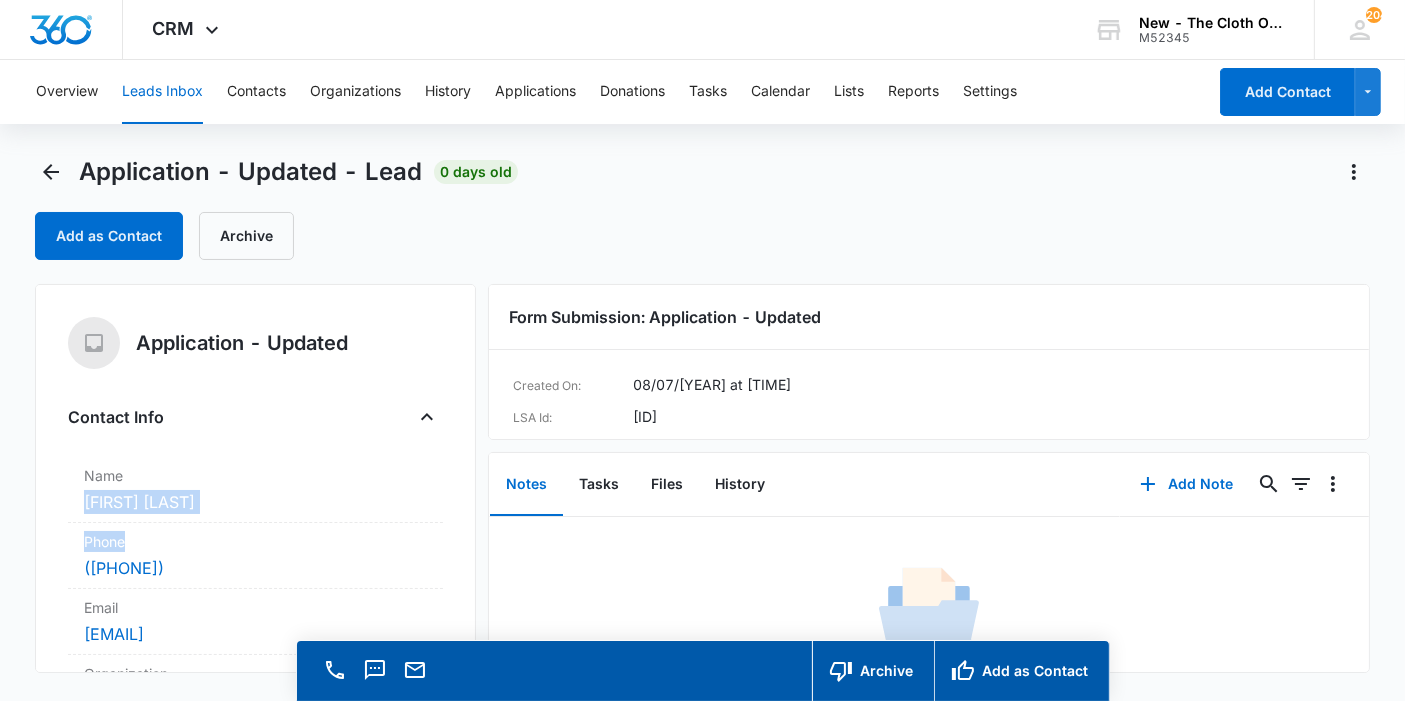 drag, startPoint x: 220, startPoint y: 521, endPoint x: 88, endPoint y: 500, distance: 133.66002 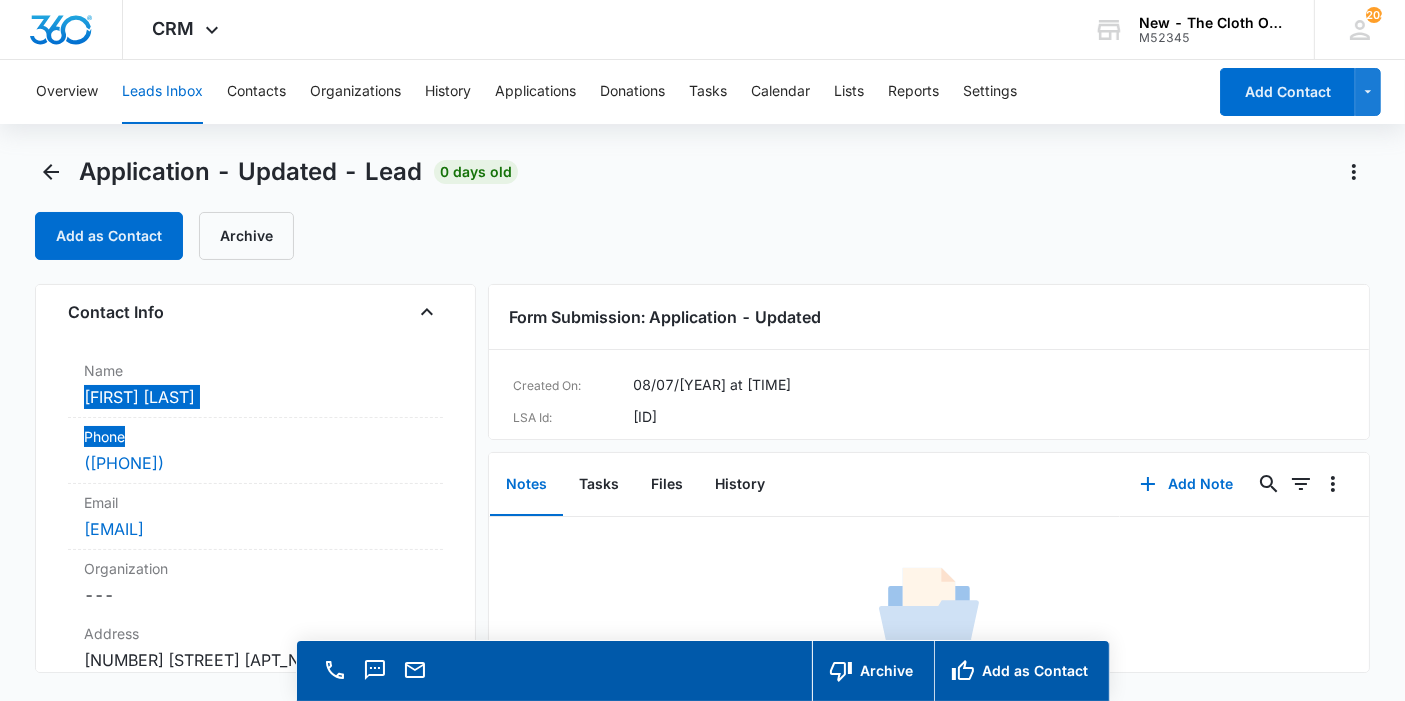 scroll, scrollTop: 222, scrollLeft: 0, axis: vertical 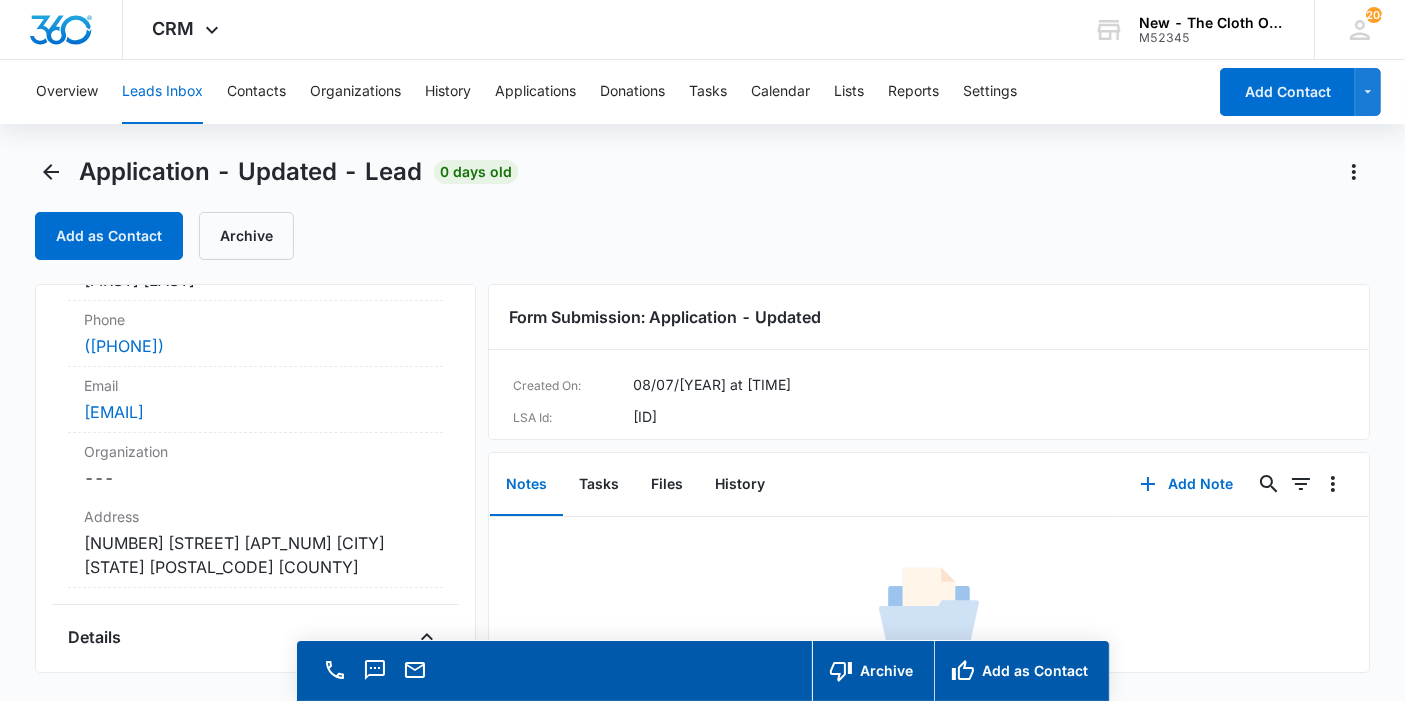 click on "Cancel Save Changes 11050 harts rd 1704 Jacksonville Florida 32218 Duval" at bounding box center [255, 555] 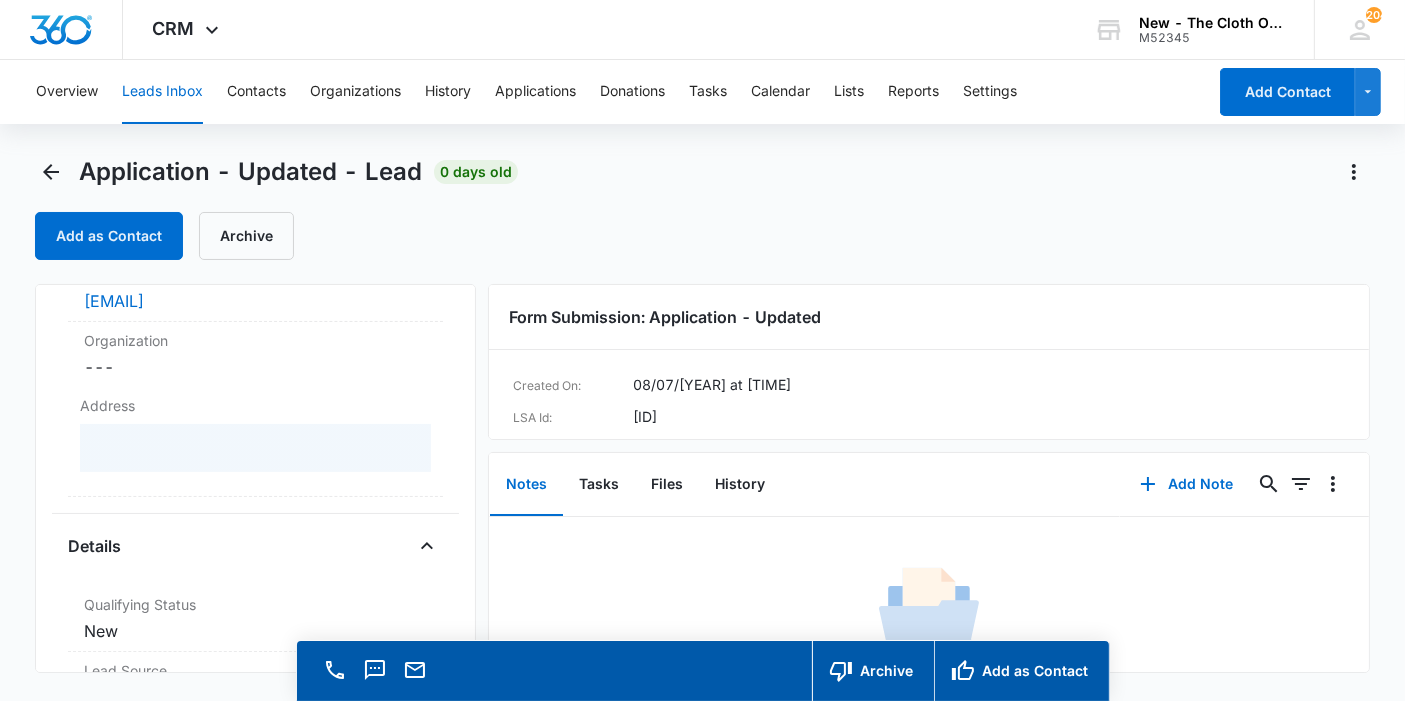 scroll, scrollTop: 444, scrollLeft: 0, axis: vertical 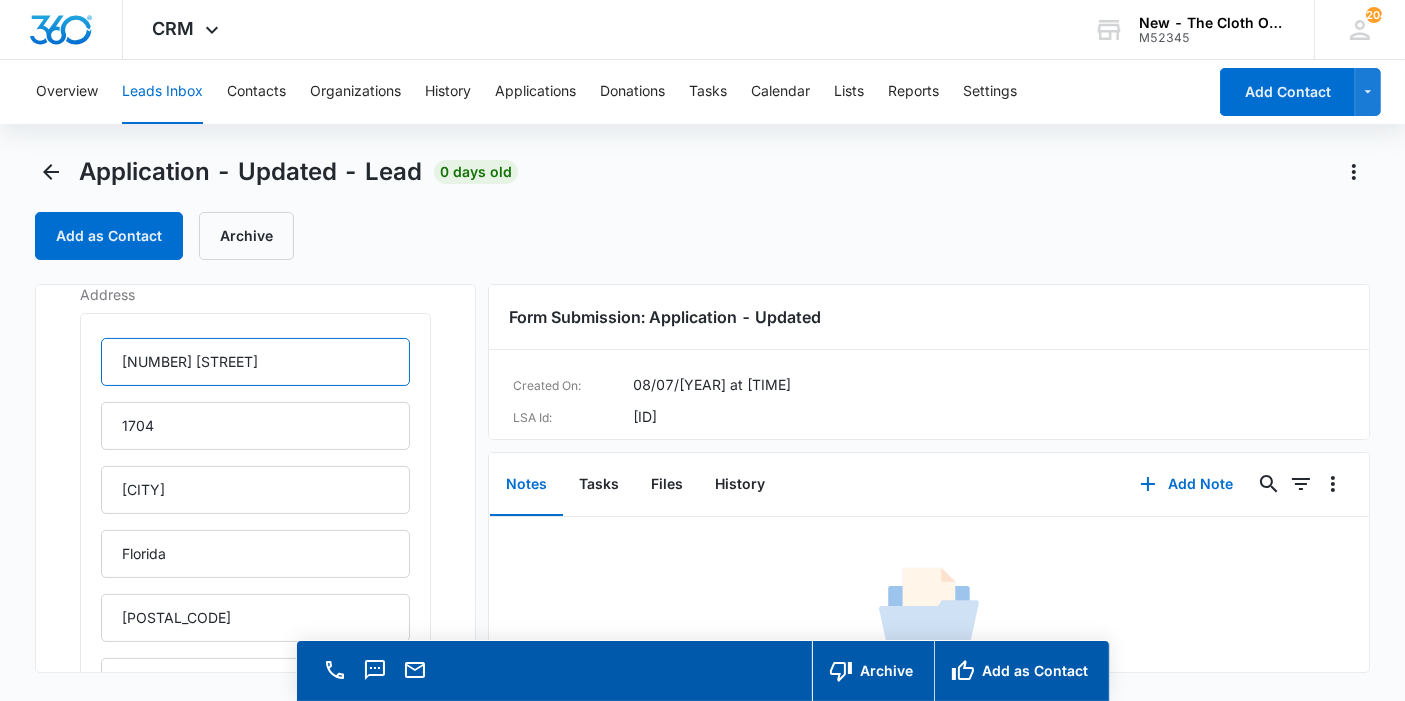 click on "11050 harts rd" at bounding box center (255, 362) 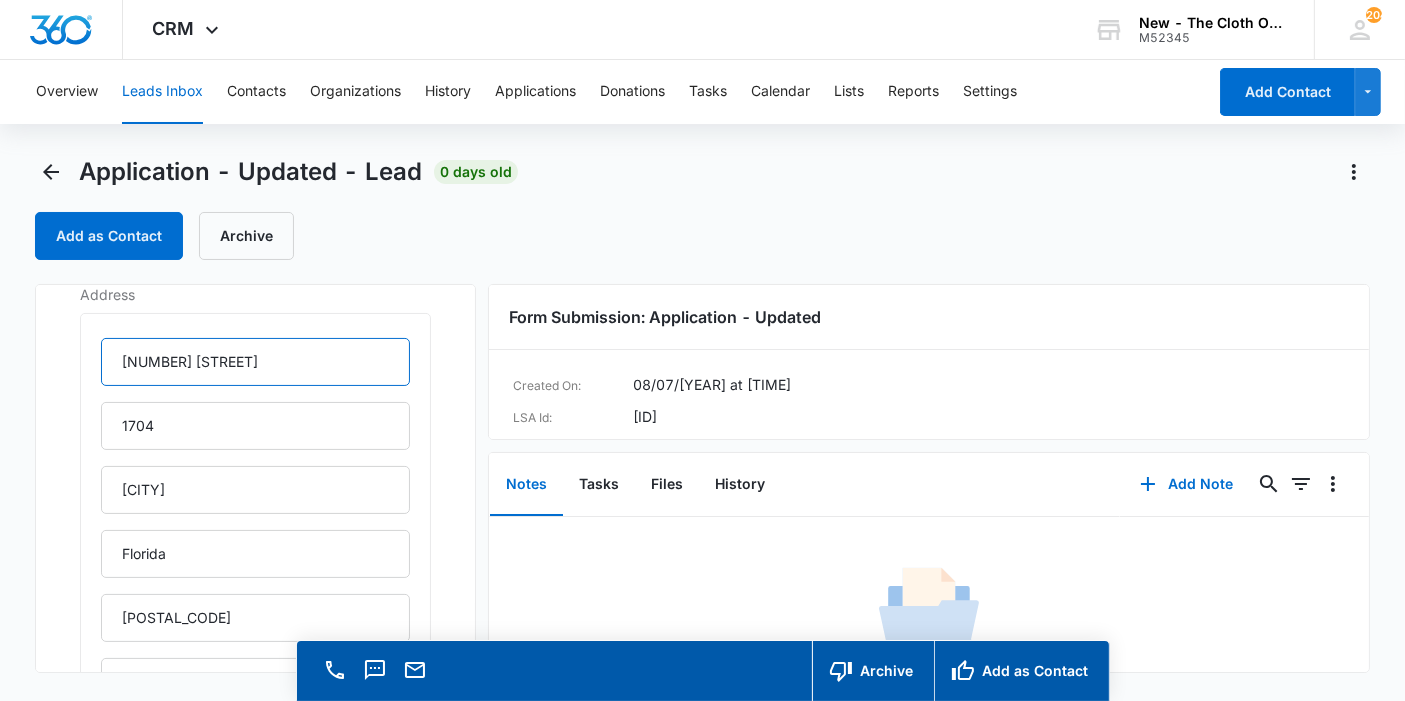 click on "11050 Harts rd" at bounding box center (255, 362) 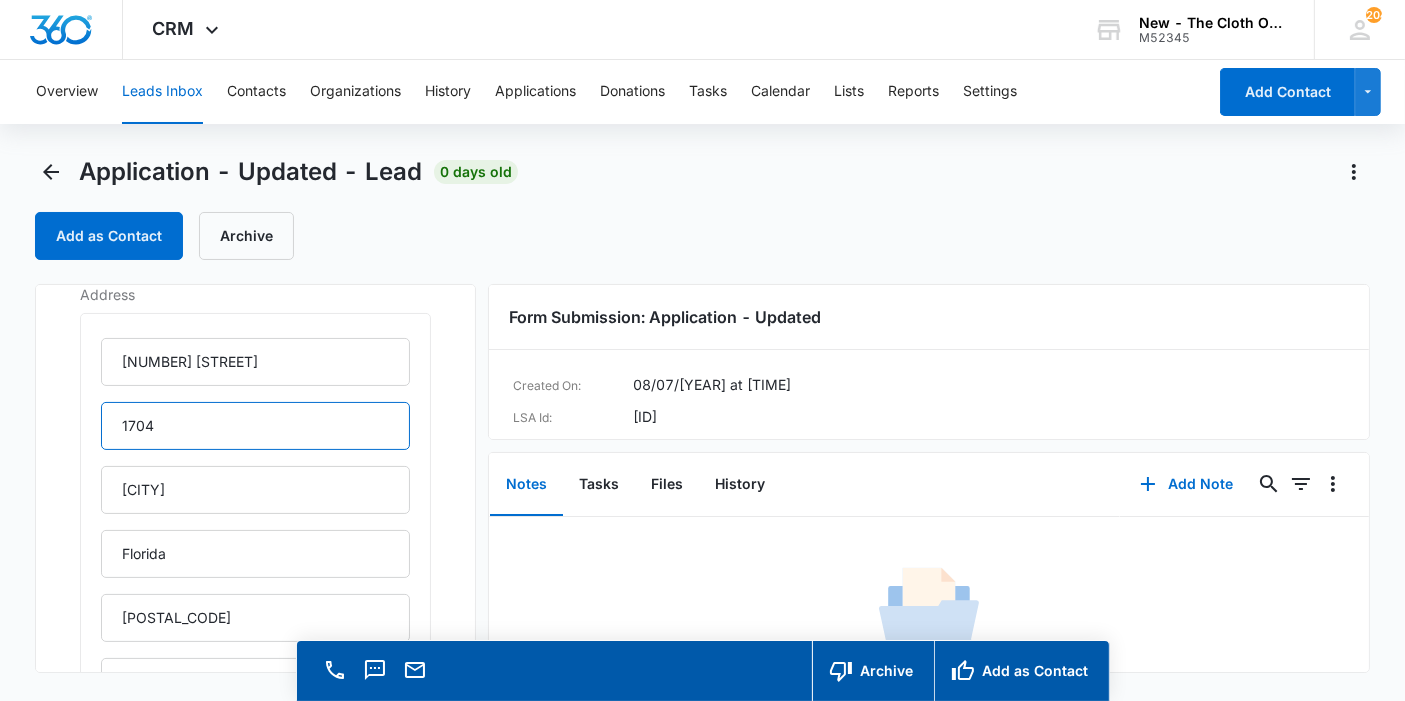 click on "1704" at bounding box center (255, 426) 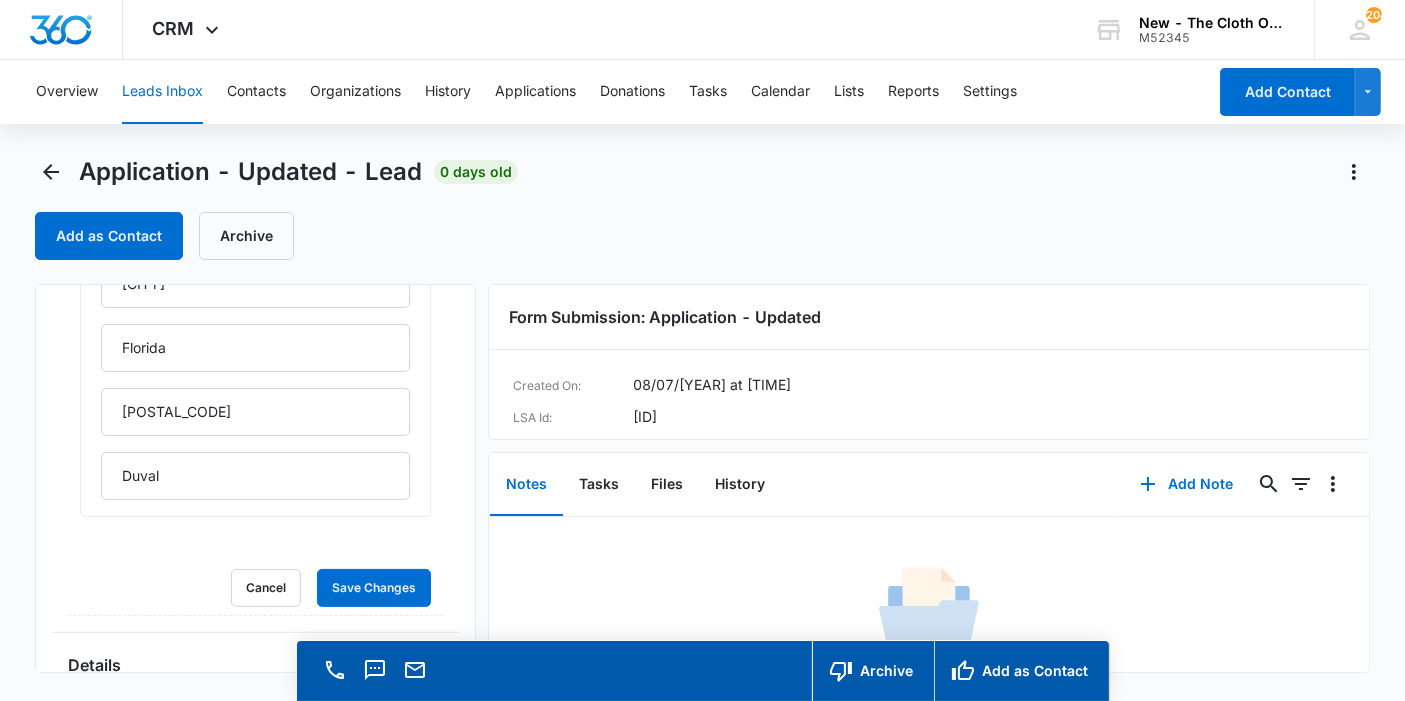scroll, scrollTop: 666, scrollLeft: 0, axis: vertical 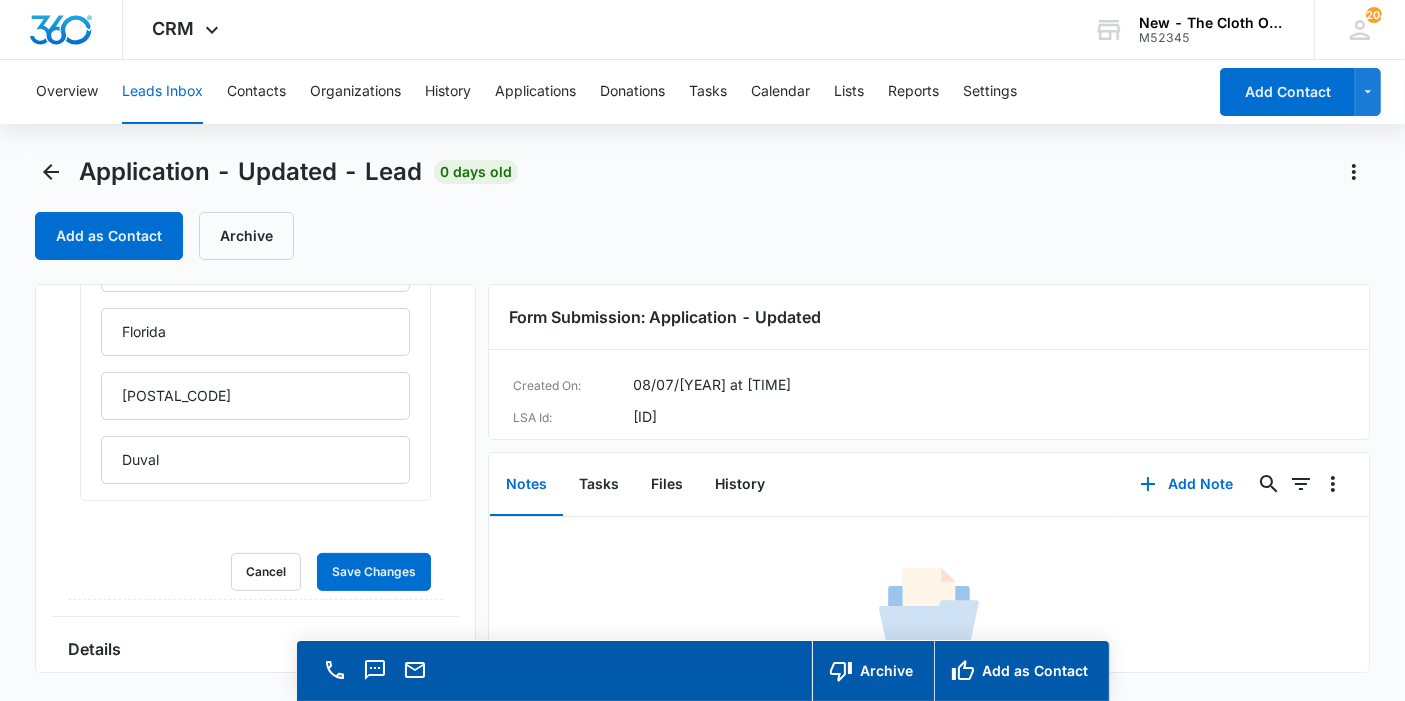 type on "Apt 1704" 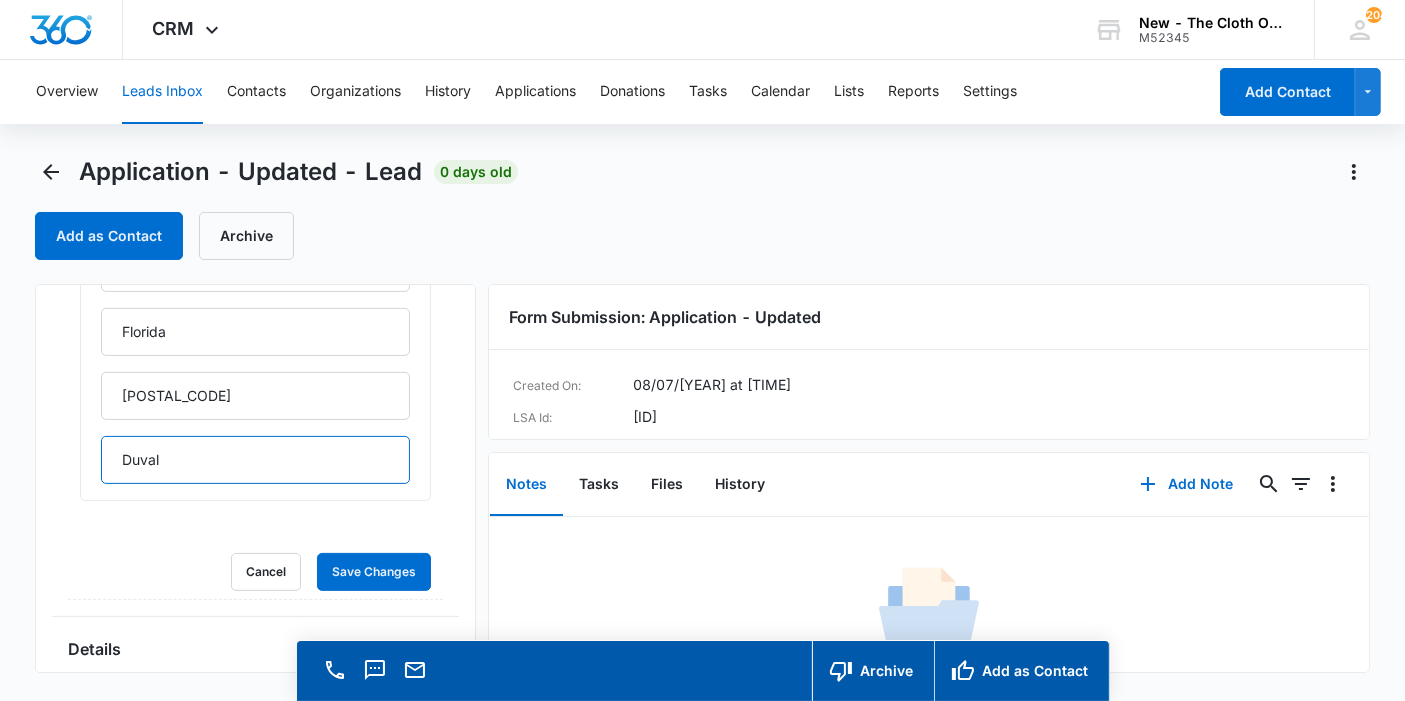 drag, startPoint x: 204, startPoint y: 461, endPoint x: 45, endPoint y: 493, distance: 162.18816 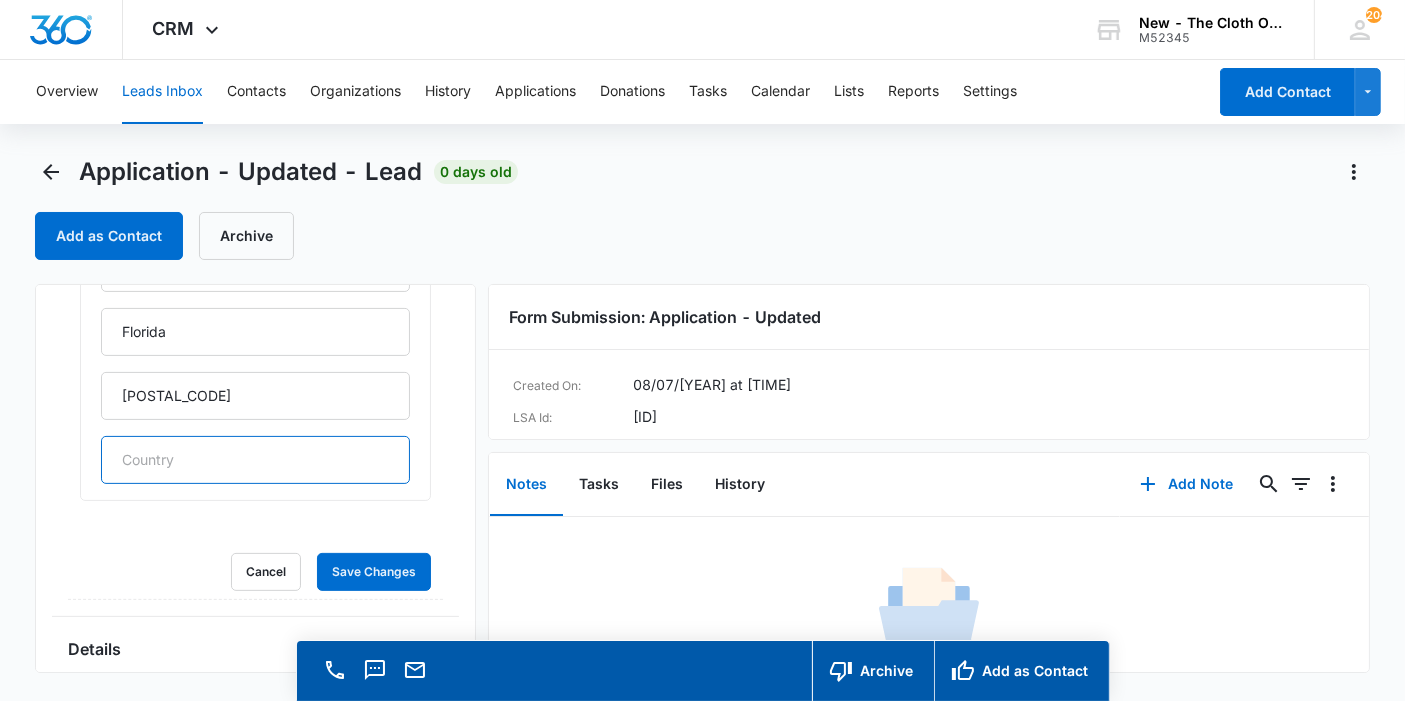 type 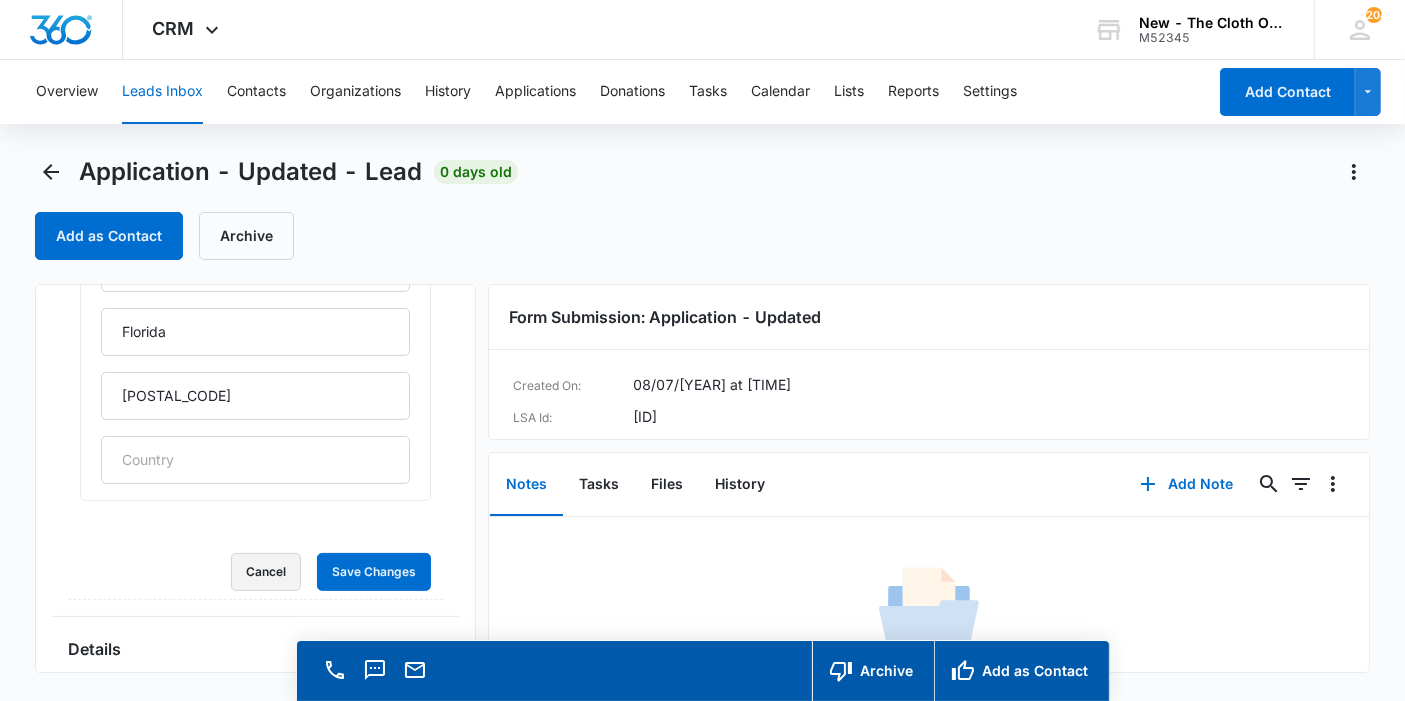 type 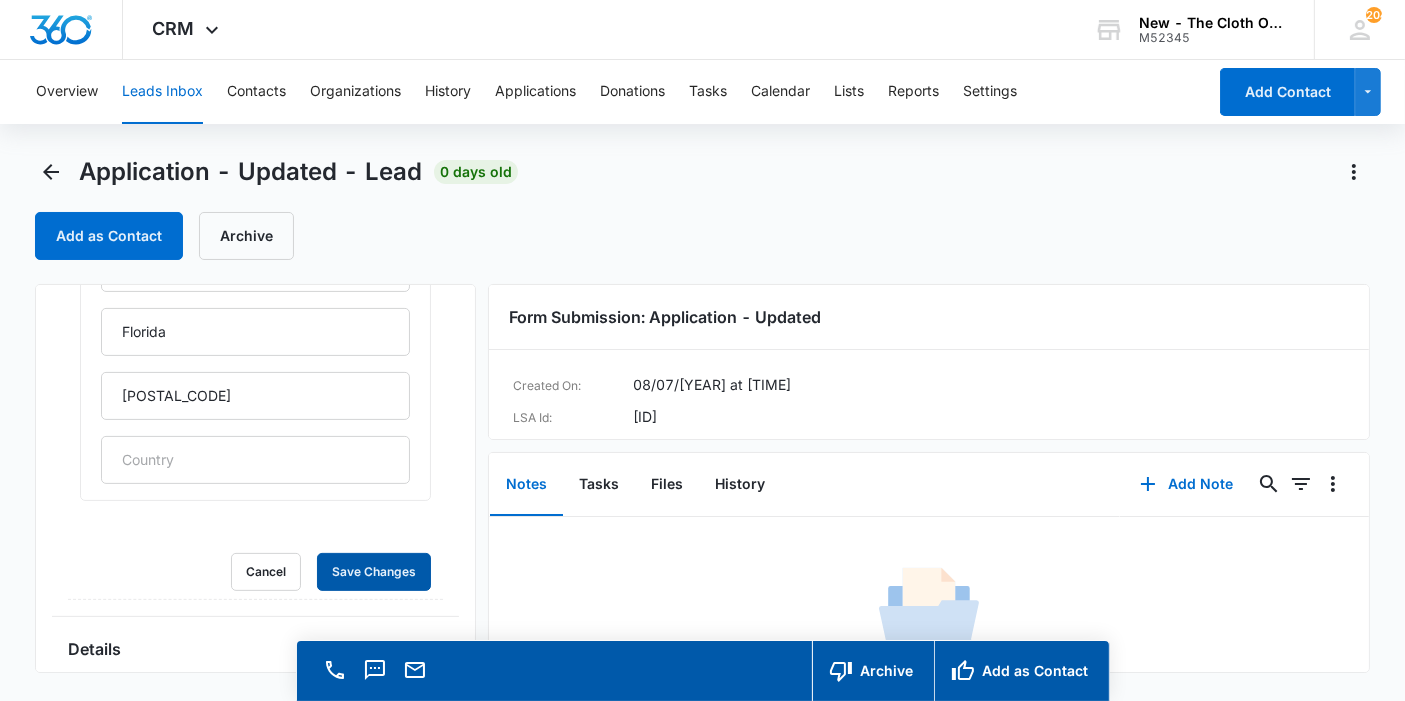 type 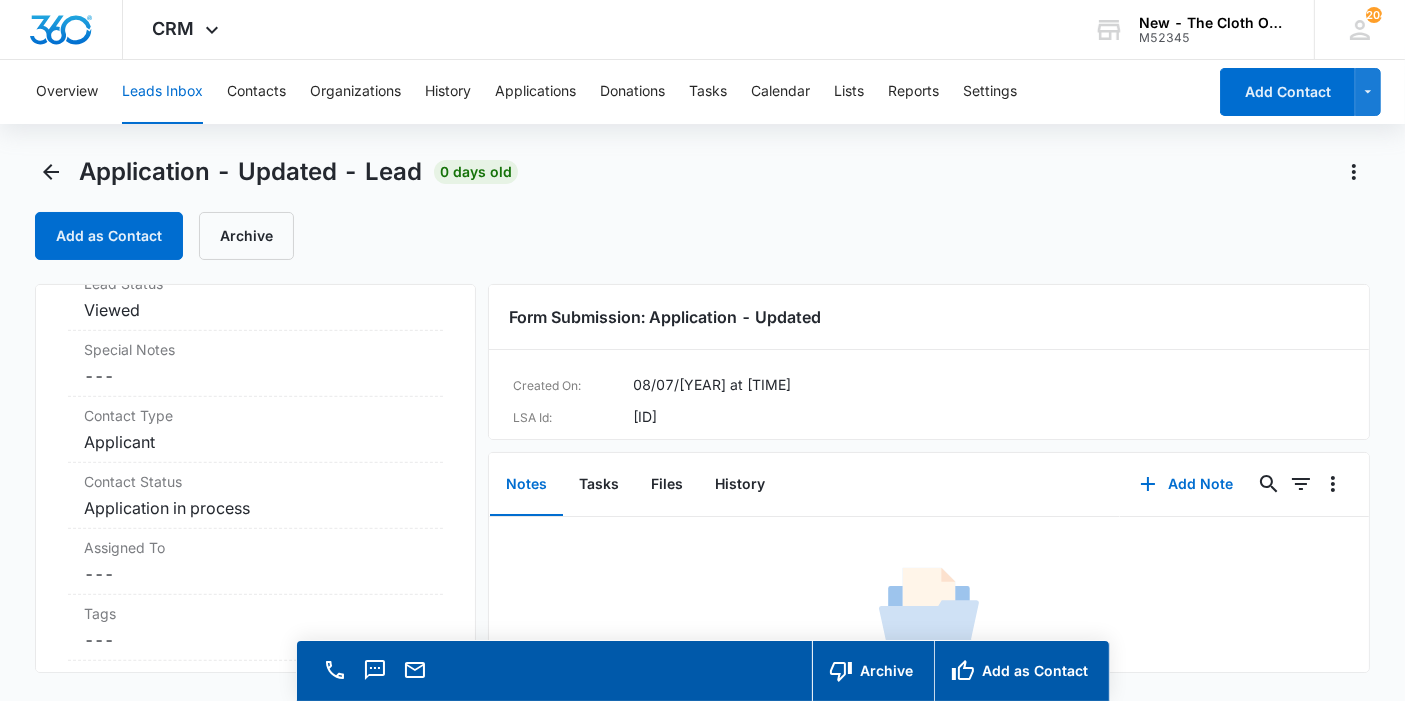 scroll, scrollTop: 1333, scrollLeft: 0, axis: vertical 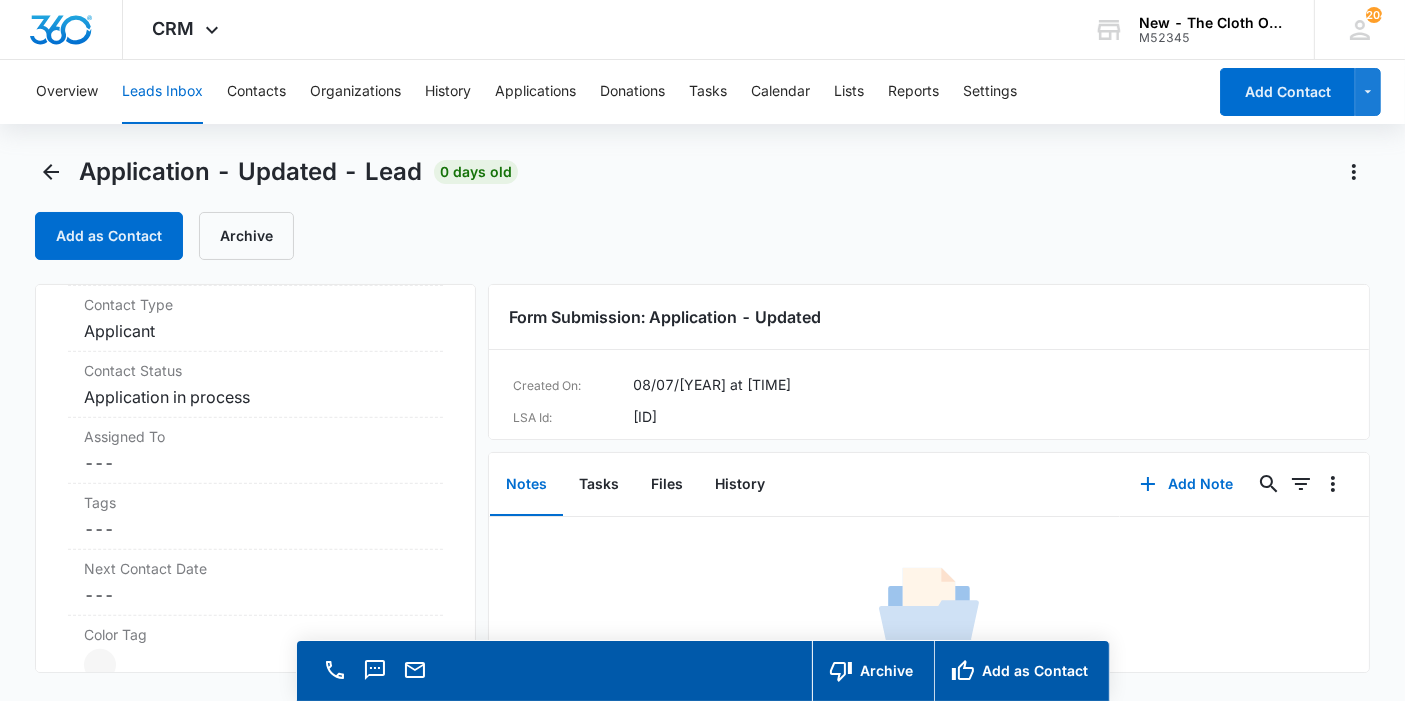 click on "Cancel Save Changes ---" at bounding box center (255, 463) 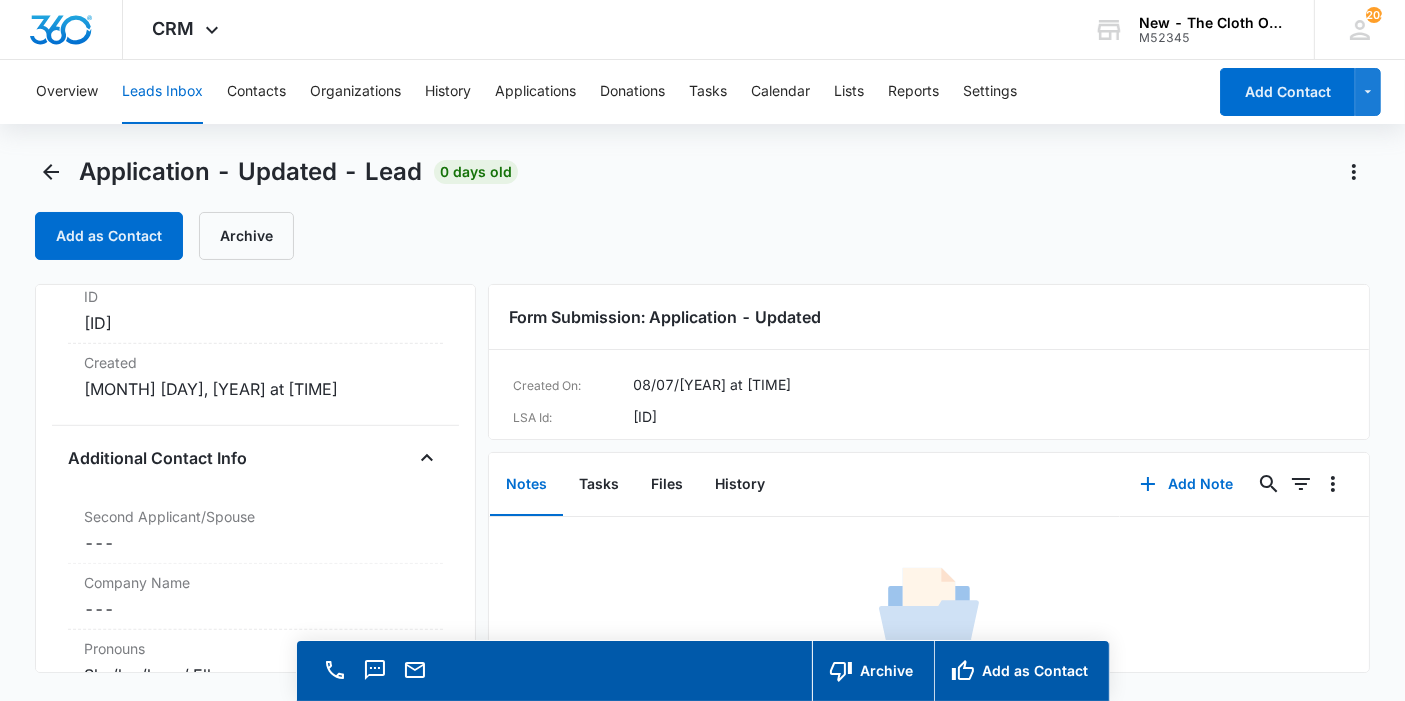 scroll, scrollTop: 877, scrollLeft: 0, axis: vertical 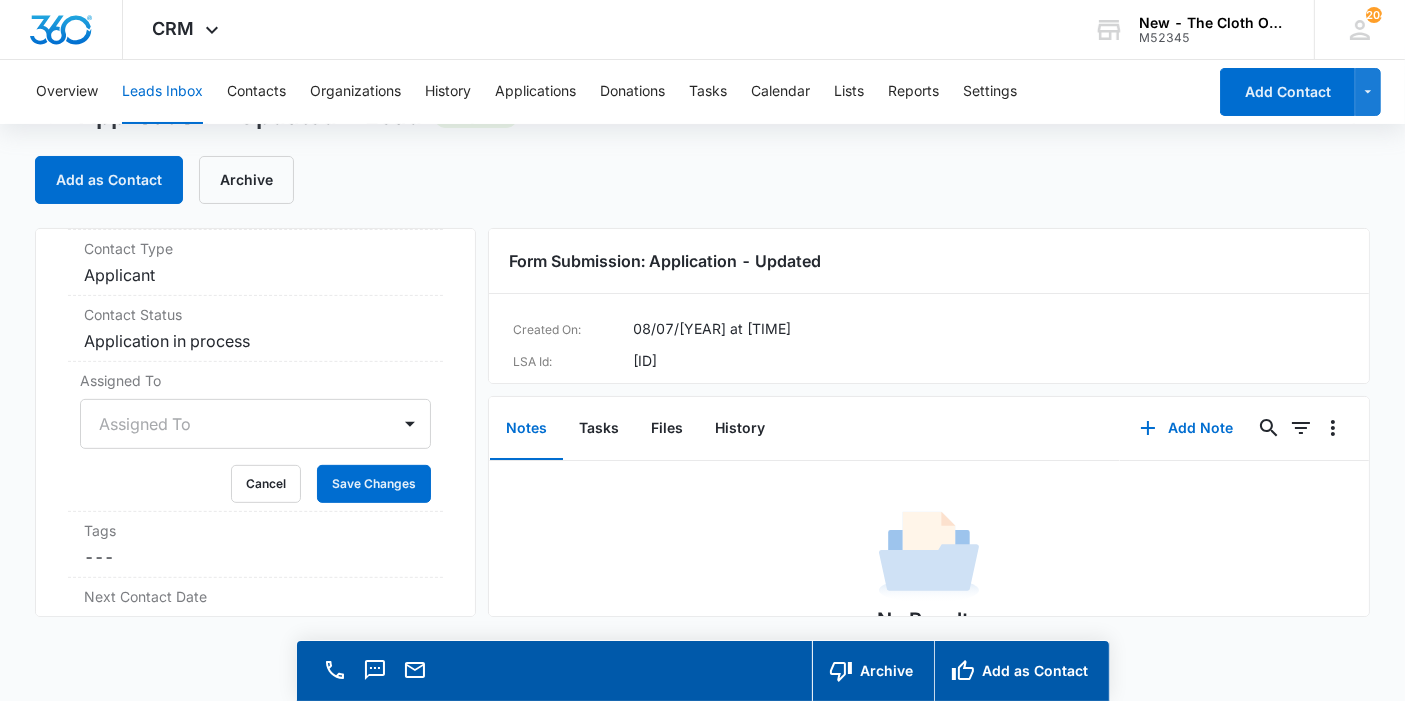 click on "Assigned To" at bounding box center (255, 424) 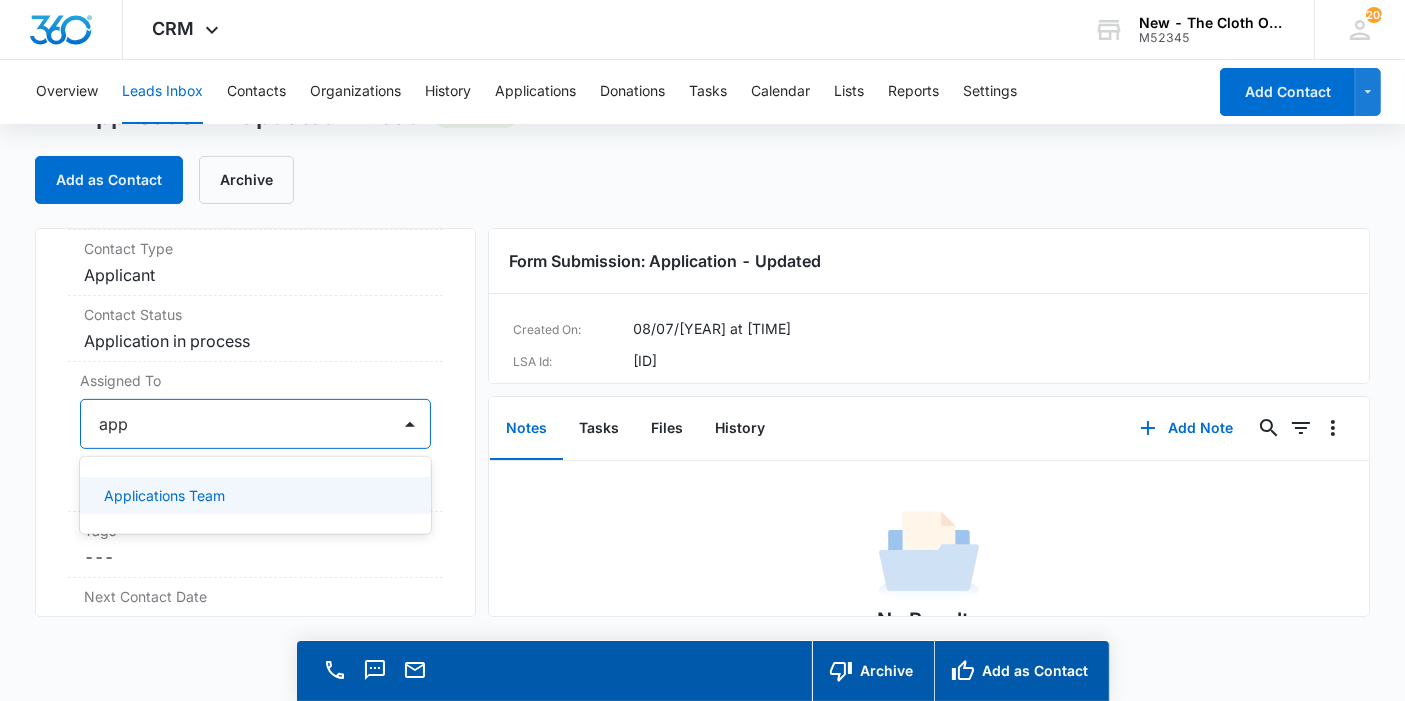 type on "appl" 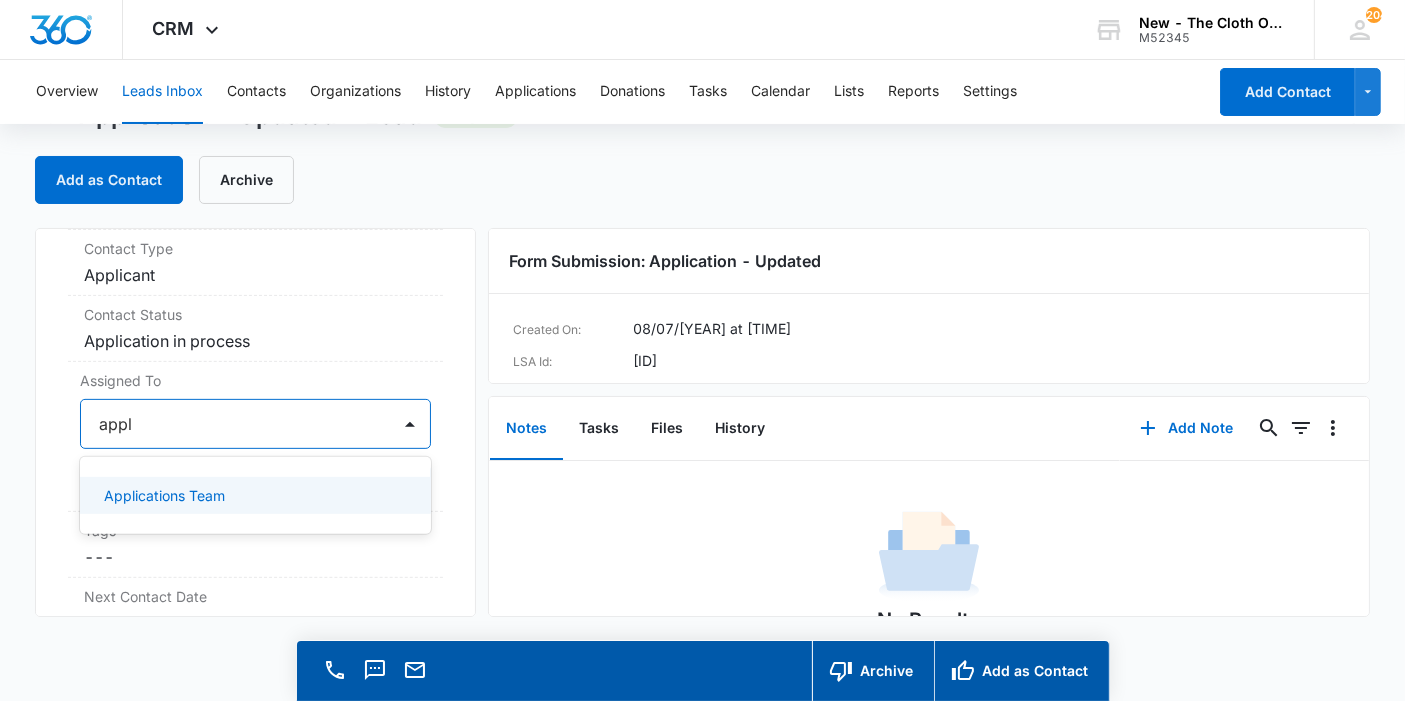 click on "Applications Team" at bounding box center (255, 495) 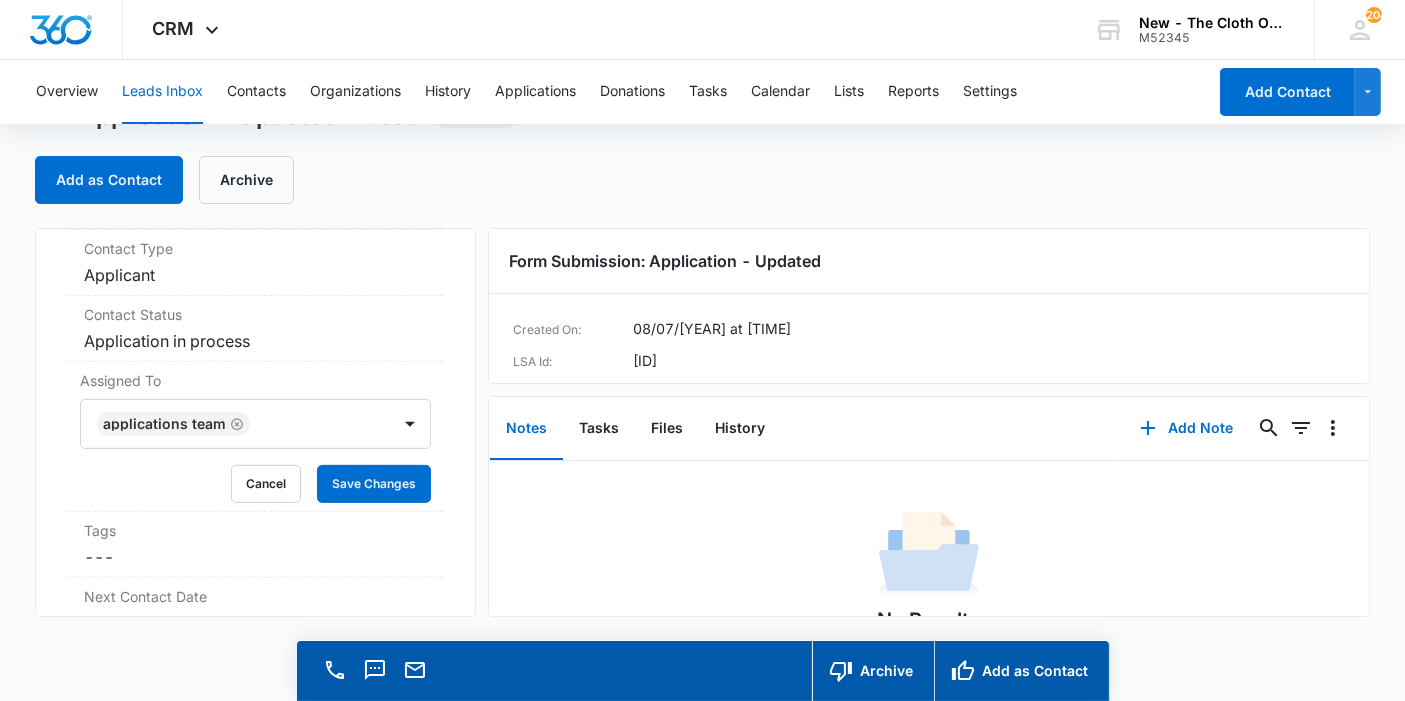 click on "Application - Updated Contact Info Name Cancel Save Changes Nataesha Dumas Phone Cancel Save Changes (904) 742-5874 Email Cancel Save Changes nataesha.dumasnd@yahoo.com Organization Cancel Save Changes --- Address Cancel Save Changes 11050 Harts Rd Apt 1704 Jacksonville Florida 32218 Details Qualifying Status Cancel Save Changes New Lead Source Application - Updated Lead Status Viewed Special Notes Cancel Save Changes --- Contact Type Cancel Save Changes Applicant Contact Status Cancel Save Changes Application in process Assigned To Applications Team Cancel Save Changes Tags Cancel Save Changes --- Next Contact Date Cancel Save Changes --- Color Tag Current Color: Cancel Save Changes ID 17081 Created Aug 7, 2025 at 6:30pm Additional Contact Info Second Applicant/Spouse Cancel Save Changes --- Company Name Cancel Save Changes --- Pronouns Cancel Save Changes She/her/hers / Ella Preferred language Cancel Save Changes English Alternate shipping address Cancel Save Changes --- Preferred contact method Cancel ---" at bounding box center (255, 422) 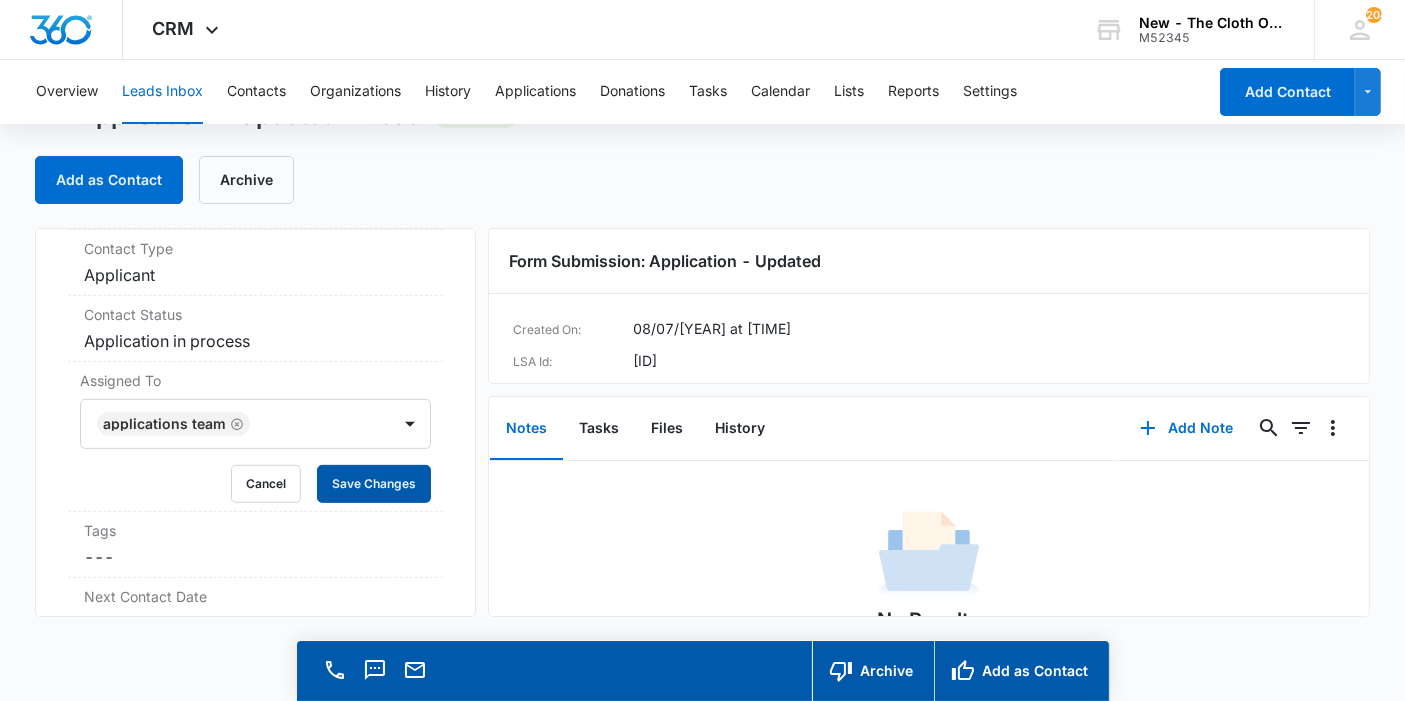click on "Save Changes" at bounding box center (374, 484) 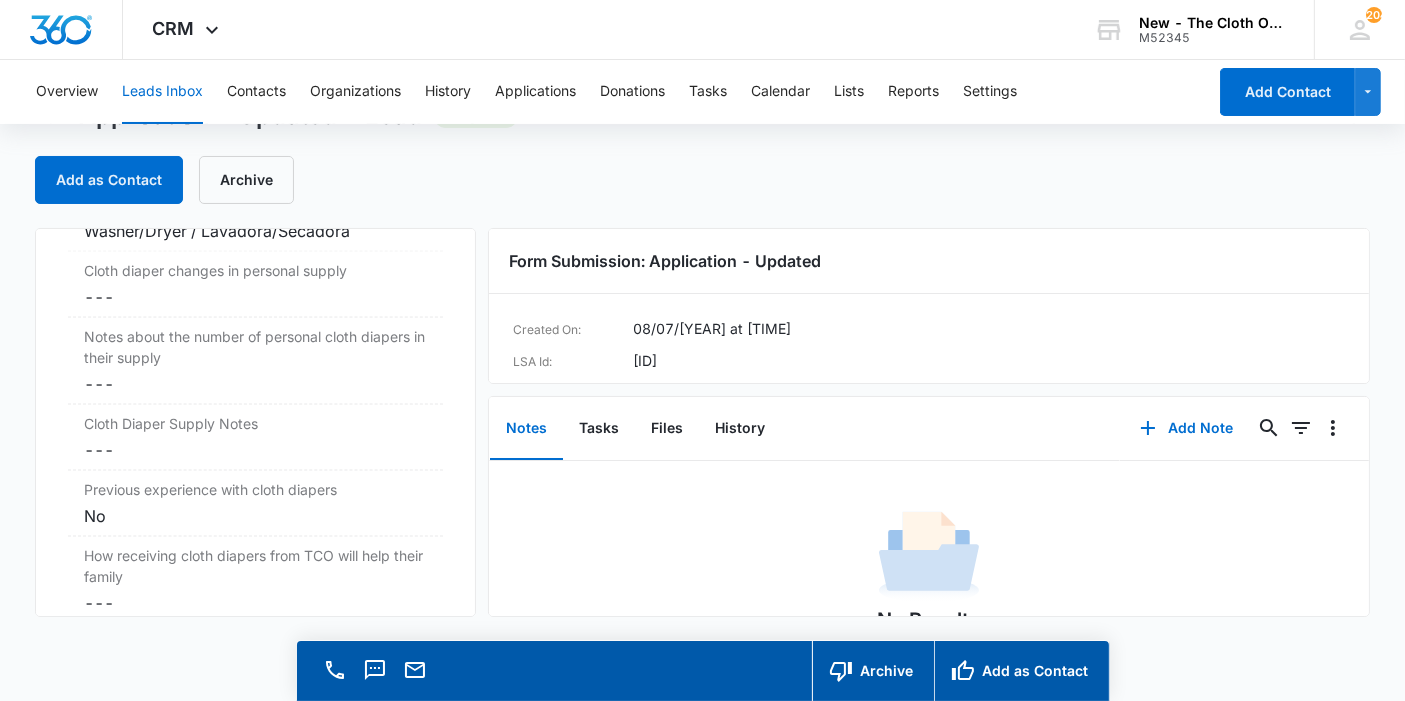 scroll, scrollTop: 3350, scrollLeft: 0, axis: vertical 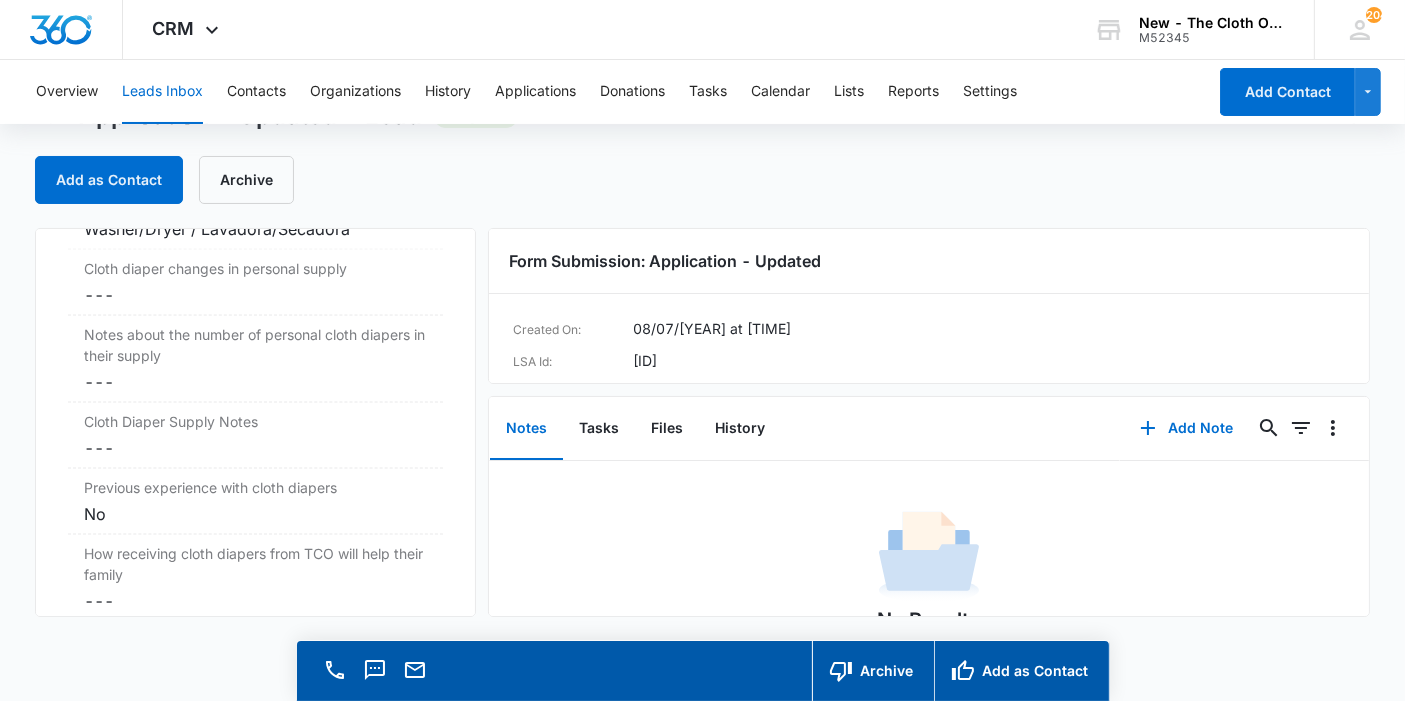 click on "Cancel Save Changes ---" at bounding box center [255, 295] 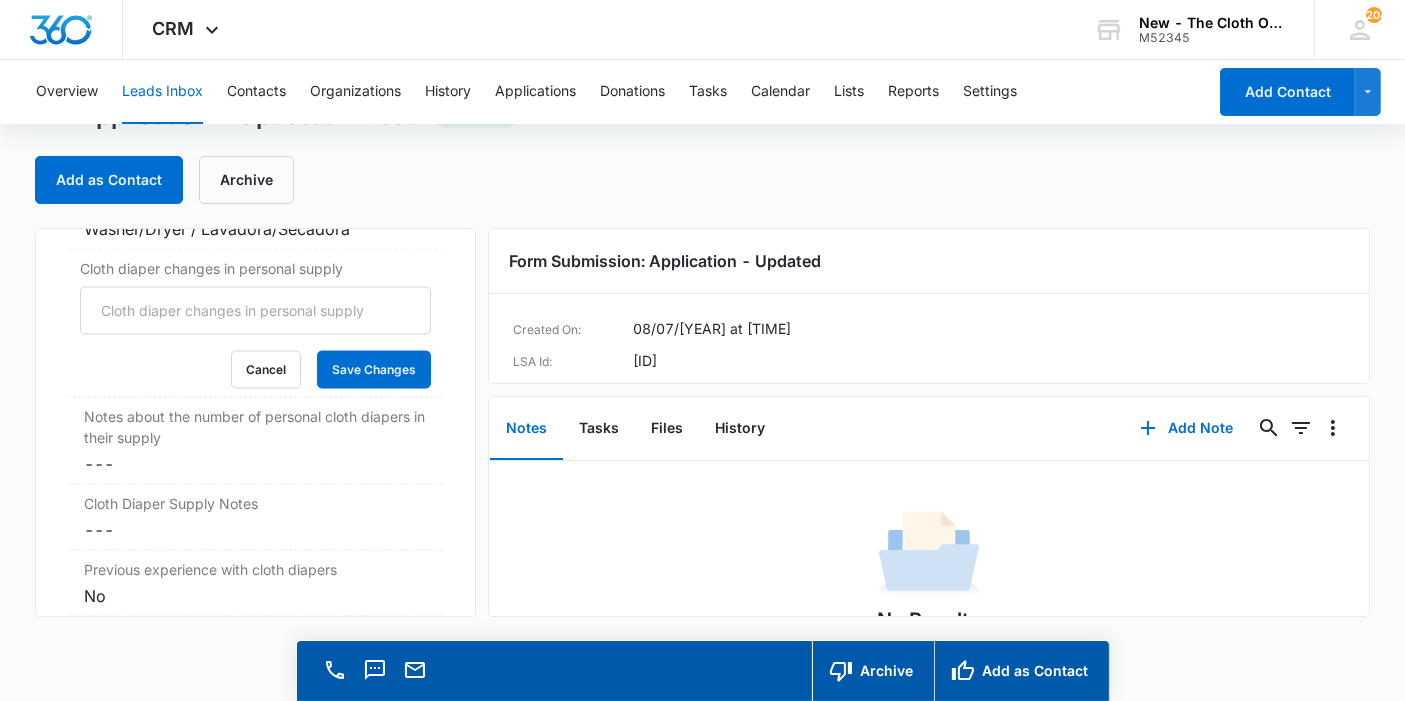 click on "Cloth diaper changes in personal supply" at bounding box center (255, 311) 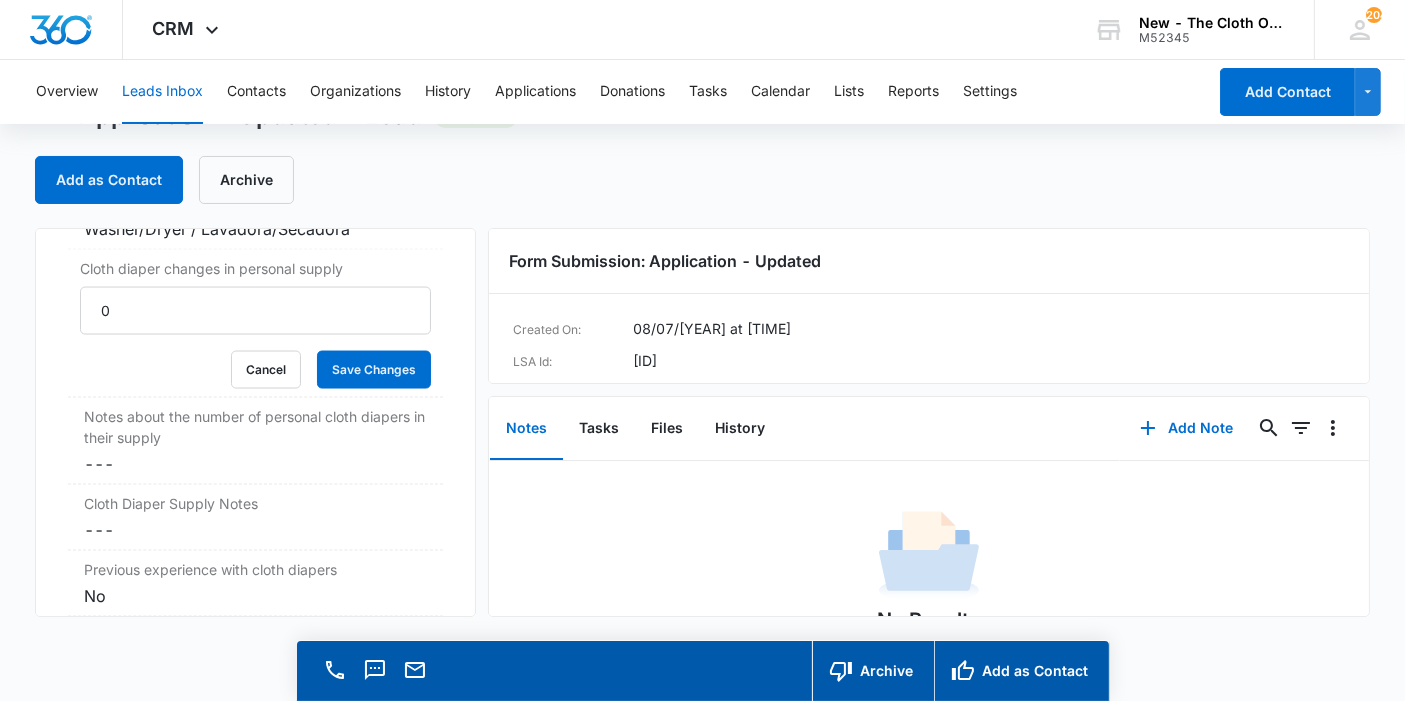 type on "0" 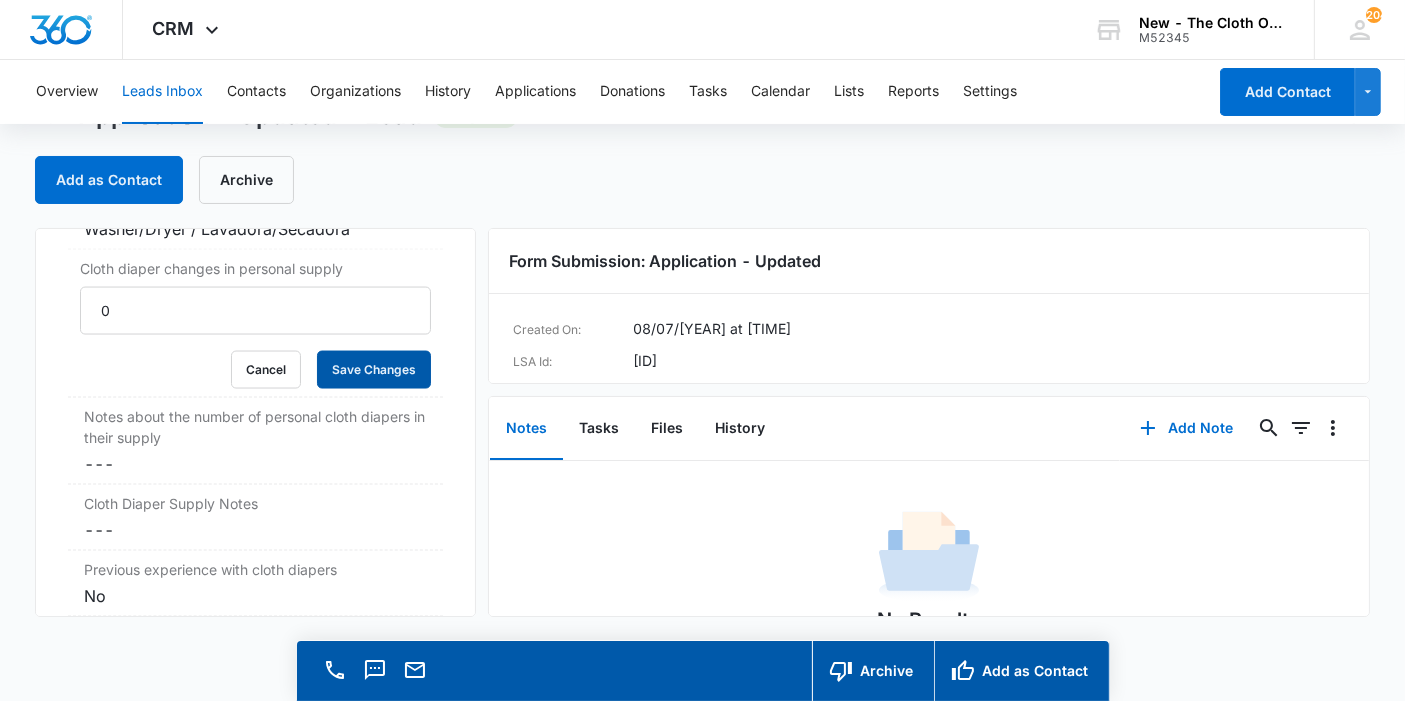 click on "Save Changes" at bounding box center (374, 370) 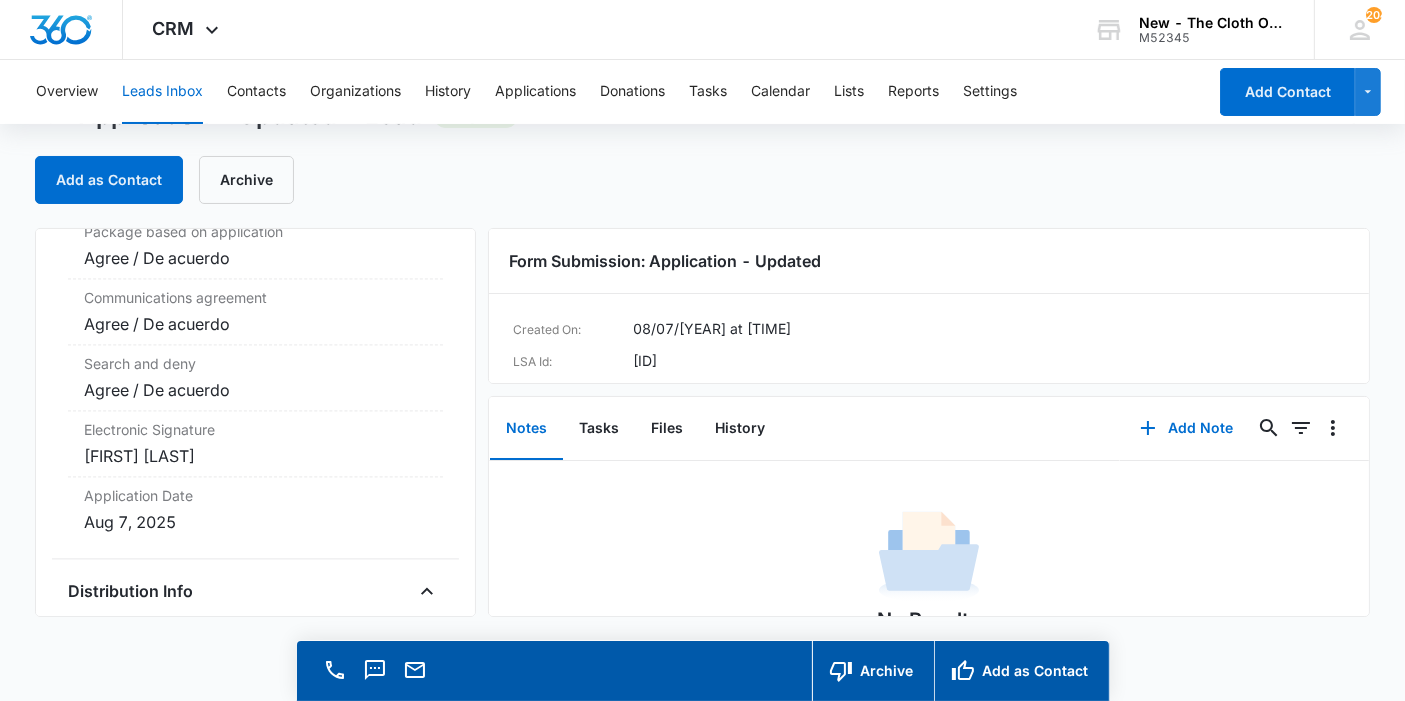 scroll, scrollTop: 4268, scrollLeft: 0, axis: vertical 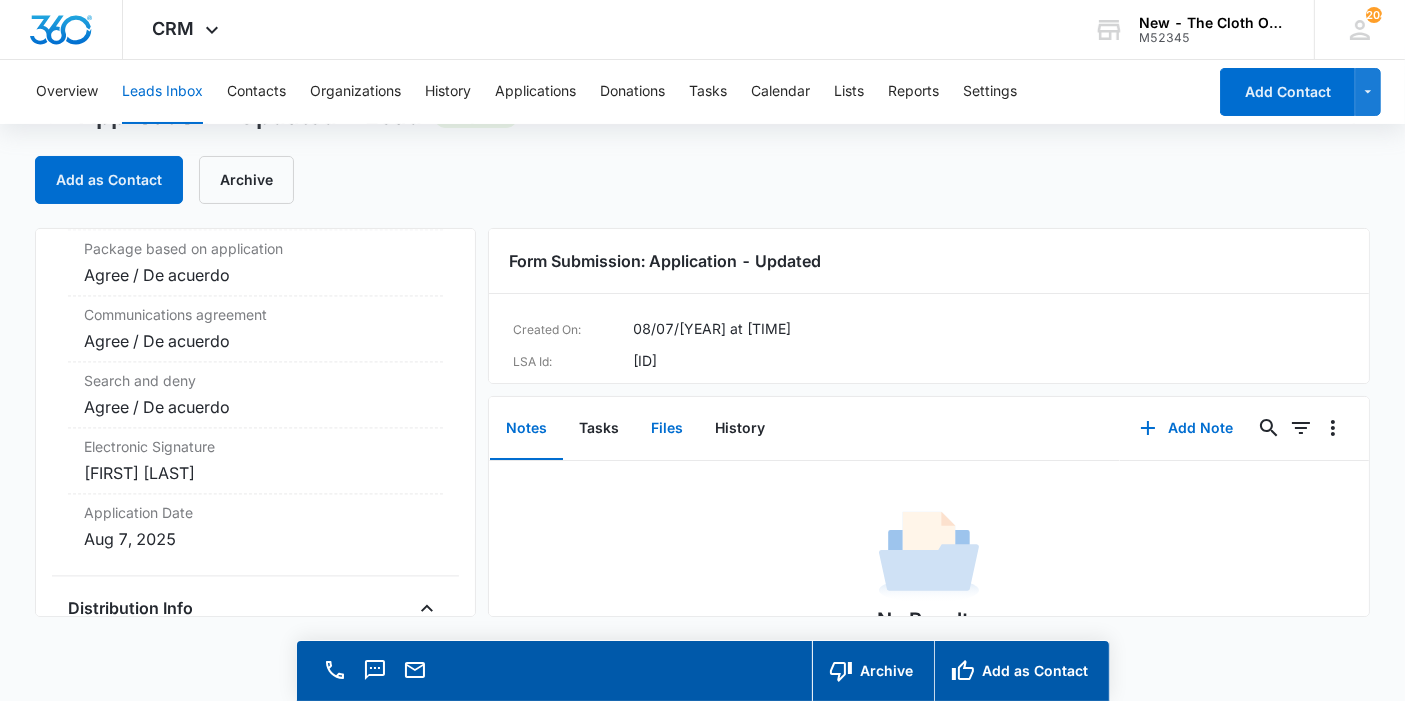 click on "Files" at bounding box center [667, 429] 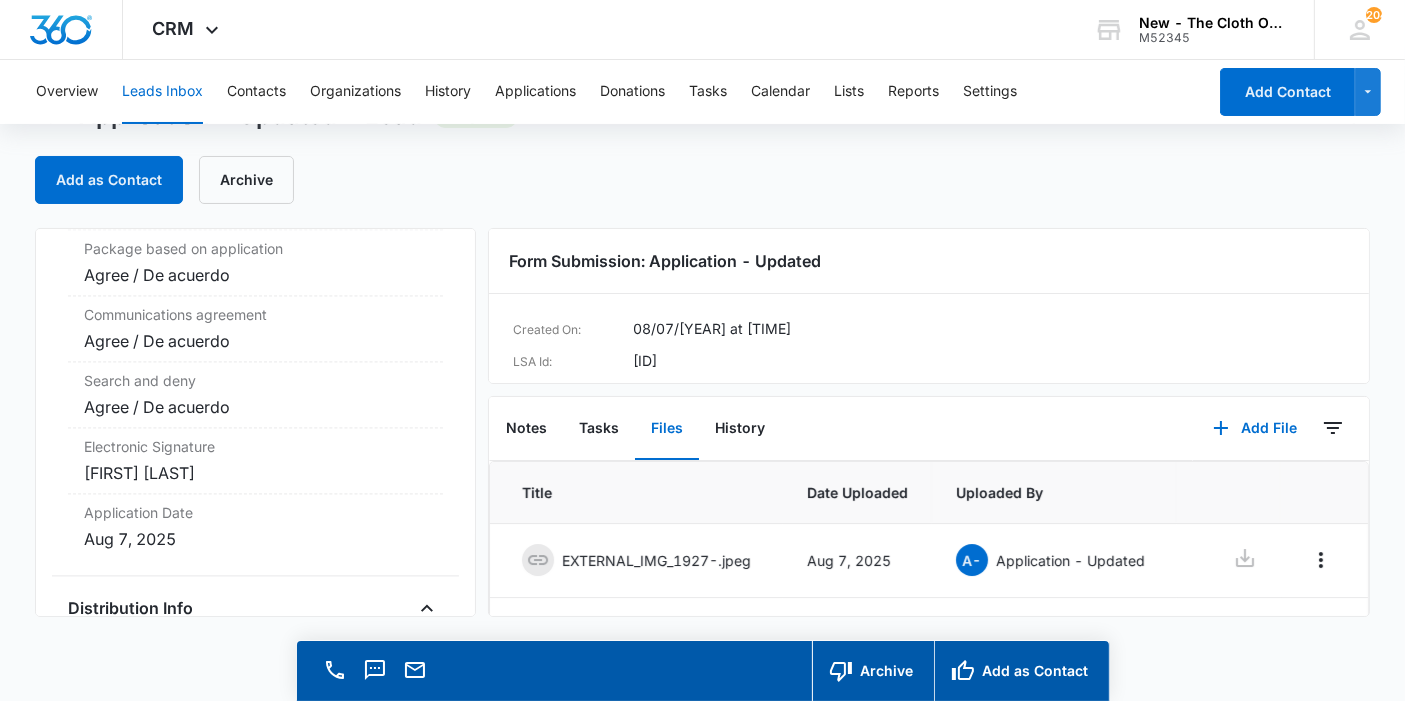 scroll, scrollTop: 135, scrollLeft: 0, axis: vertical 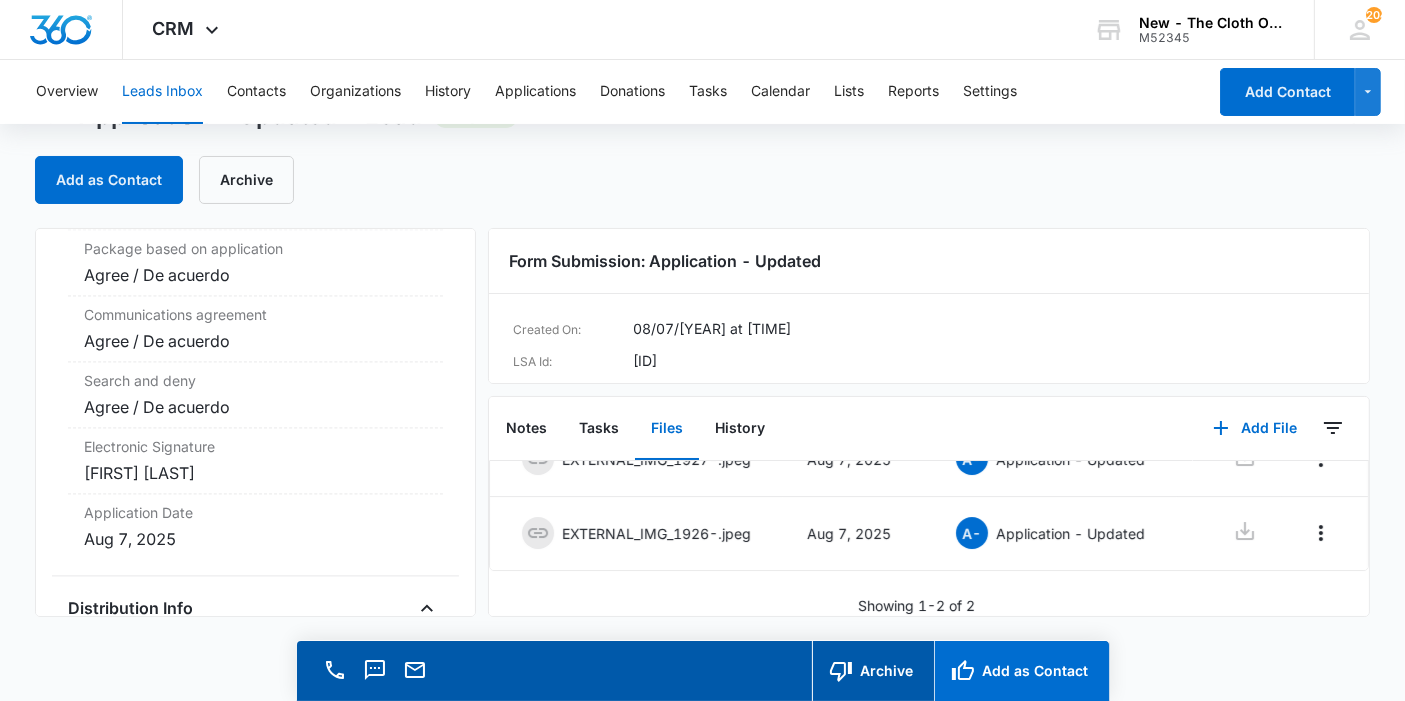click on "Add as Contact" at bounding box center [1021, 671] 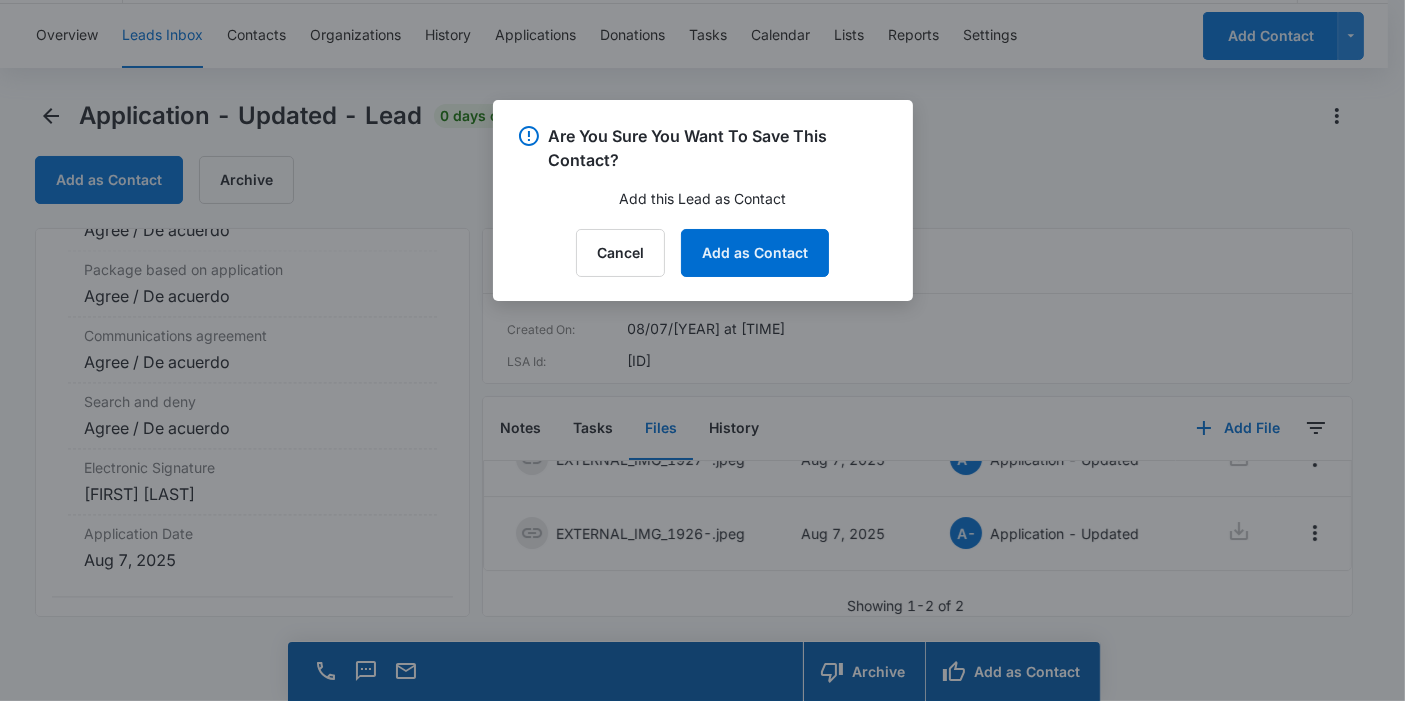 scroll, scrollTop: 4290, scrollLeft: 0, axis: vertical 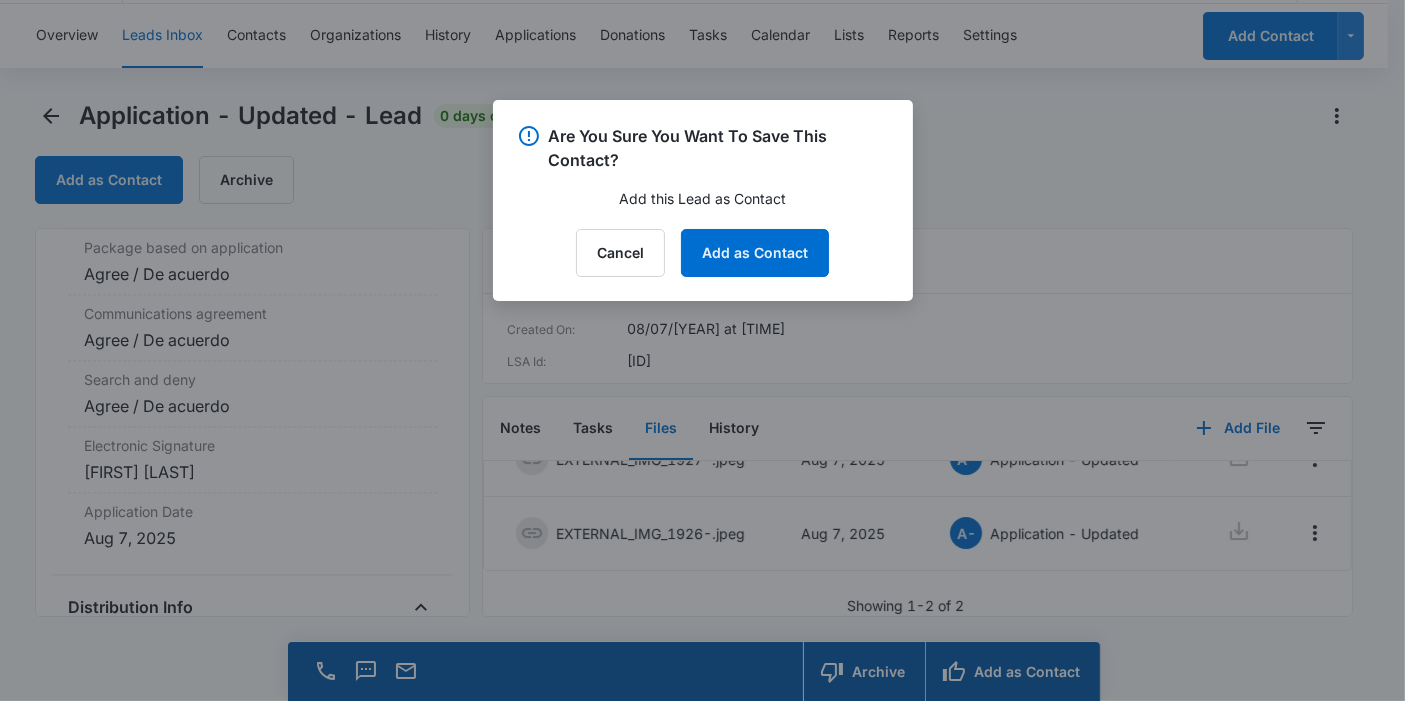 click on "Are You Sure You Want To Save This Contact? Add this Lead as Contact Cancel Add as Contact" at bounding box center (703, 200) 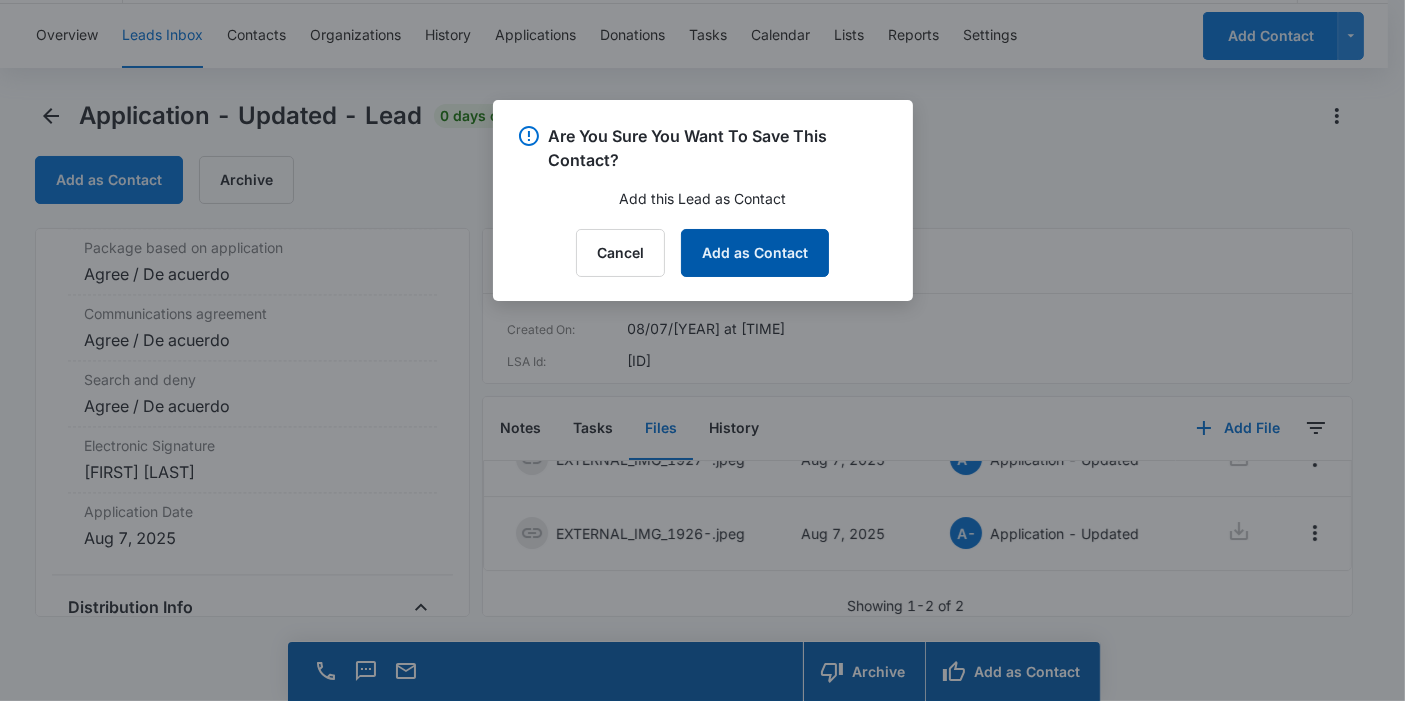 click on "Add as Contact" at bounding box center [755, 253] 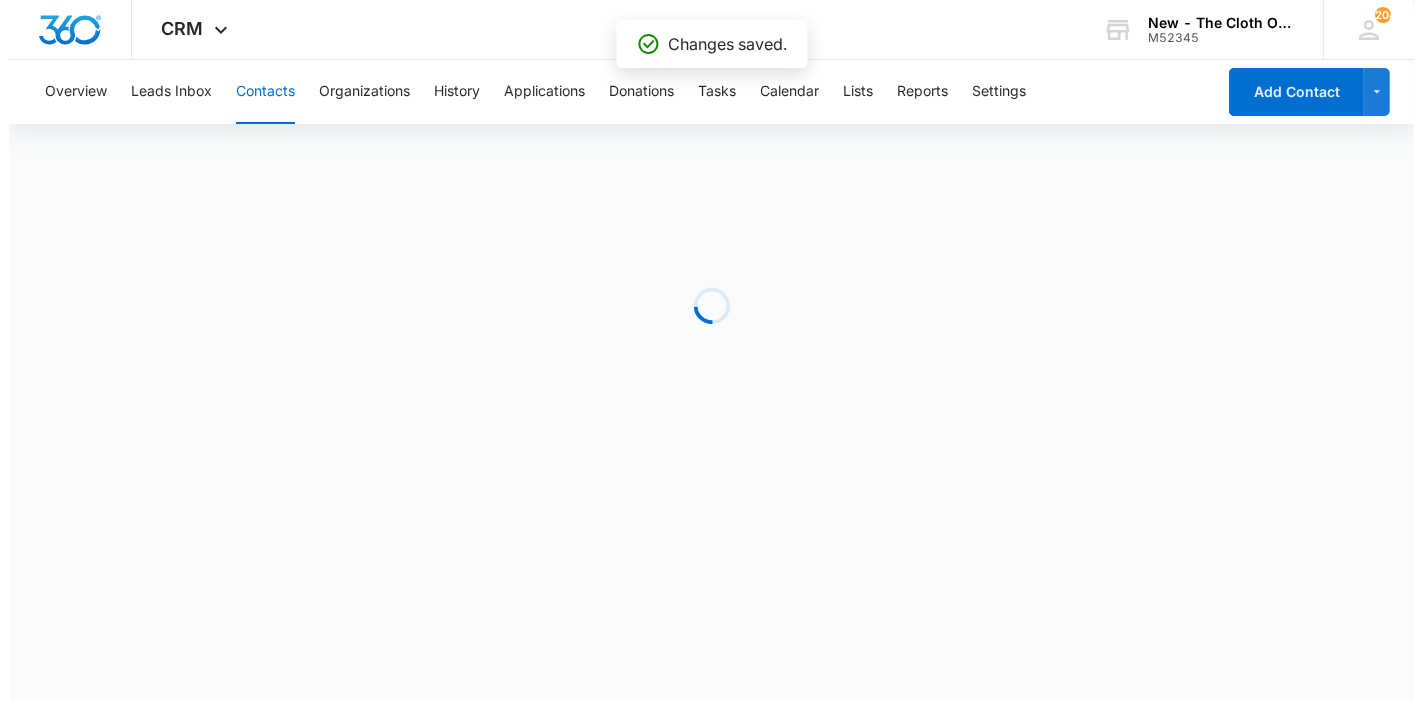 scroll, scrollTop: 0, scrollLeft: 0, axis: both 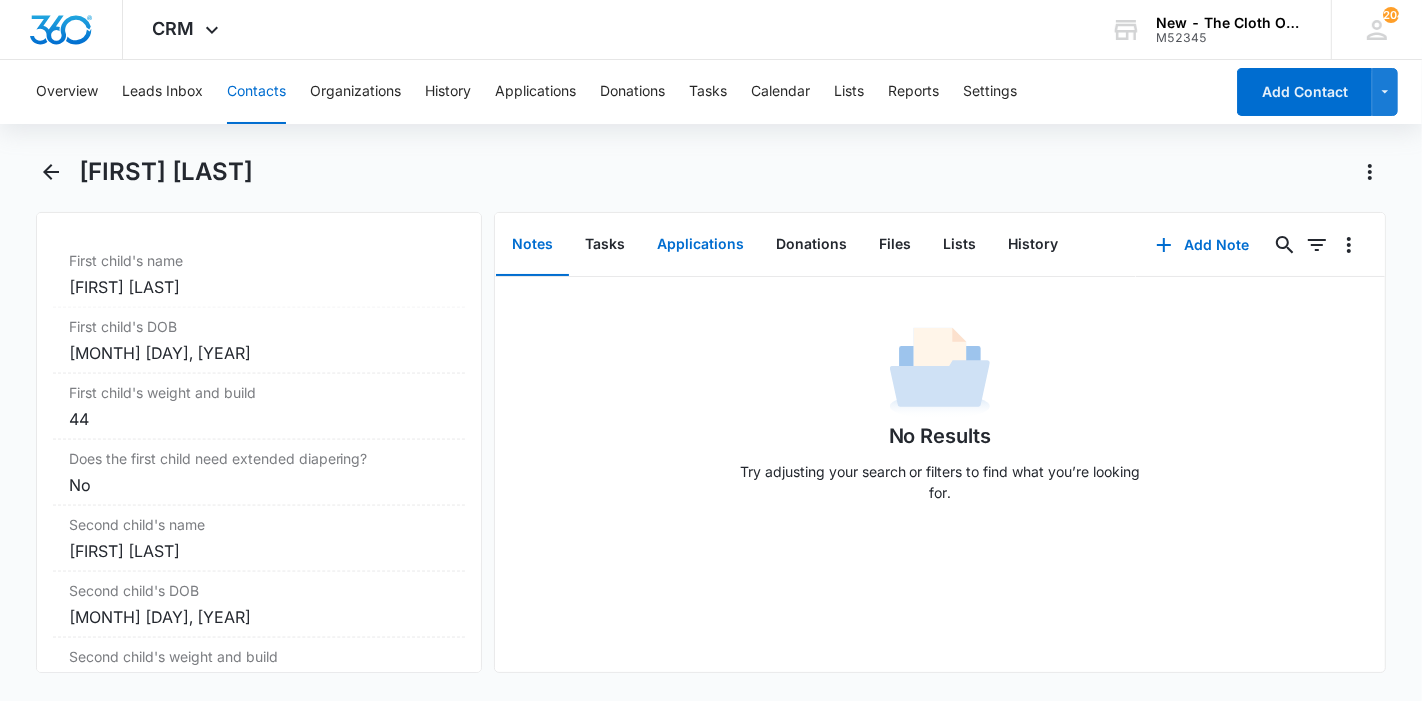 click on "Applications" at bounding box center [700, 245] 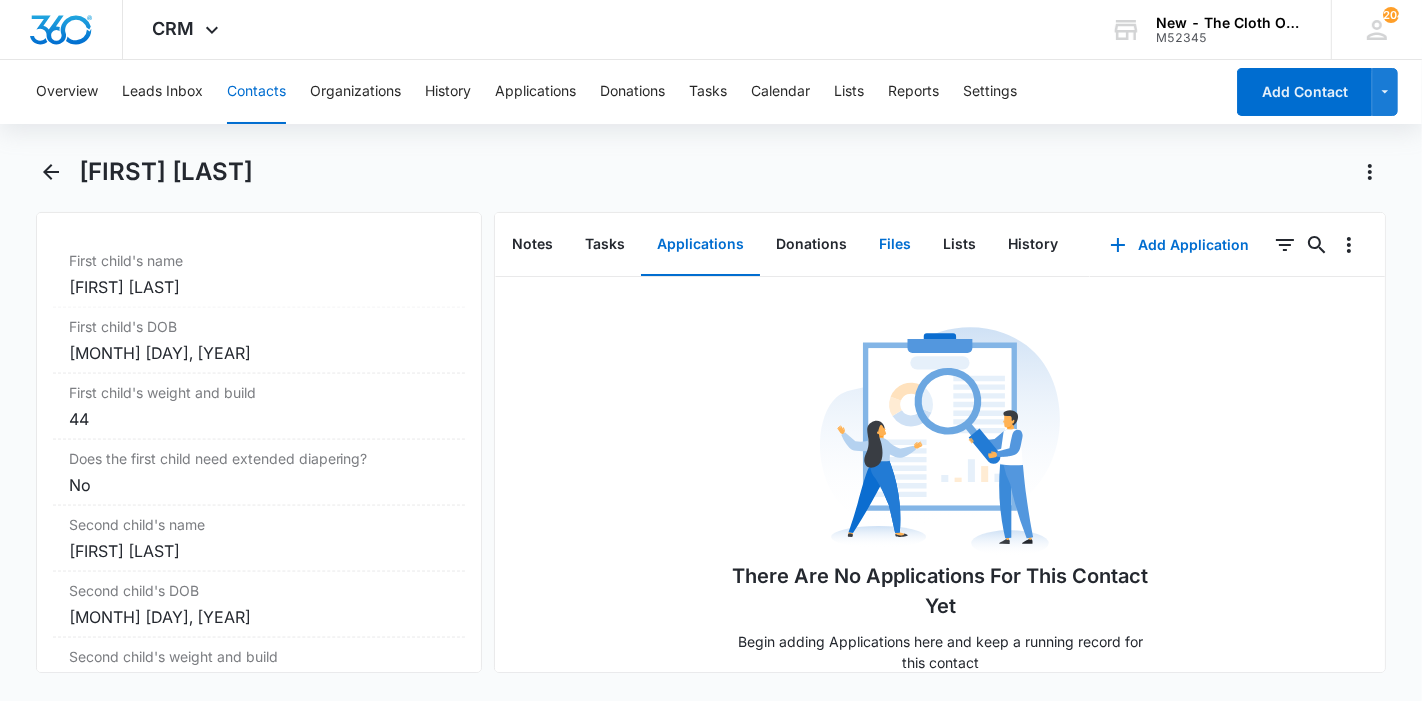 click on "Files" at bounding box center (895, 245) 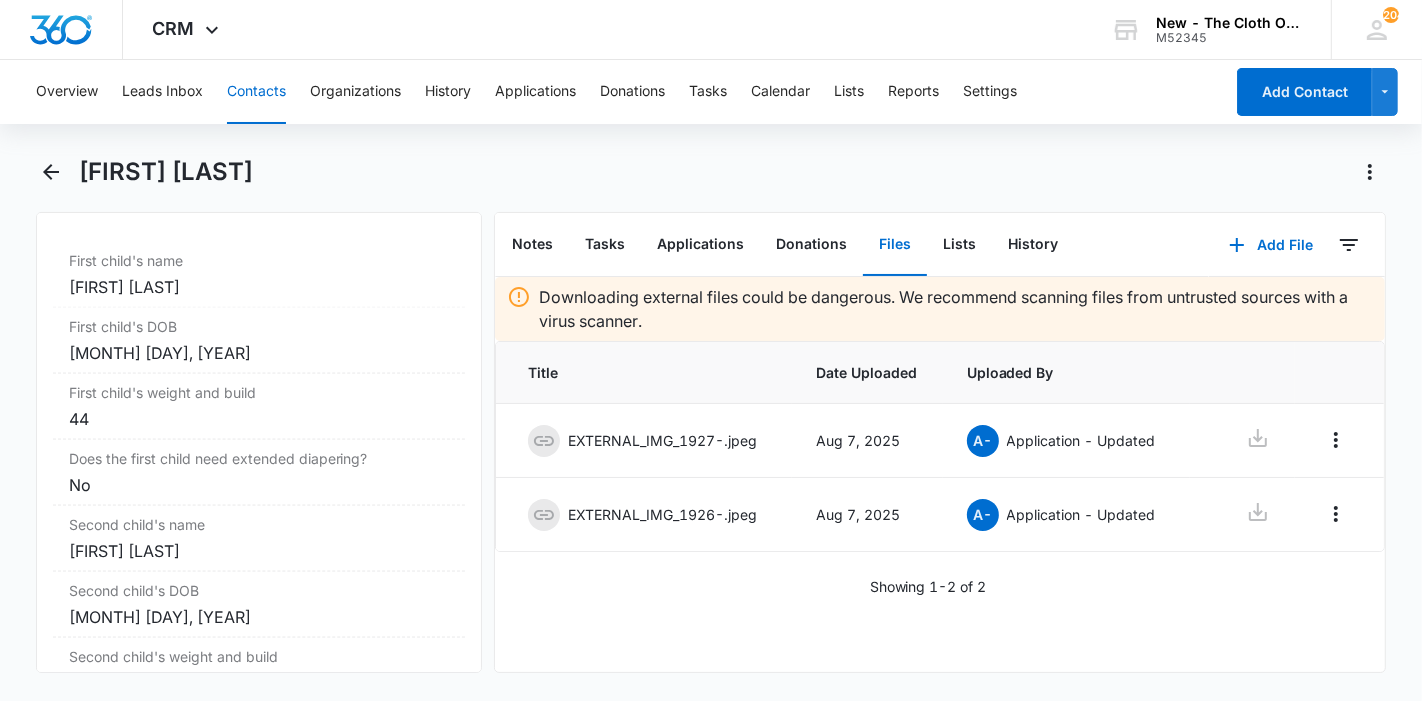 click 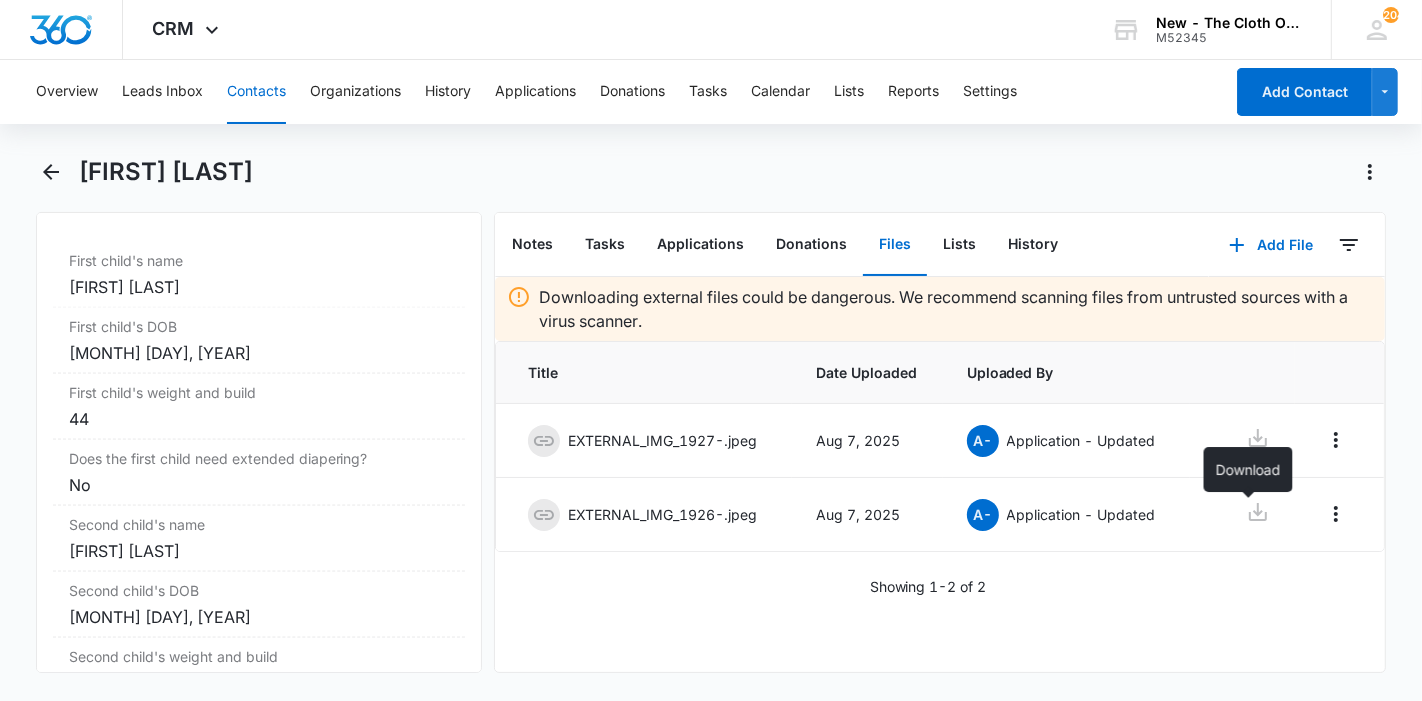 click 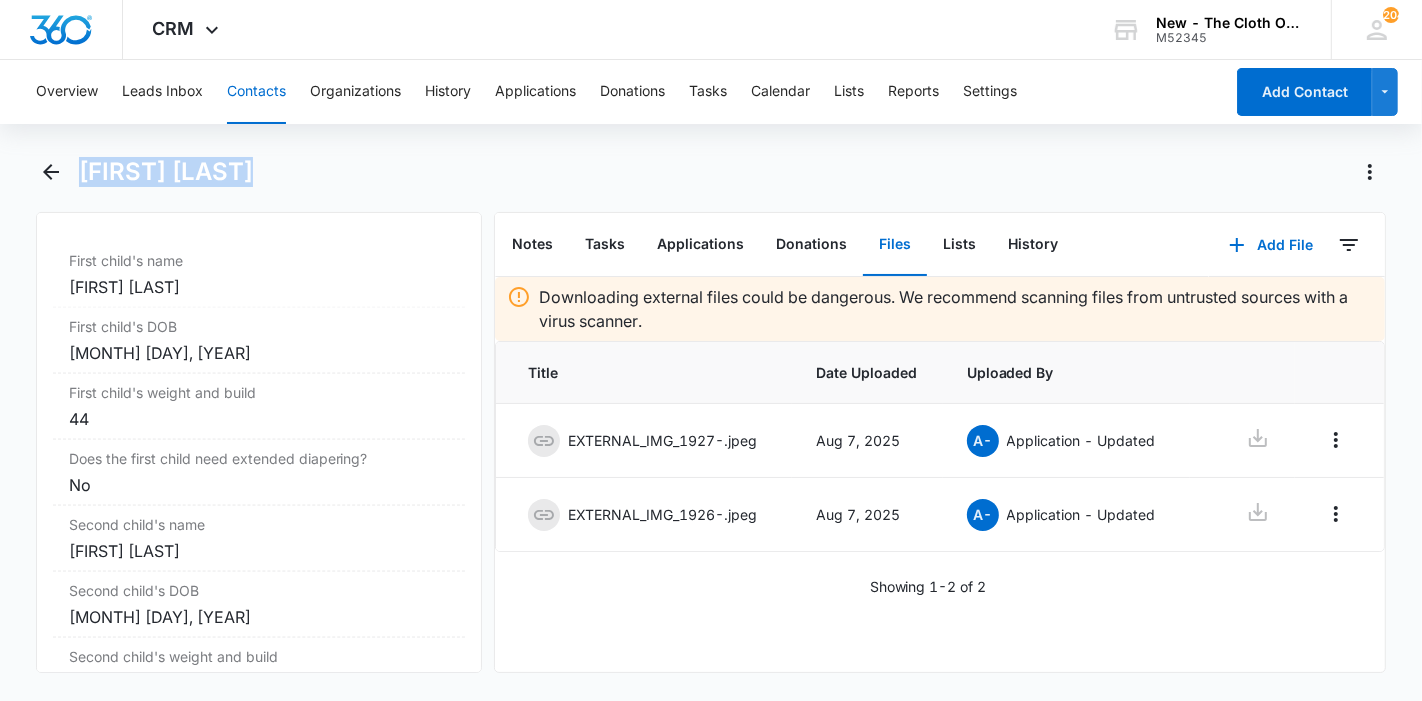 drag, startPoint x: 288, startPoint y: 172, endPoint x: 80, endPoint y: 184, distance: 208.34587 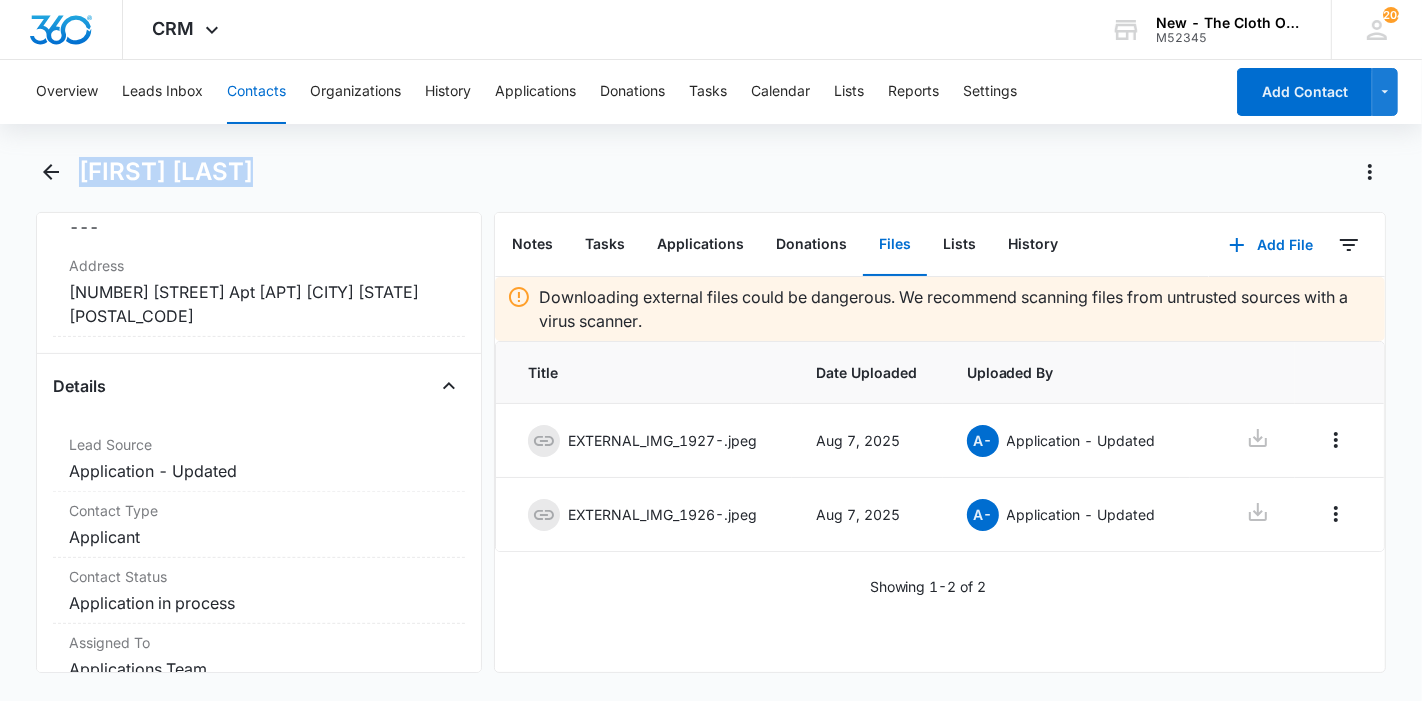 scroll, scrollTop: 555, scrollLeft: 0, axis: vertical 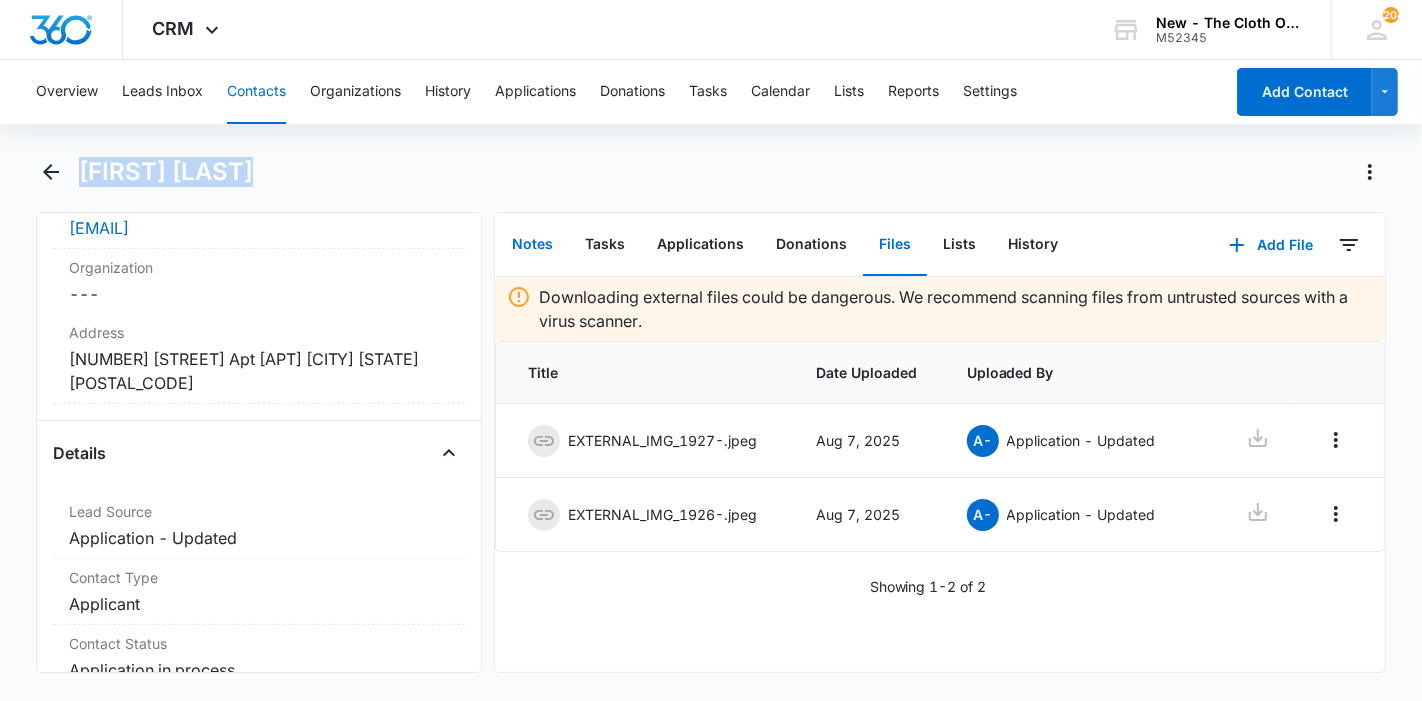 click on "Notes" at bounding box center [532, 245] 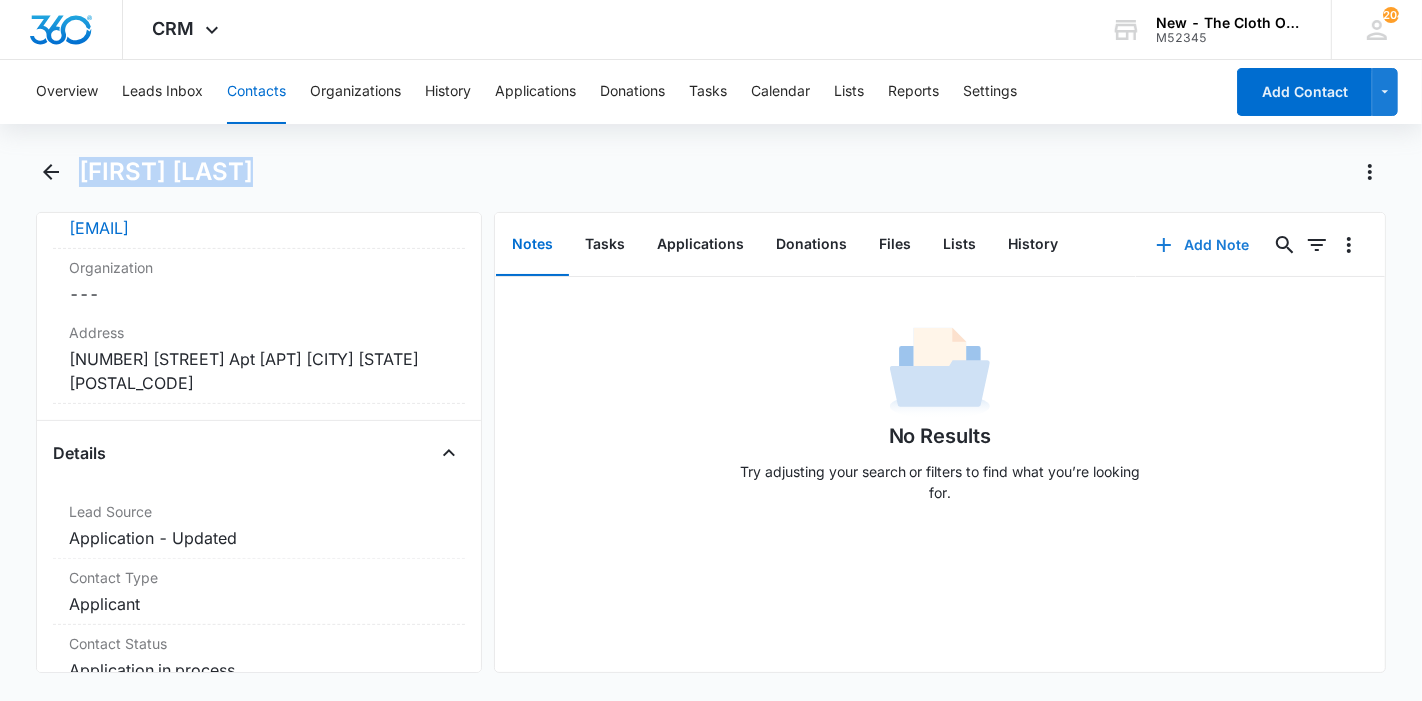 click on "Add Note" at bounding box center (1202, 245) 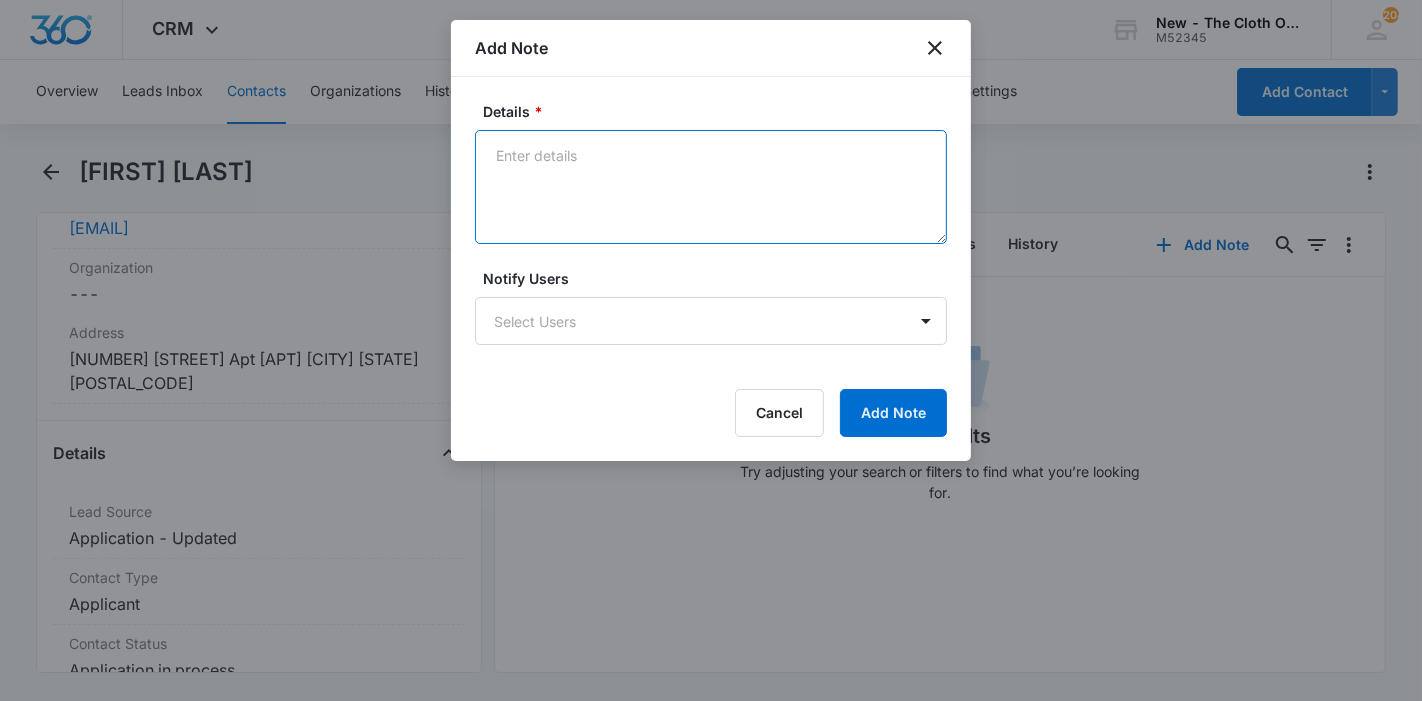 click on "Details *" at bounding box center [711, 187] 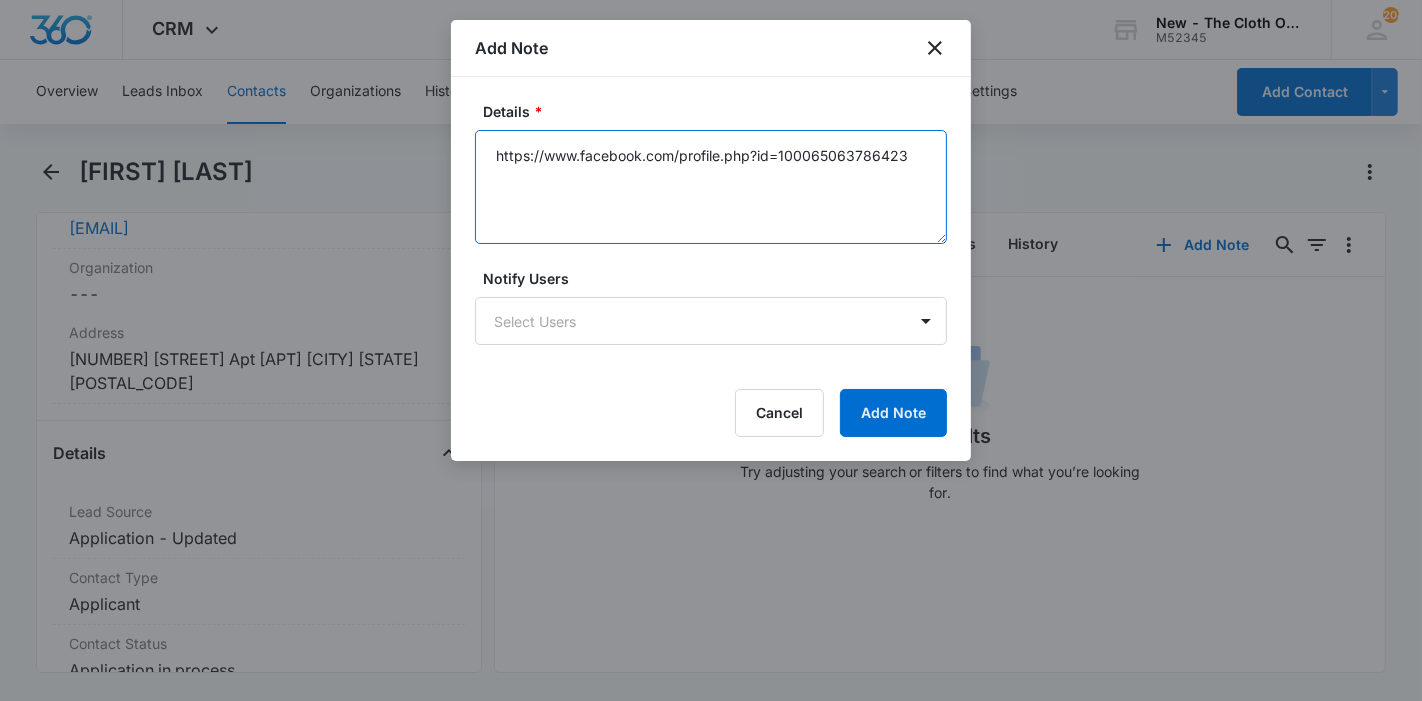 type on "https://www.facebook.com/profile.php?id=100065063786423" 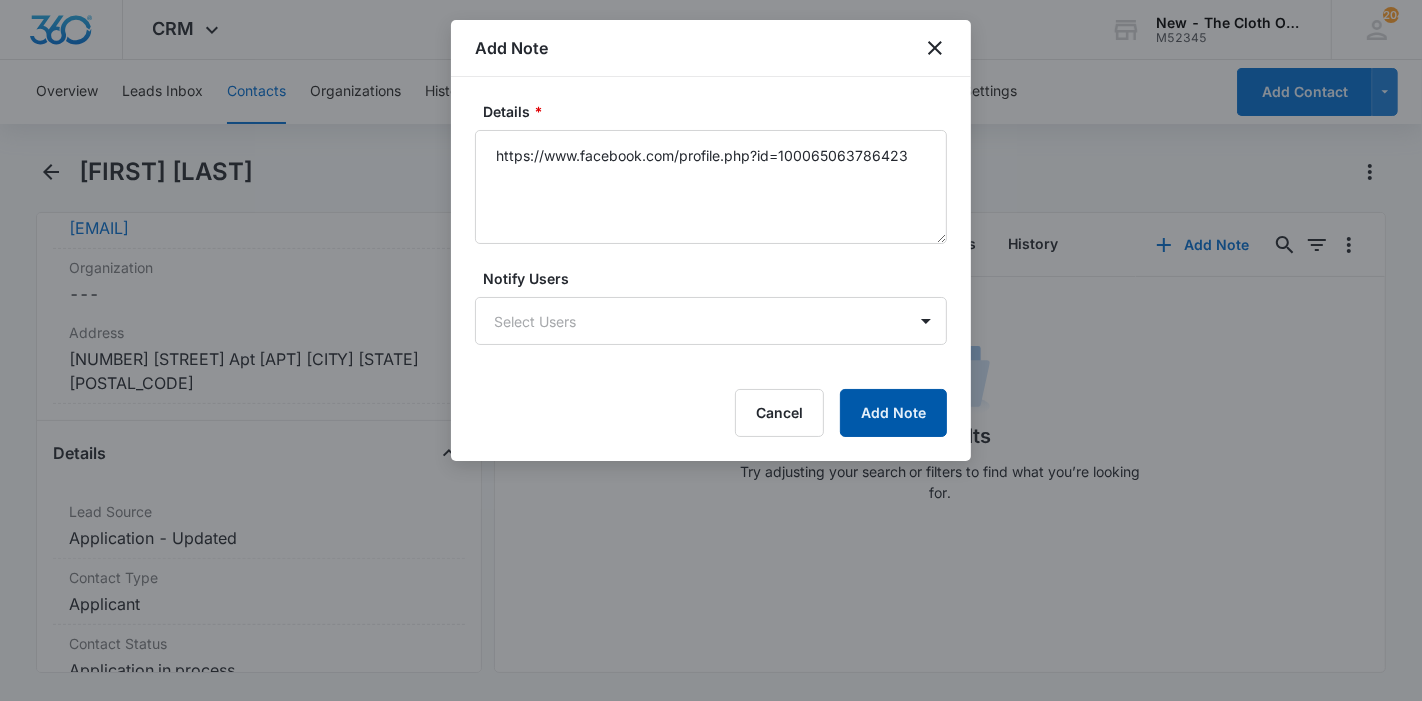 click on "Add Note" at bounding box center [893, 413] 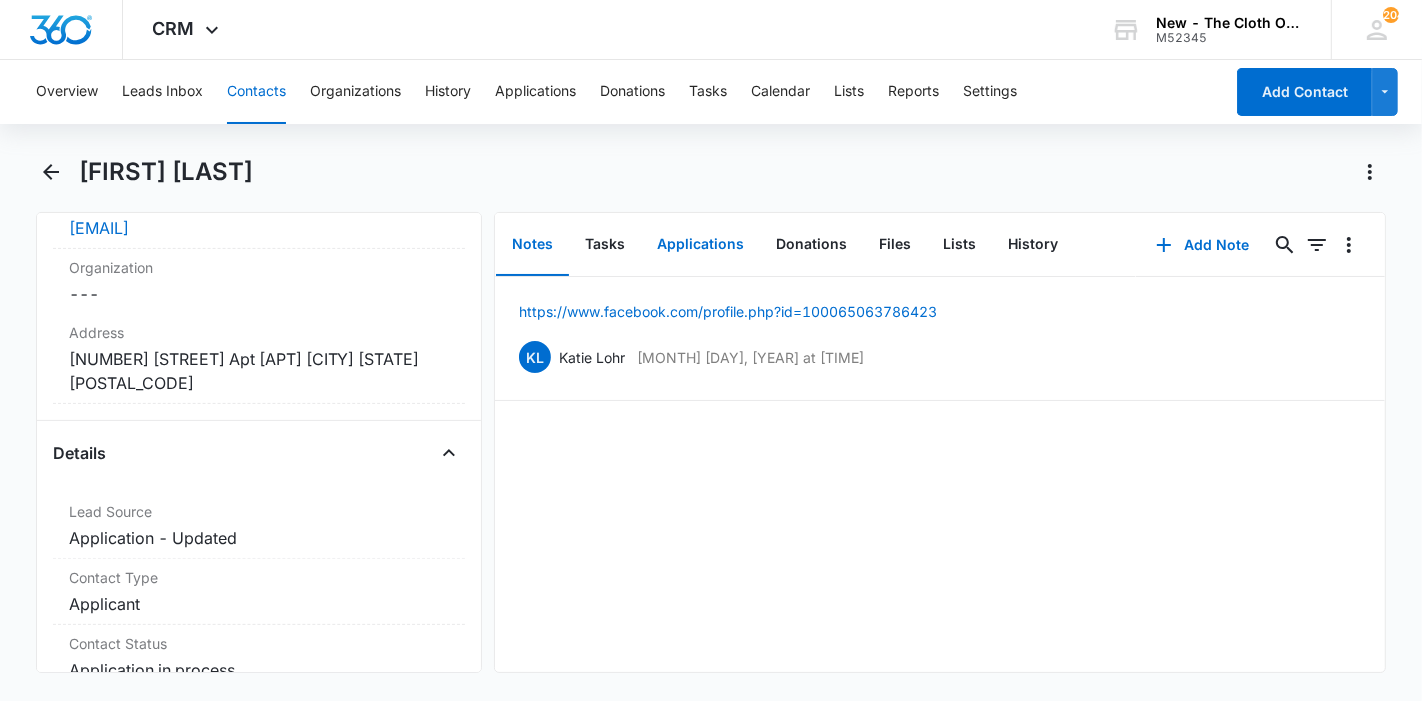click on "Applications" at bounding box center [700, 245] 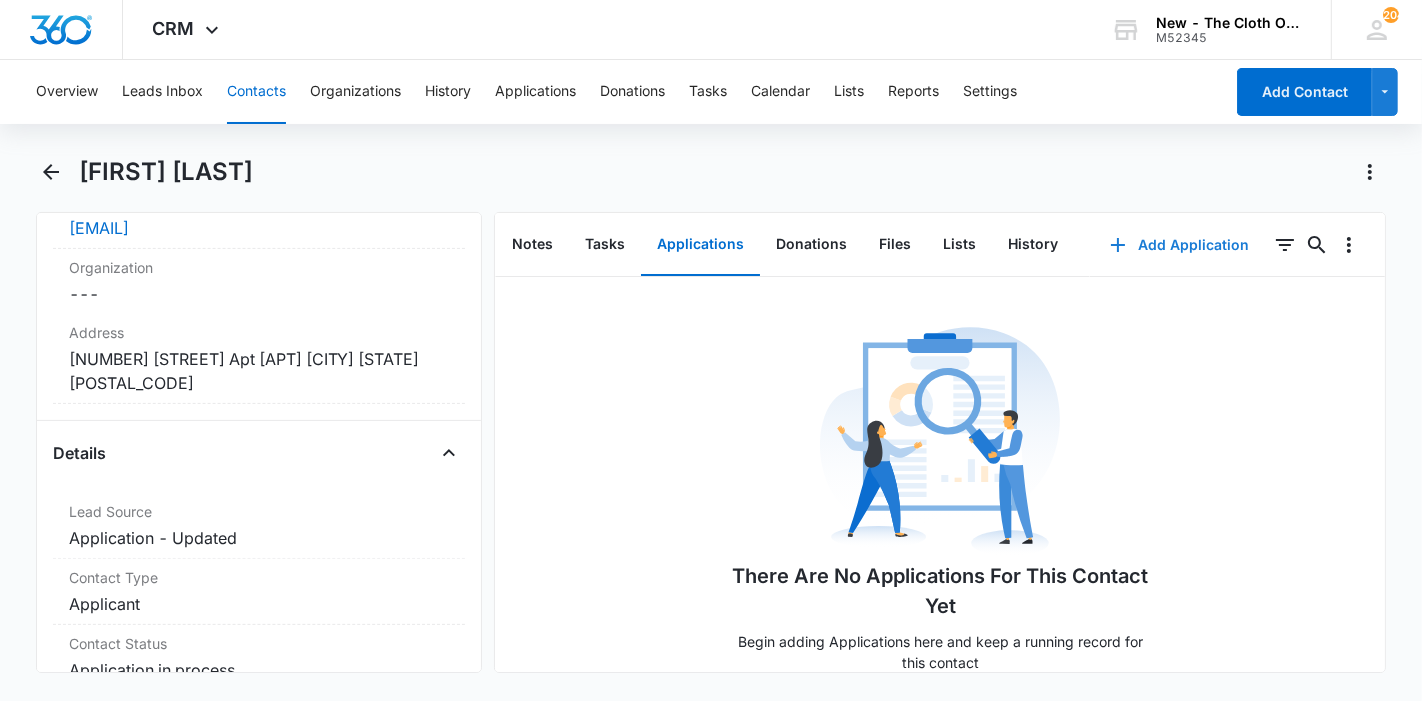click on "Add Application" at bounding box center (1179, 245) 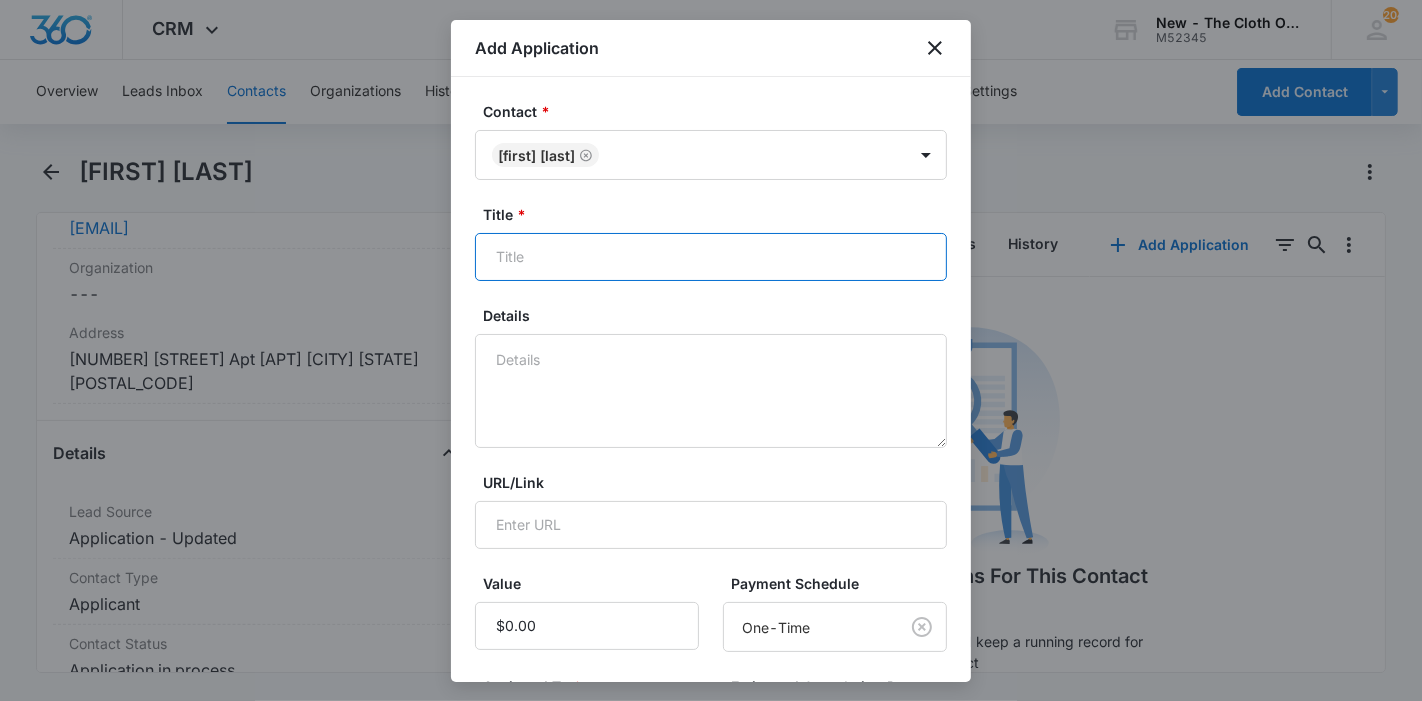 click on "Title *" at bounding box center [711, 257] 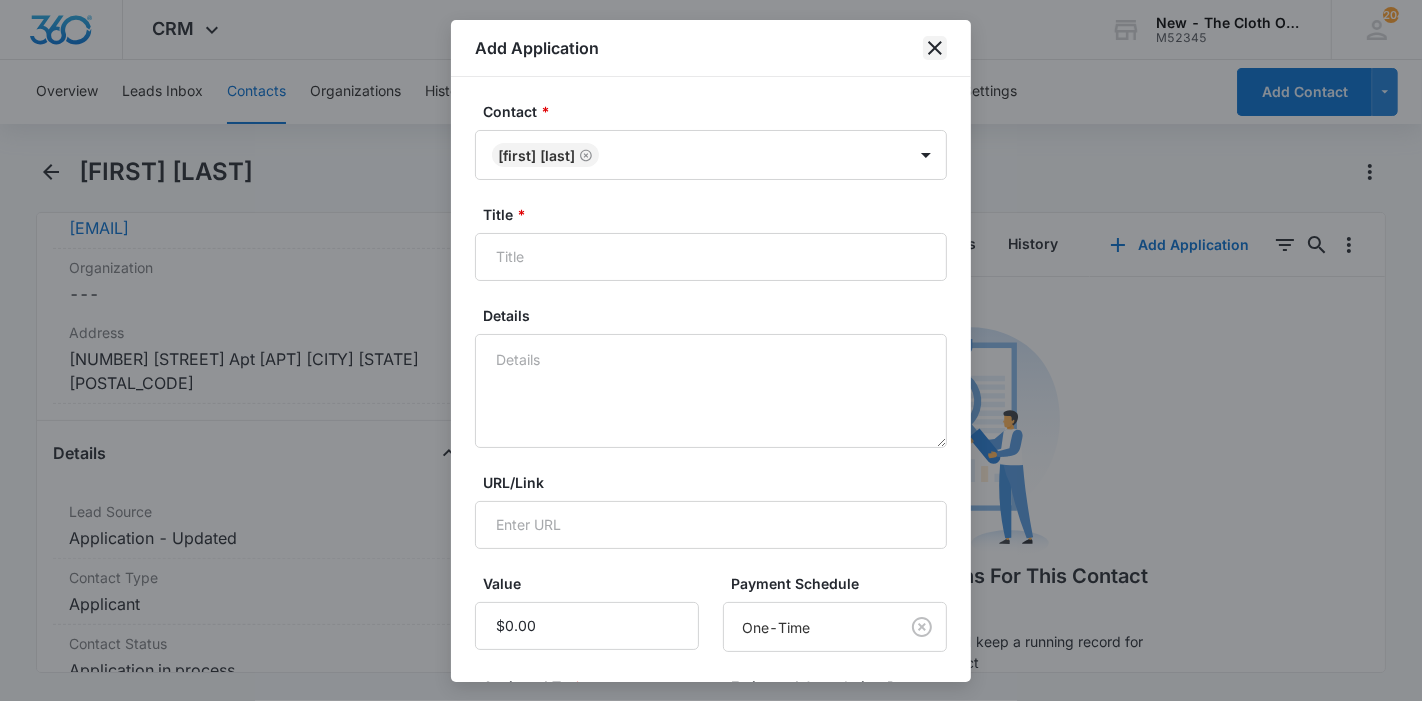 click 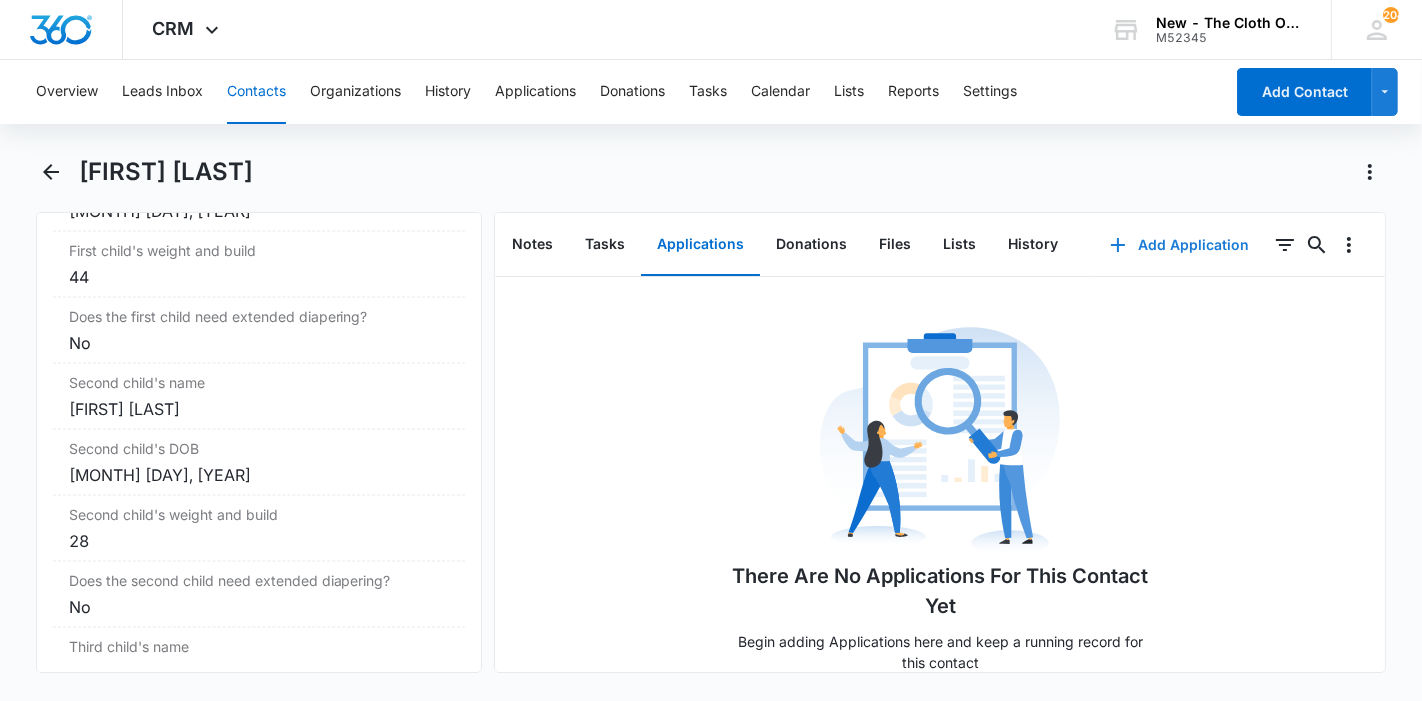 scroll, scrollTop: 2444, scrollLeft: 0, axis: vertical 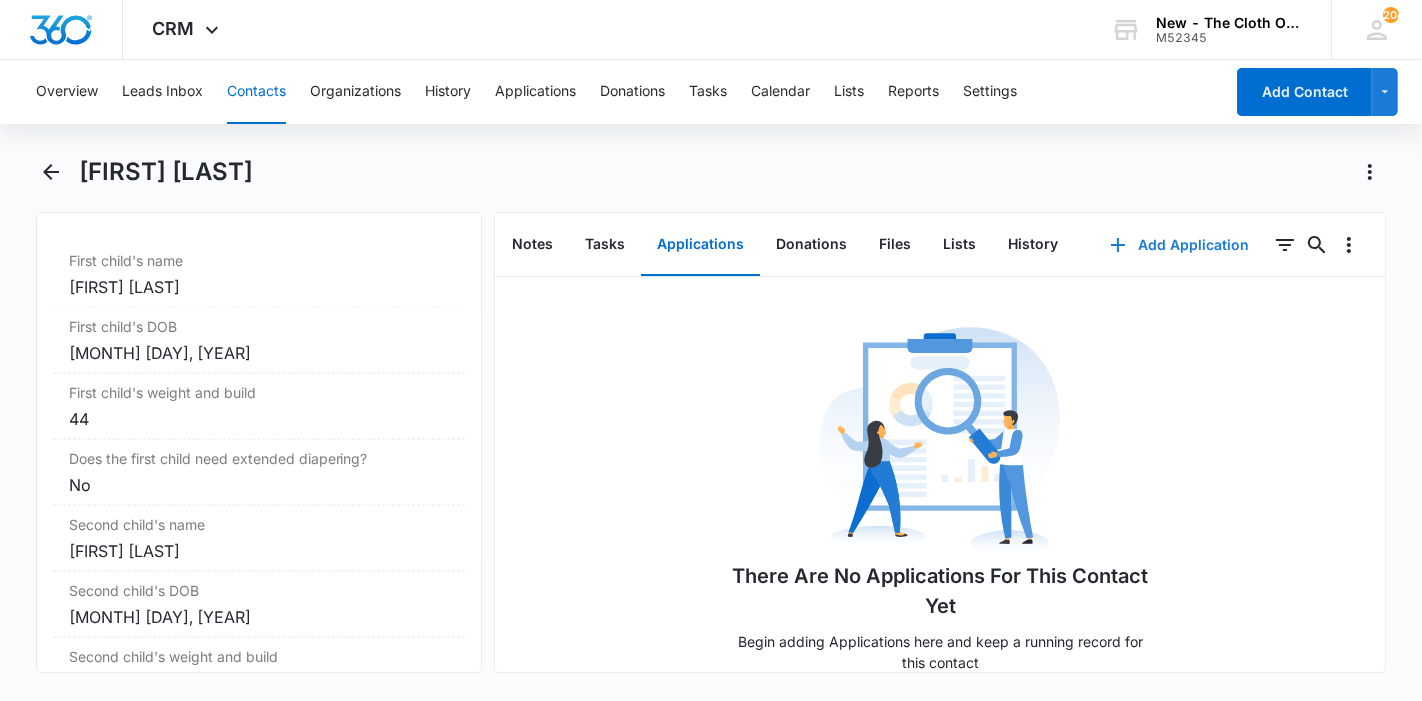 click on "Add Application" at bounding box center [1179, 245] 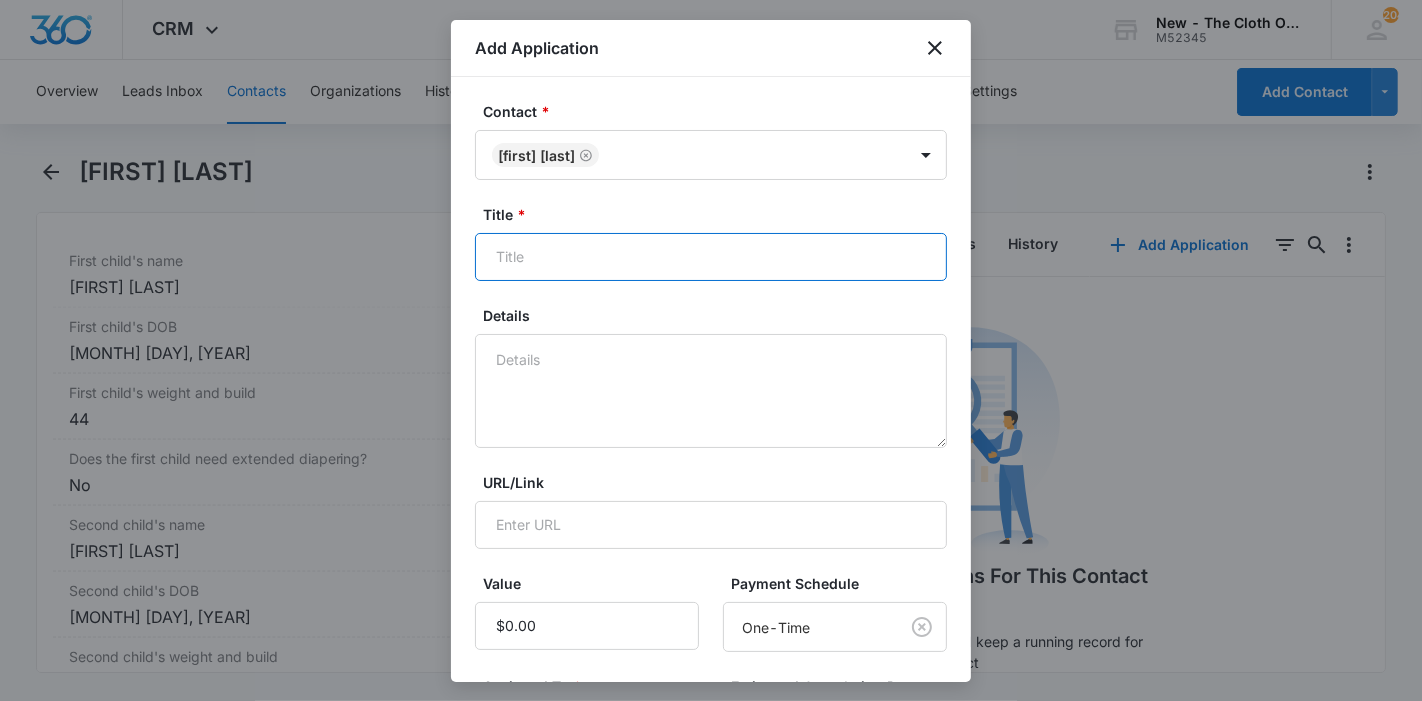 click on "Title *" at bounding box center [711, 257] 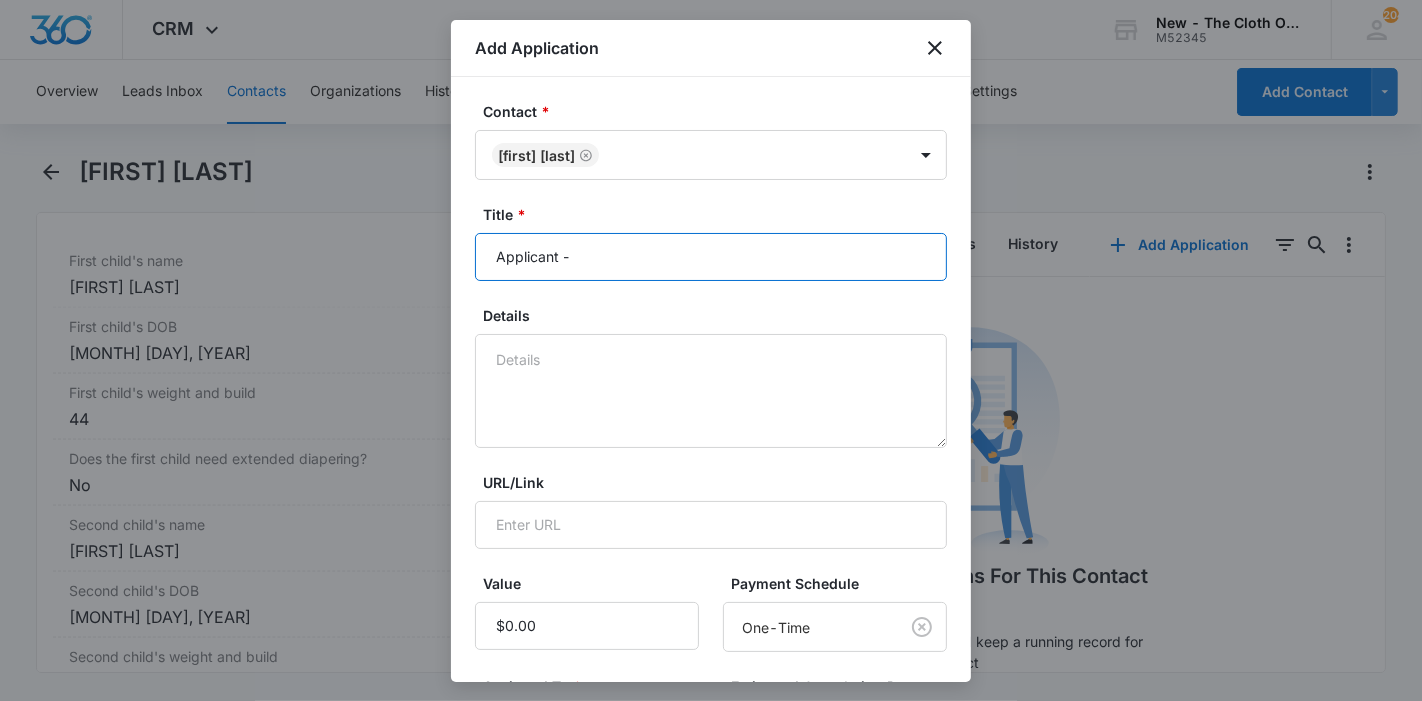 paste on "[FIRST] [LAST]" 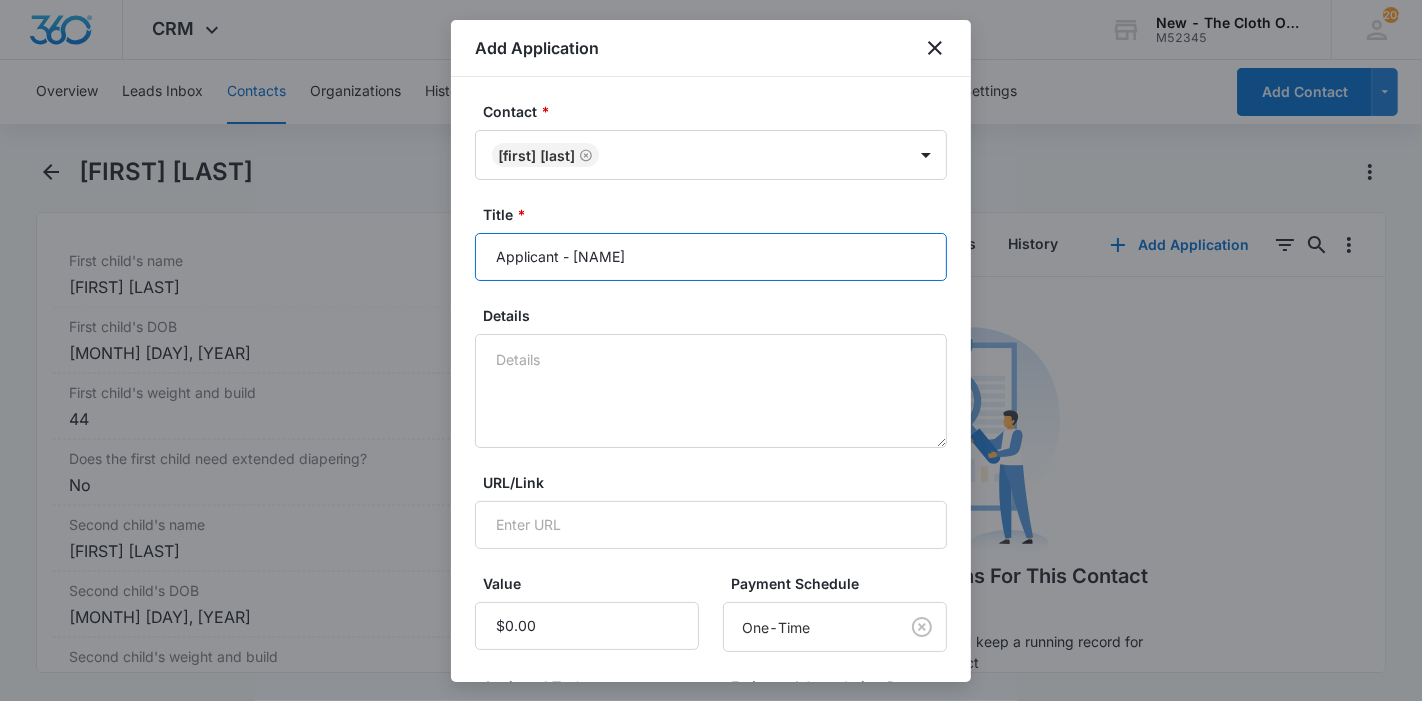 type on "Applicant - Nataesha Dumas" 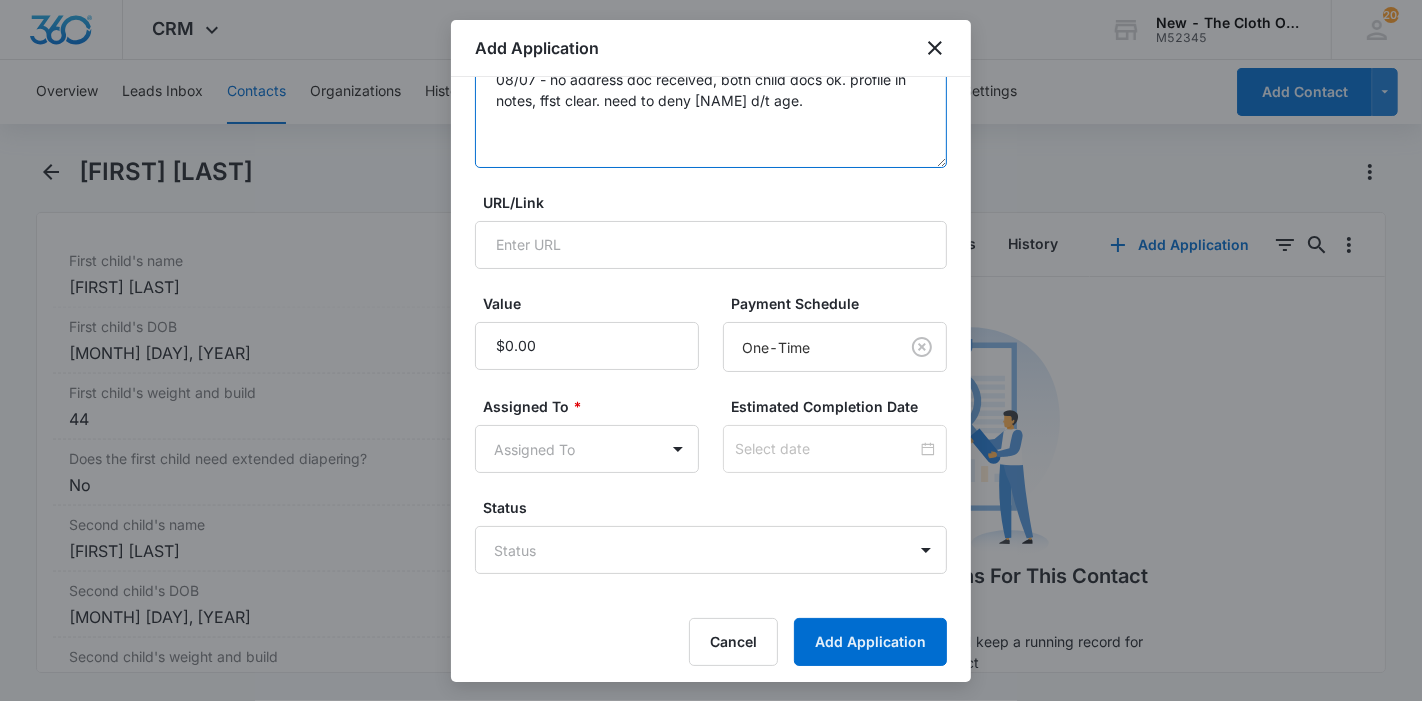 scroll, scrollTop: 285, scrollLeft: 0, axis: vertical 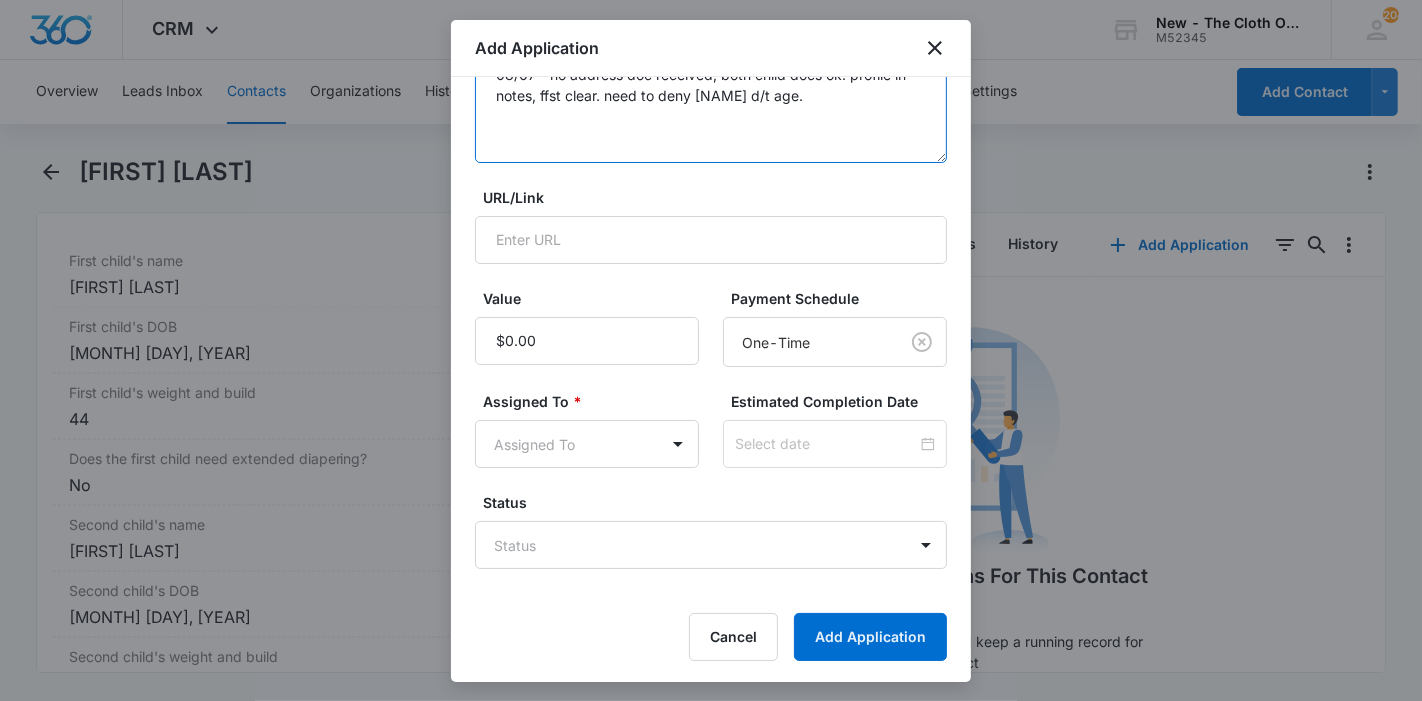 type on "08/07 - no address doc received, both child docs ok. profile in notes, ffst clear. need to deny Joshua d/t age." 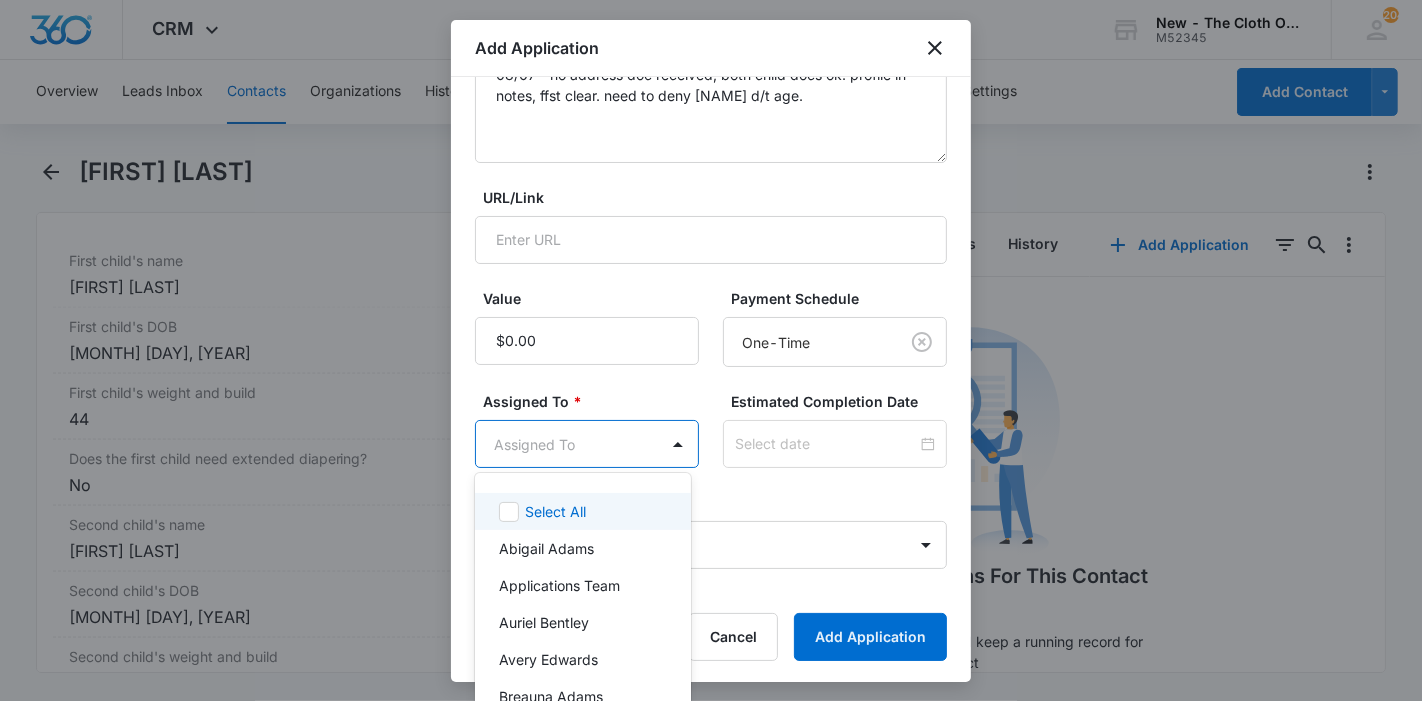 click on "CRM Apps Reputation Forms CRM Email Ads Intelligence Brand Settings New - The Cloth Option M52345 Your Accounts View All 204 KL Katie Lohr katie.WA@theclothoption.org My Profile 204 Notifications Support Logout Terms & Conditions   •   Privacy Policy Overview Leads Inbox Contacts Organizations History Applications Donations Tasks Calendar Lists Reports Settings Add Contact Nataesha Dumas Remove ND Nataesha Dumas Contact Info Name Cancel Save Changes Nataesha Dumas Phone Cancel Save Changes (904) 742-5874 Email Cancel Save Changes nataesha.dumasnd@yahoo.com Organization Cancel Save Changes --- Address Cancel Save Changes 11050 Harts Rd Apt 1704 Jacksonville Florida 32218 Details Lead Source Cancel Save Changes Application - Updated Contact Type Cancel Save Changes Applicant Contact Status Cancel Save Changes Application in process Assigned To Cancel Save Changes Applications Team Tags Cancel Save Changes --- Next Contact Date Cancel Save Changes --- Color Tag Current Color: Cancel Save Changes Payments ID" at bounding box center (711, 350) 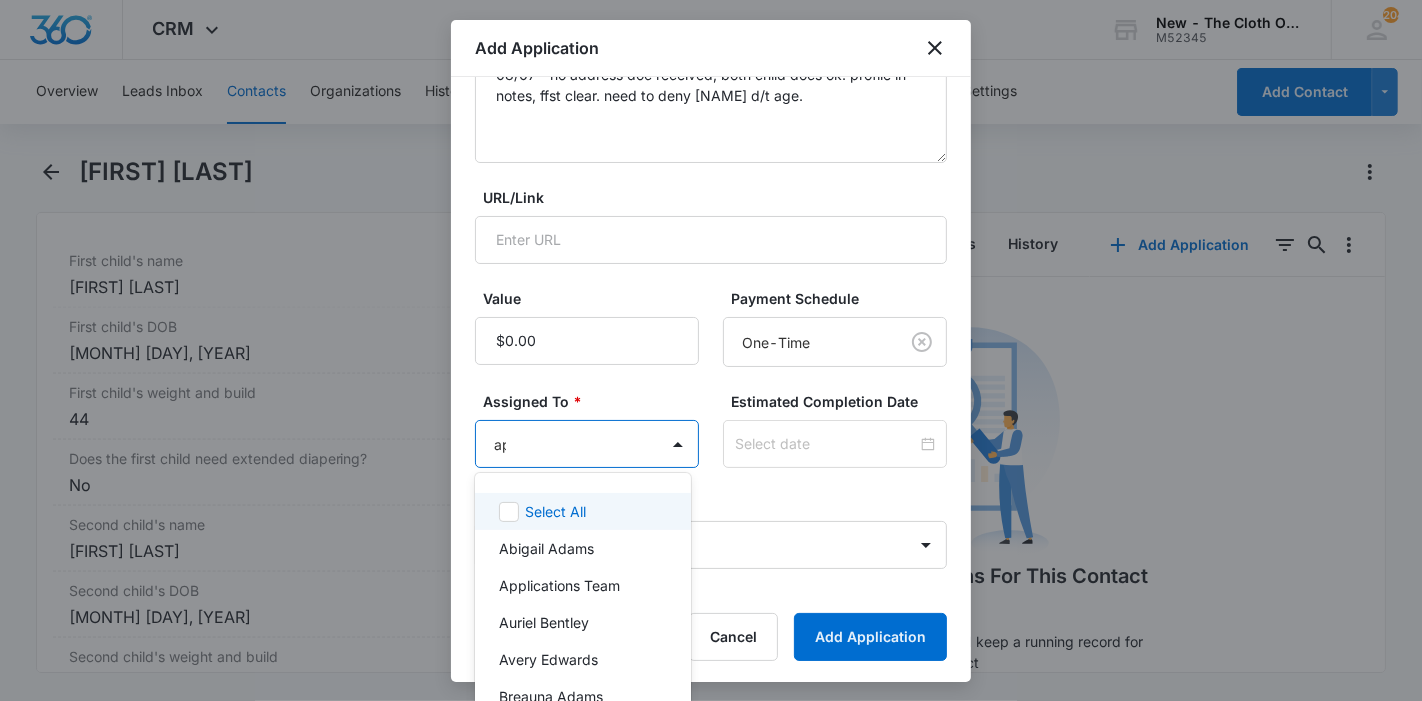 type on "app" 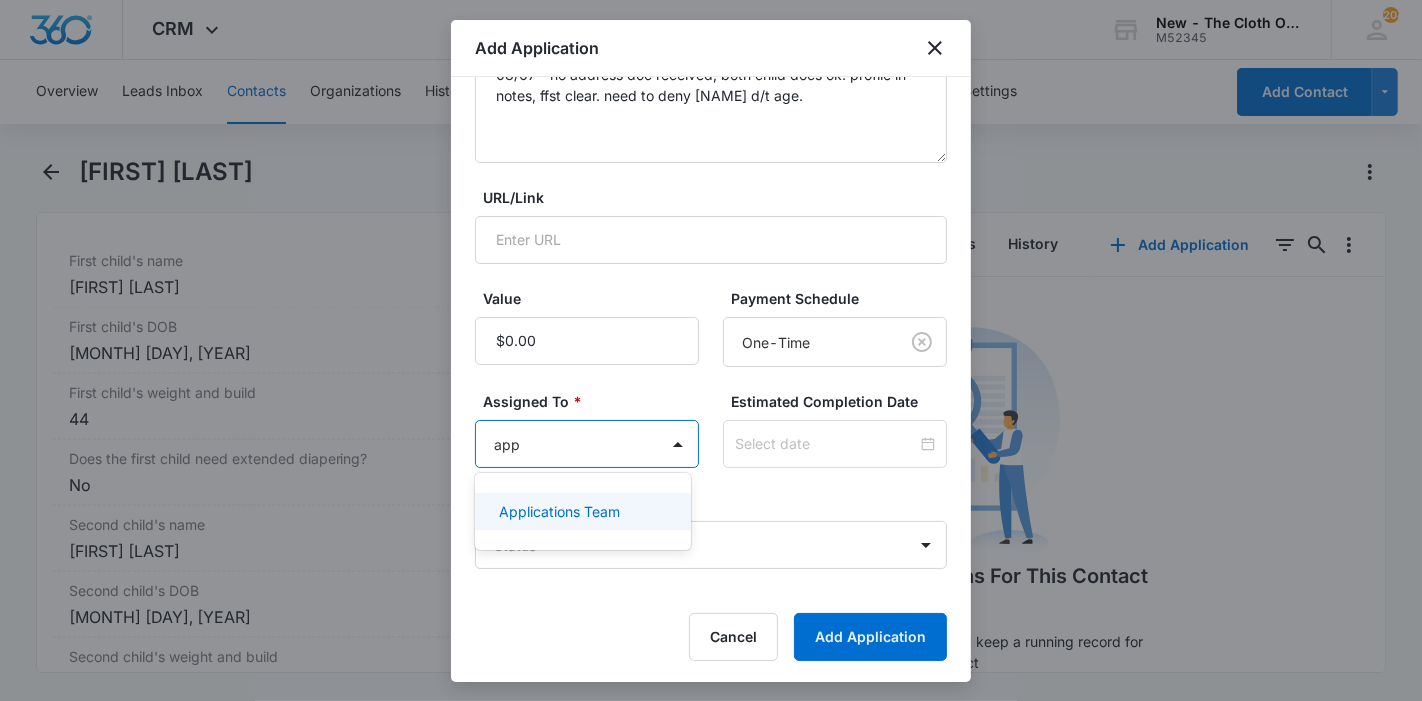 click on "Applications Team" at bounding box center [582, 511] 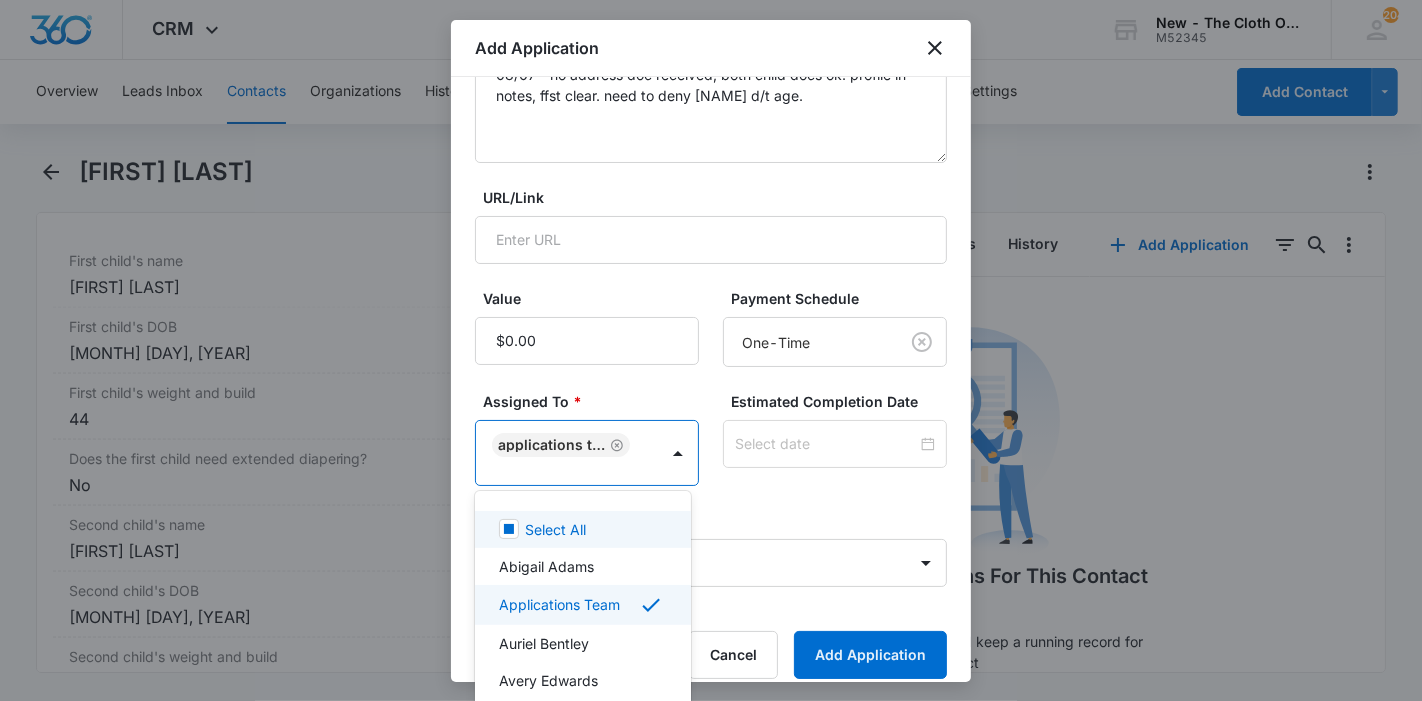 click at bounding box center (711, 350) 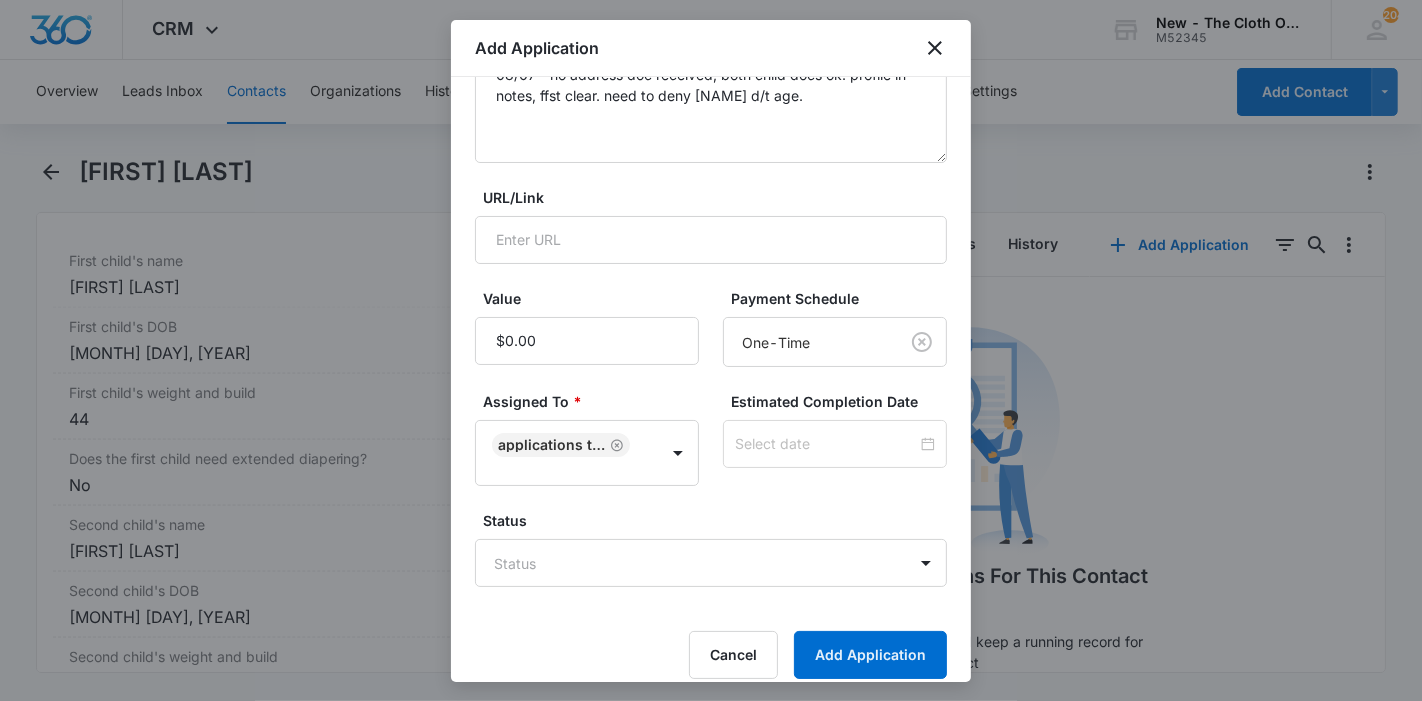 click at bounding box center [826, 444] 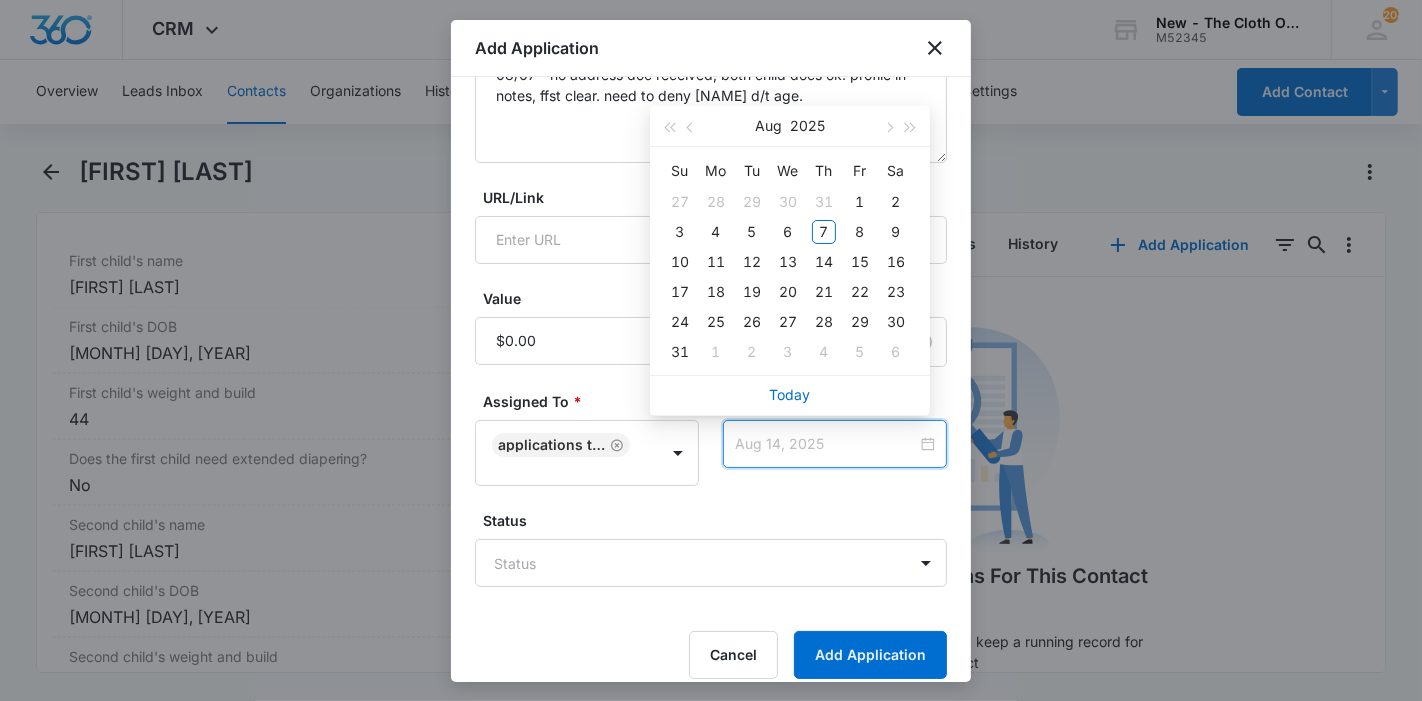 click on "14" at bounding box center [824, 262] 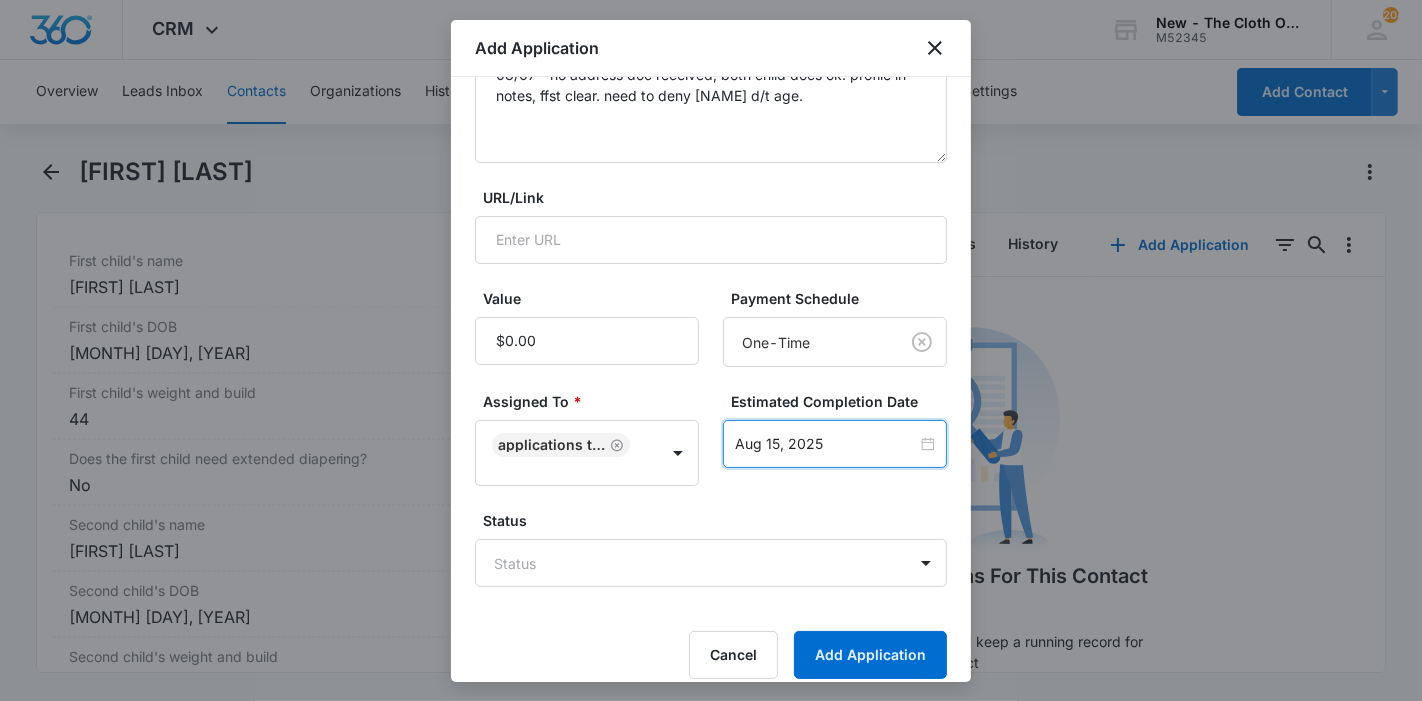 click on "CRM Apps Reputation Forms CRM Email Ads Intelligence Brand Settings New - The Cloth Option M52345 Your Accounts View All 204 KL Katie Lohr katie.WA@theclothoption.org My Profile 204 Notifications Support Logout Terms & Conditions   •   Privacy Policy Overview Leads Inbox Contacts Organizations History Applications Donations Tasks Calendar Lists Reports Settings Add Contact Nataesha Dumas Remove ND Nataesha Dumas Contact Info Name Cancel Save Changes Nataesha Dumas Phone Cancel Save Changes (904) 742-5874 Email Cancel Save Changes nataesha.dumasnd@yahoo.com Organization Cancel Save Changes --- Address Cancel Save Changes 11050 Harts Rd Apt 1704 Jacksonville Florida 32218 Details Lead Source Cancel Save Changes Application - Updated Contact Type Cancel Save Changes Applicant Contact Status Cancel Save Changes Application in process Assigned To Cancel Save Changes Applications Team Tags Cancel Save Changes --- Next Contact Date Cancel Save Changes --- Color Tag Current Color: Cancel Save Changes Payments ID" at bounding box center (711, 350) 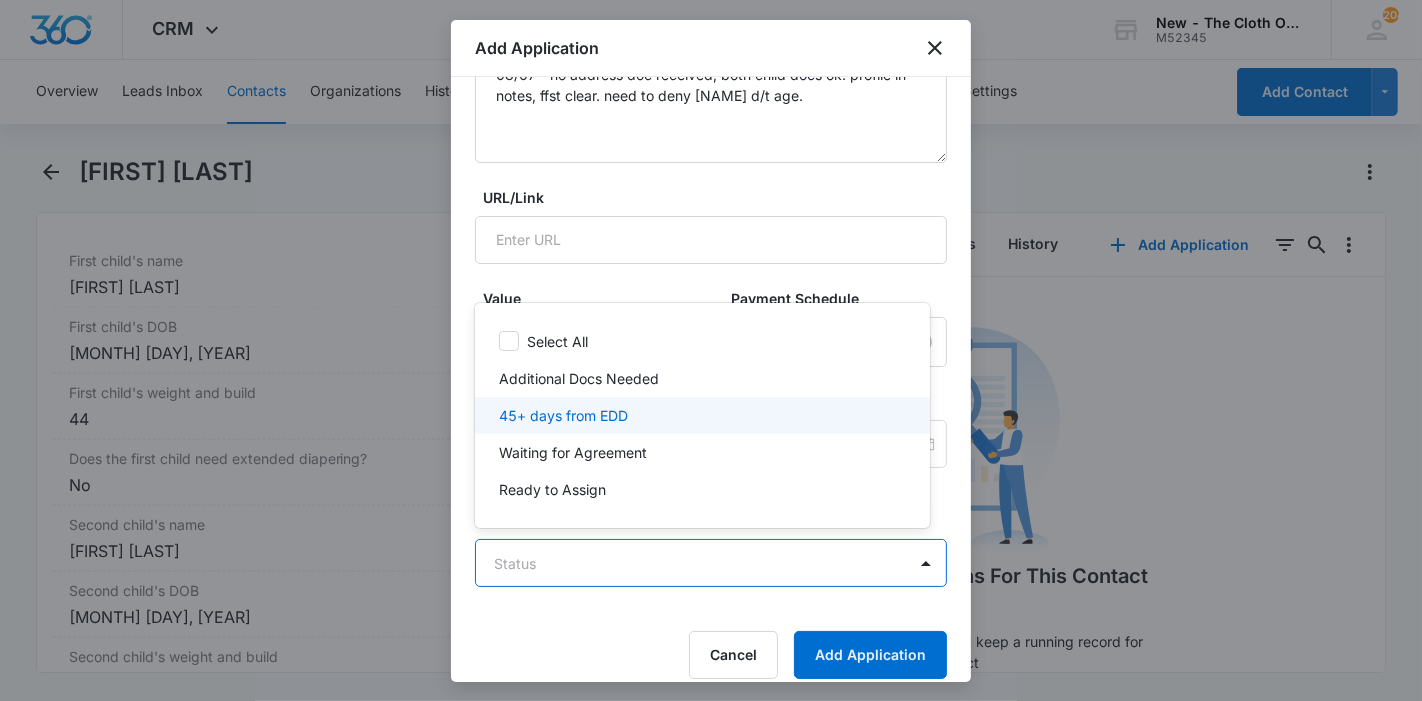 click on "Additional Docs Needed" at bounding box center [700, 378] 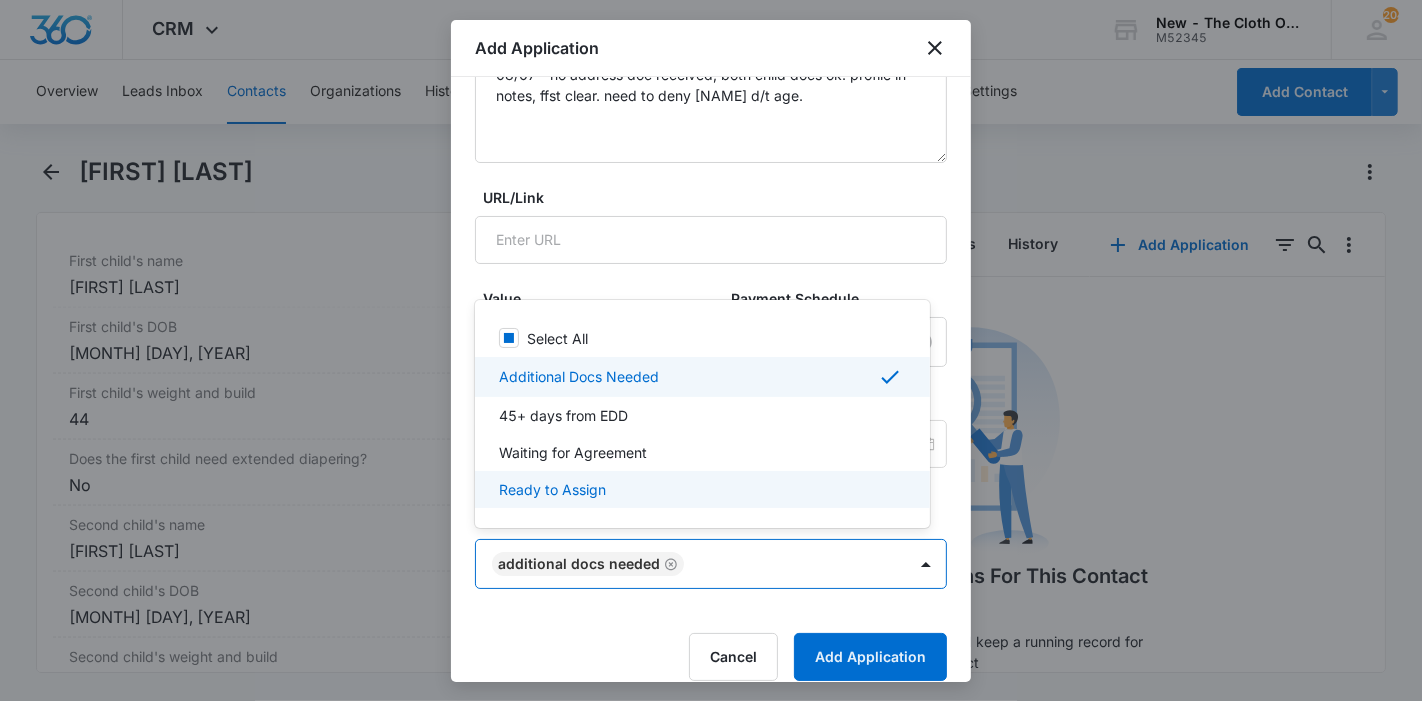 click at bounding box center [711, 350] 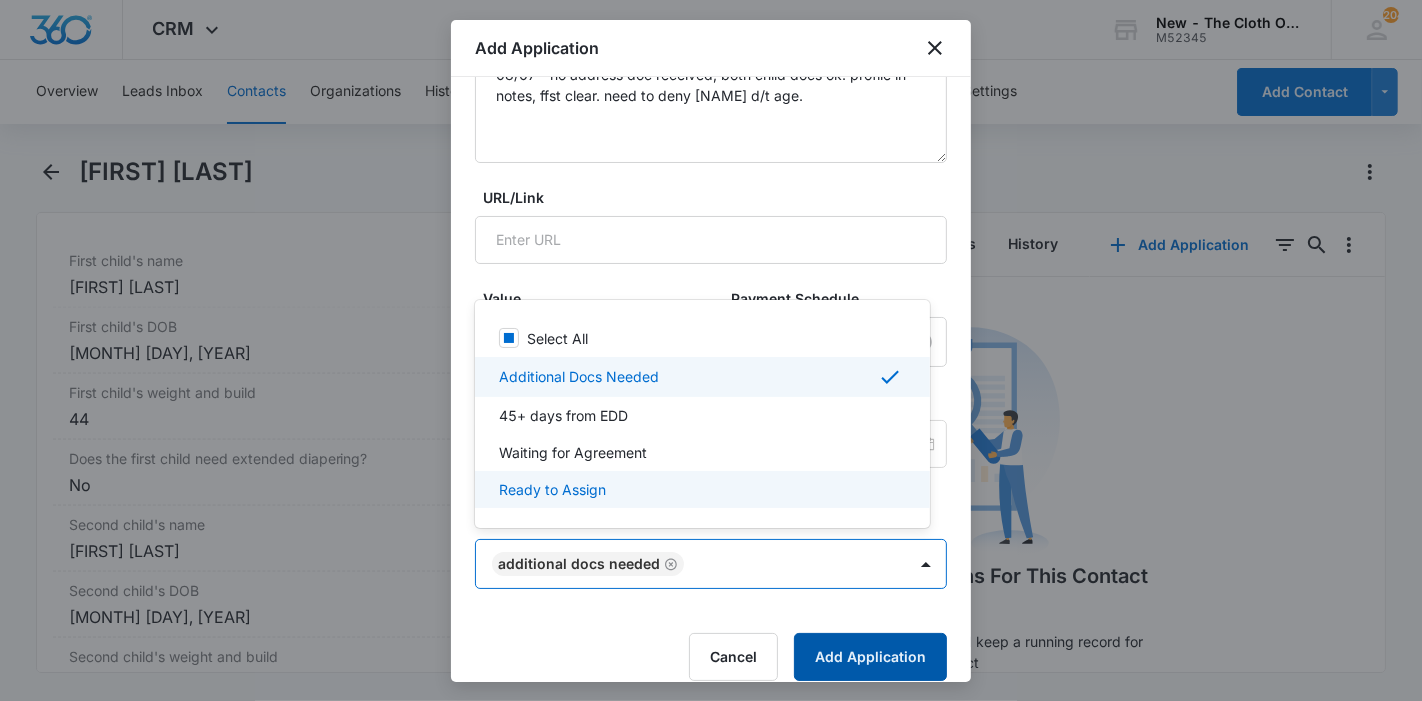 click on "Add Application" at bounding box center (870, 657) 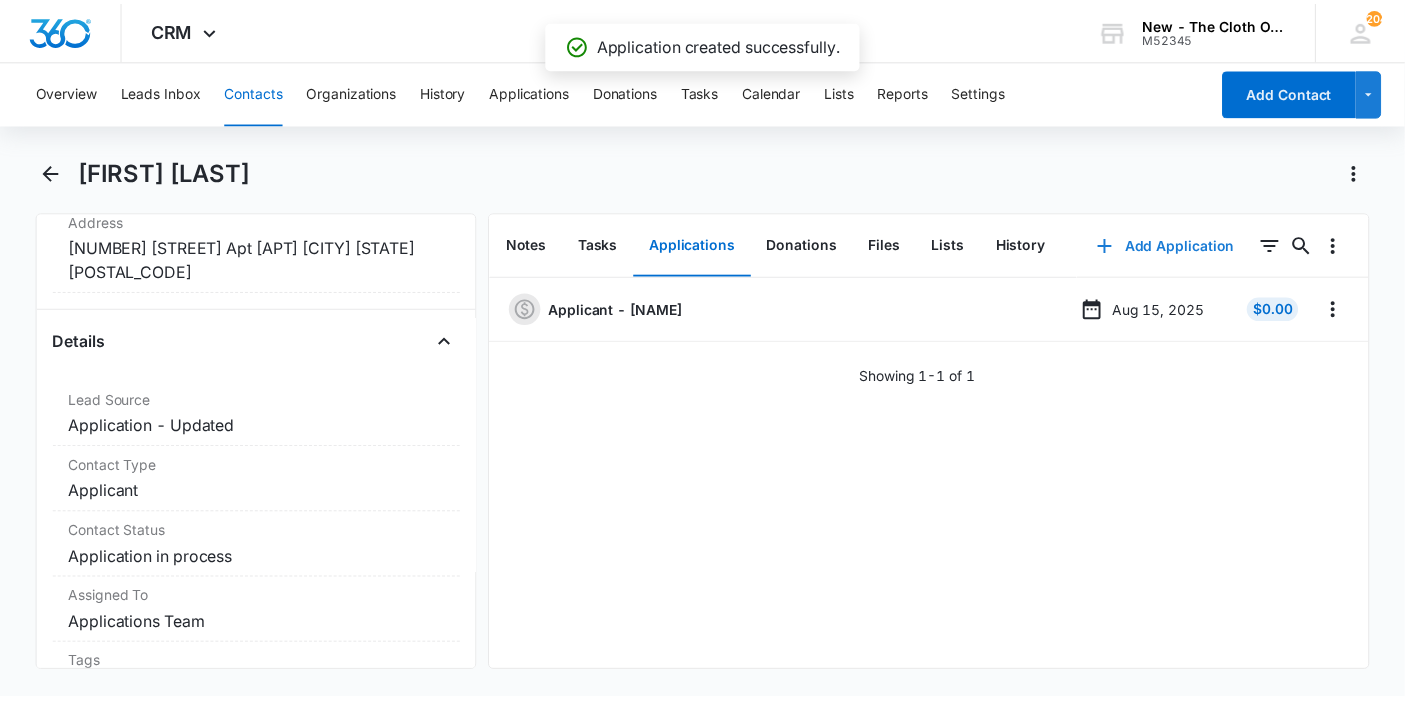 scroll, scrollTop: 333, scrollLeft: 0, axis: vertical 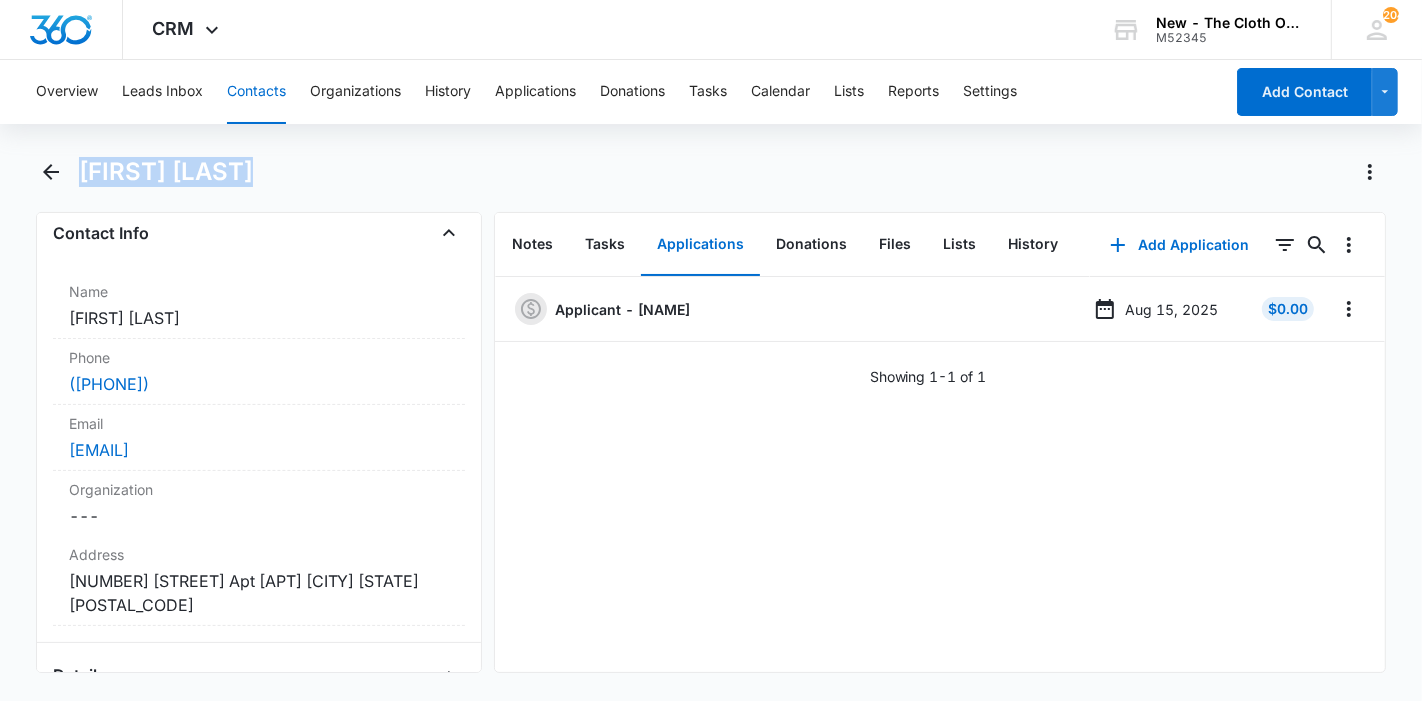 drag, startPoint x: 252, startPoint y: 179, endPoint x: 87, endPoint y: 178, distance: 165.00304 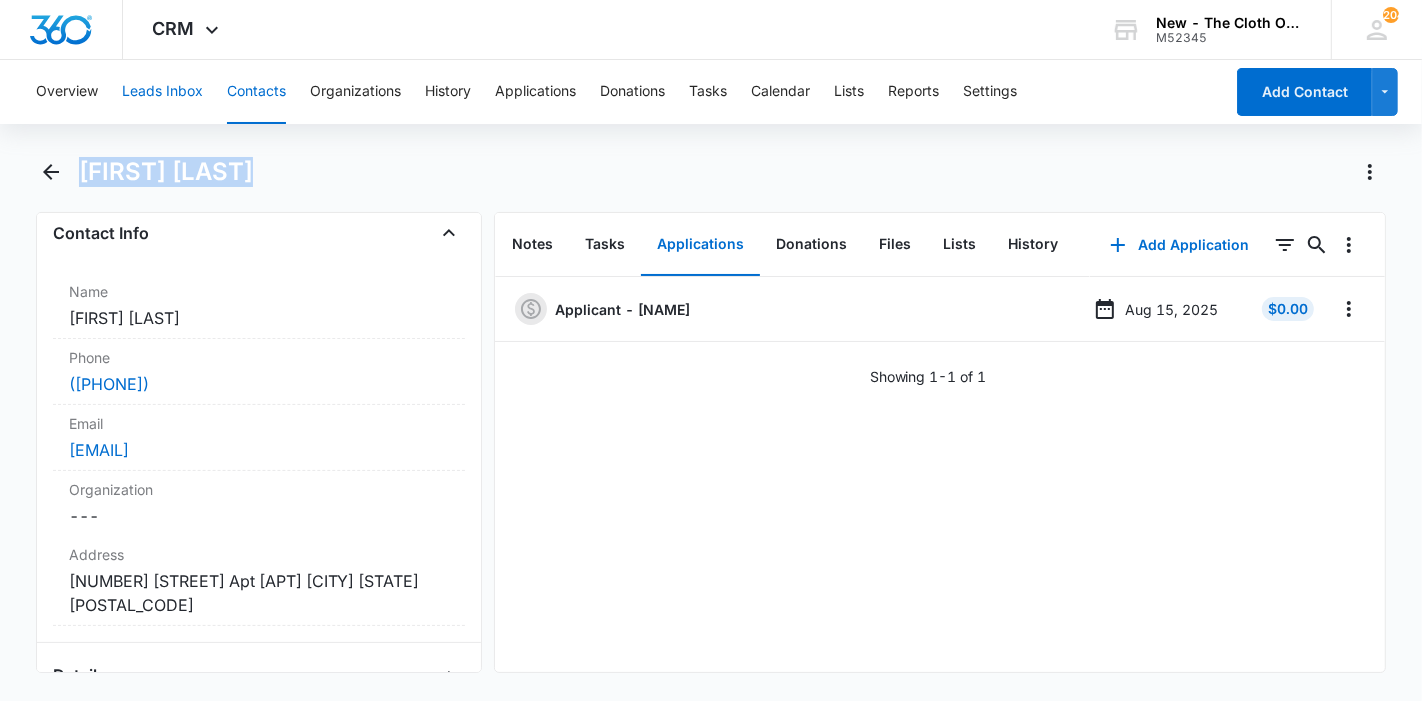click on "Leads Inbox" at bounding box center (162, 92) 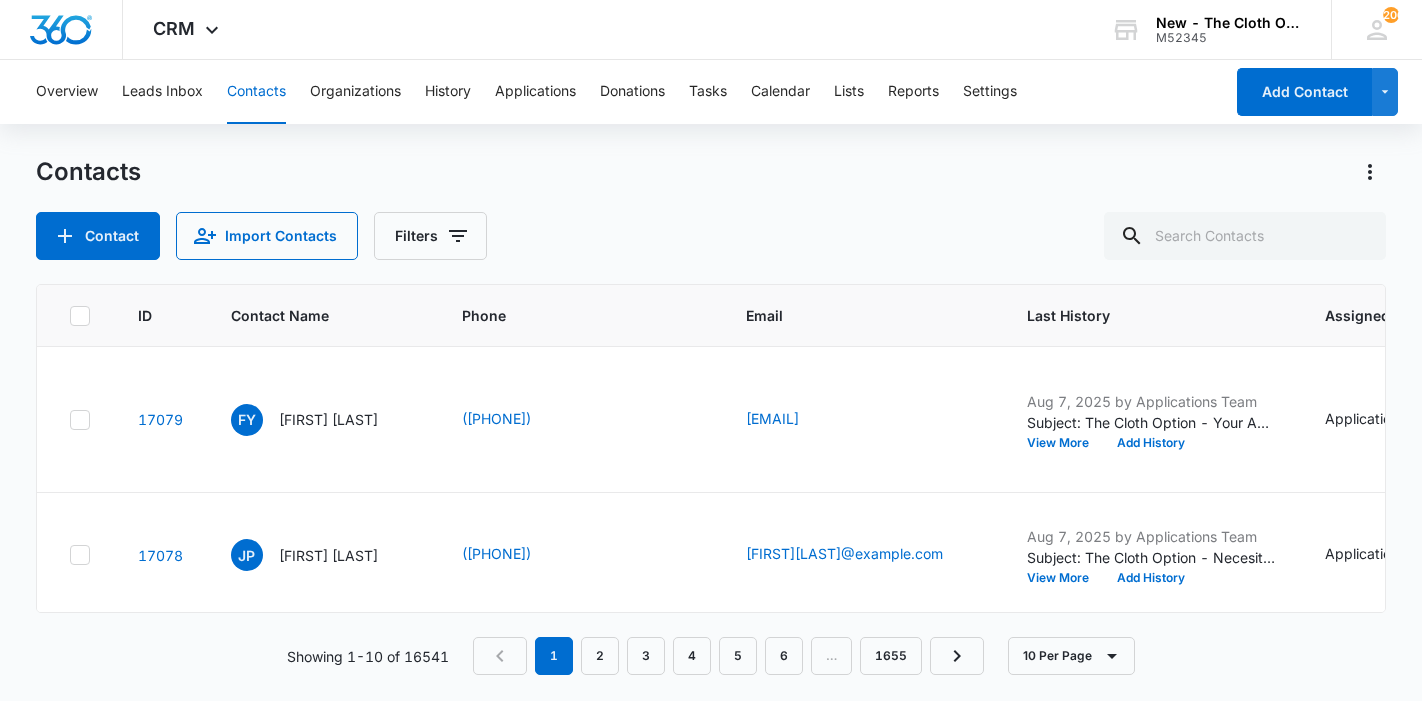 scroll, scrollTop: 0, scrollLeft: 0, axis: both 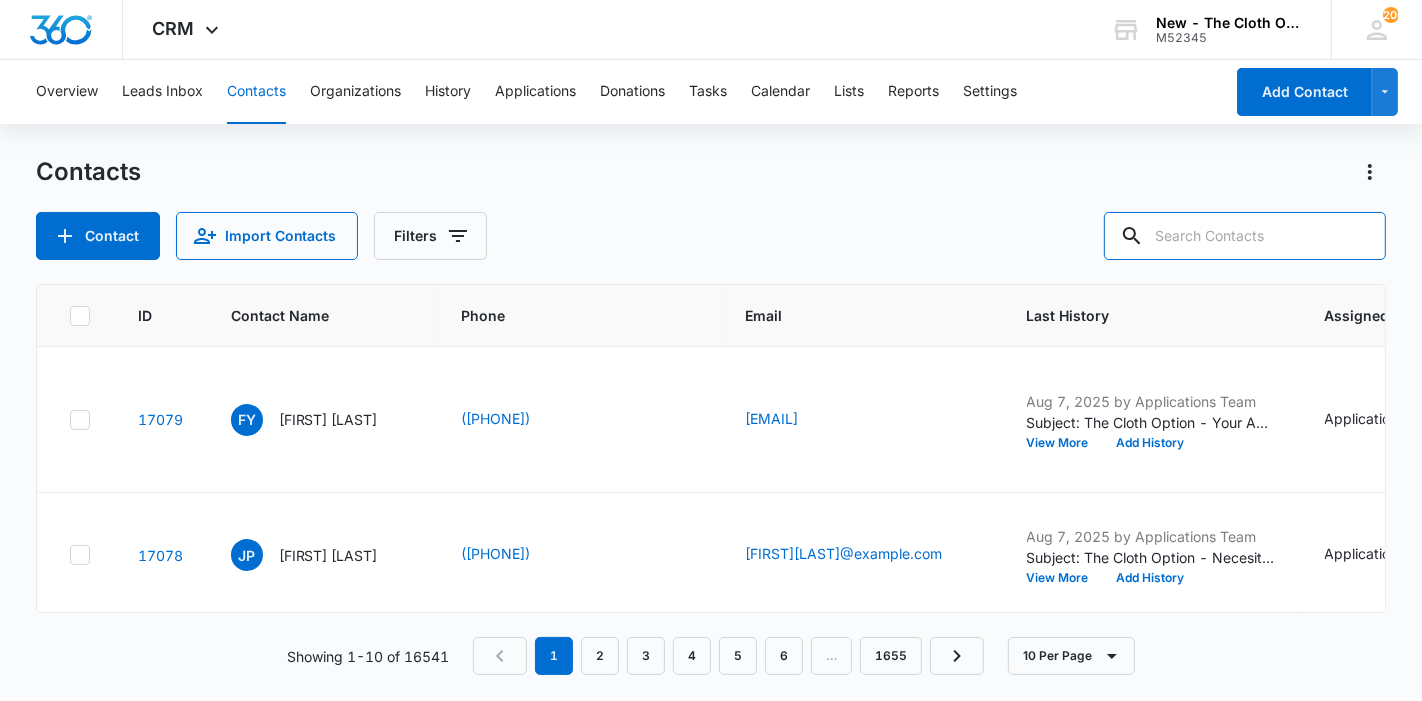 click at bounding box center (1245, 236) 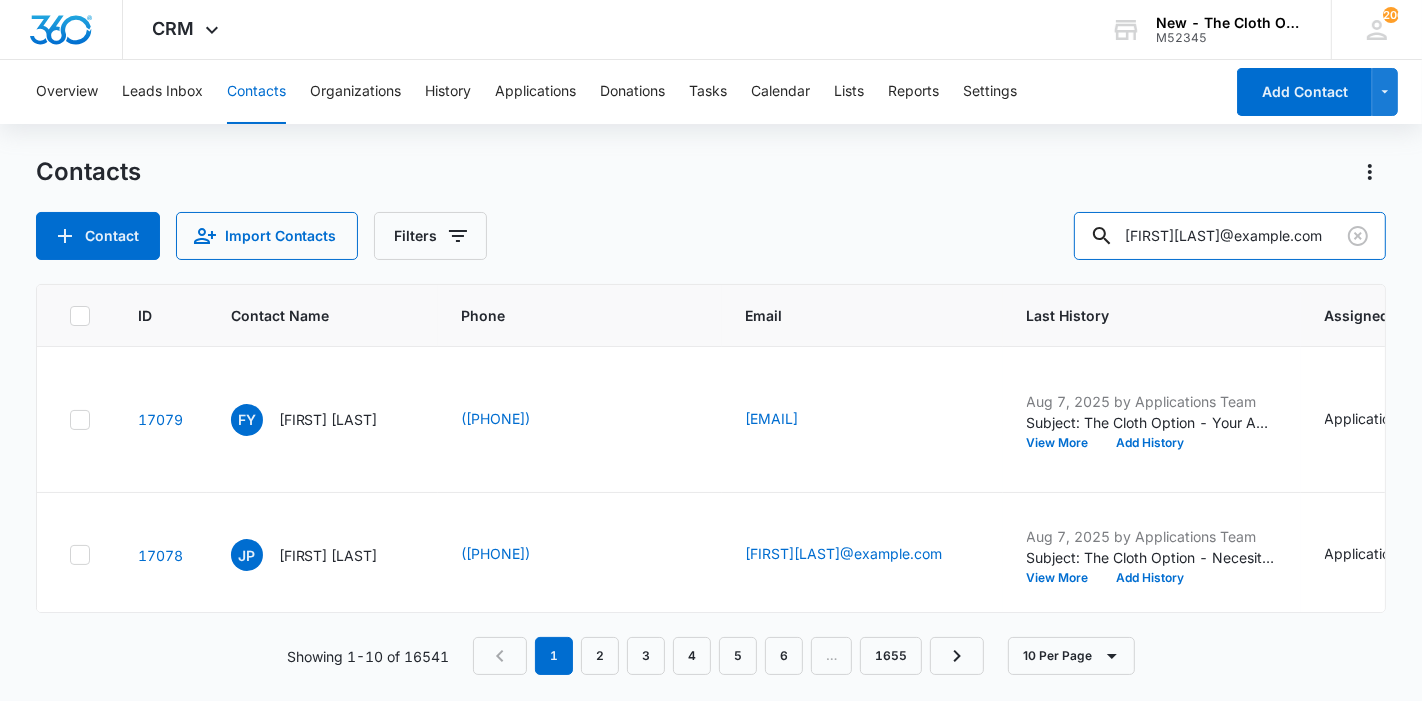 type on "[FIRST][LAST]@example.com" 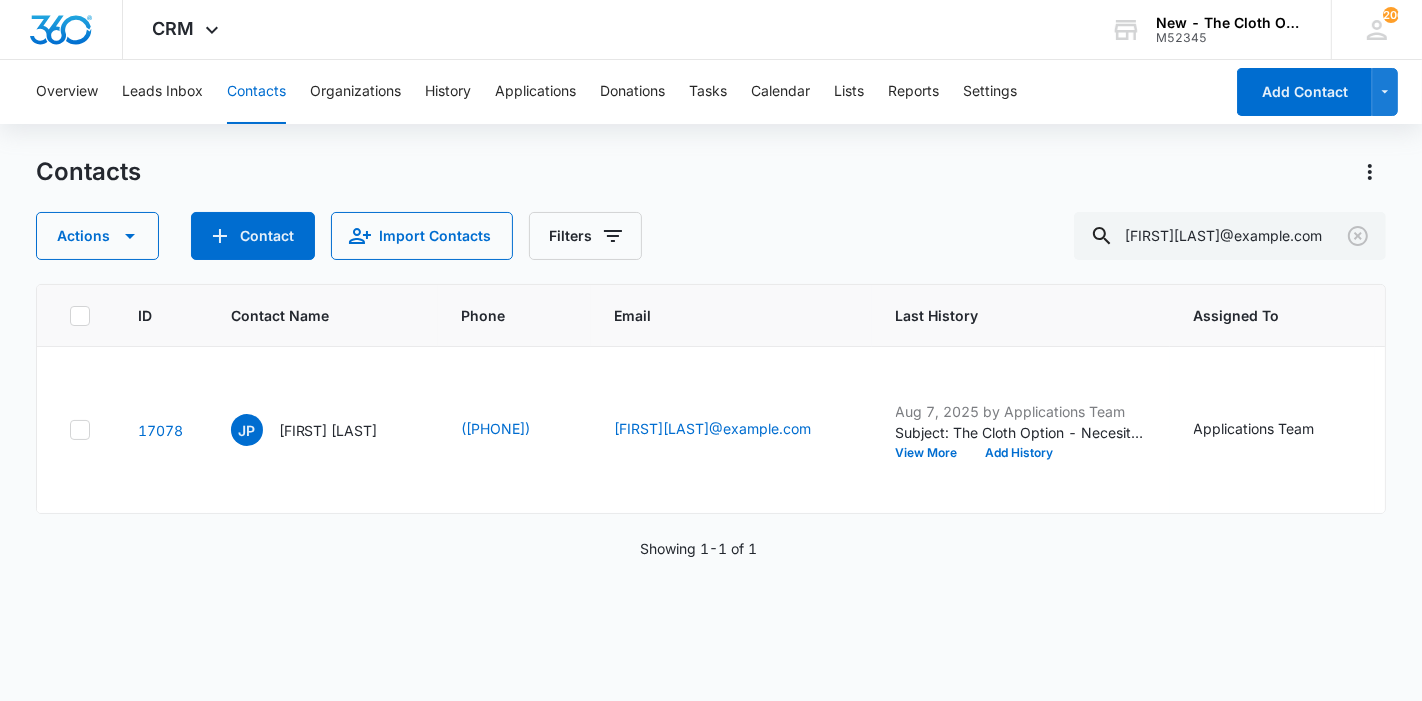 click on "[FIRST] [LAST]" at bounding box center [328, 430] 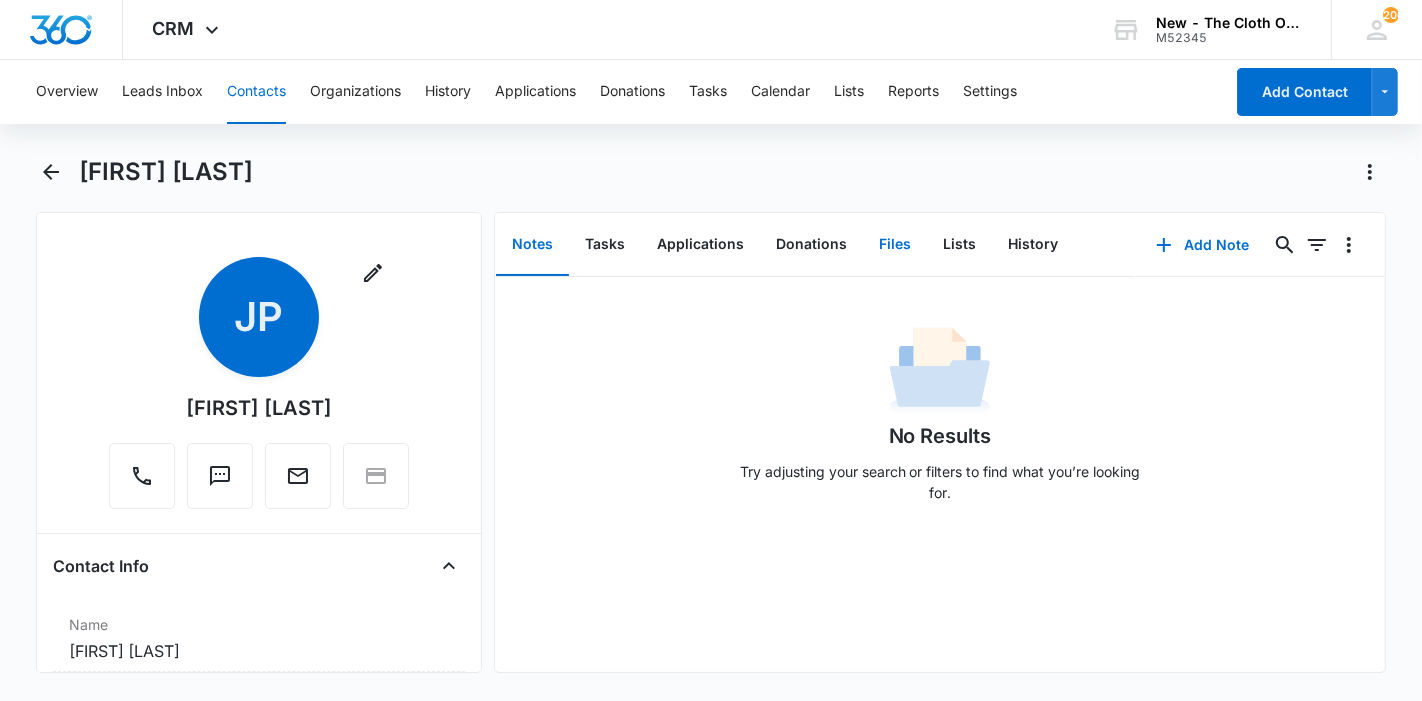 click on "Files" at bounding box center [895, 245] 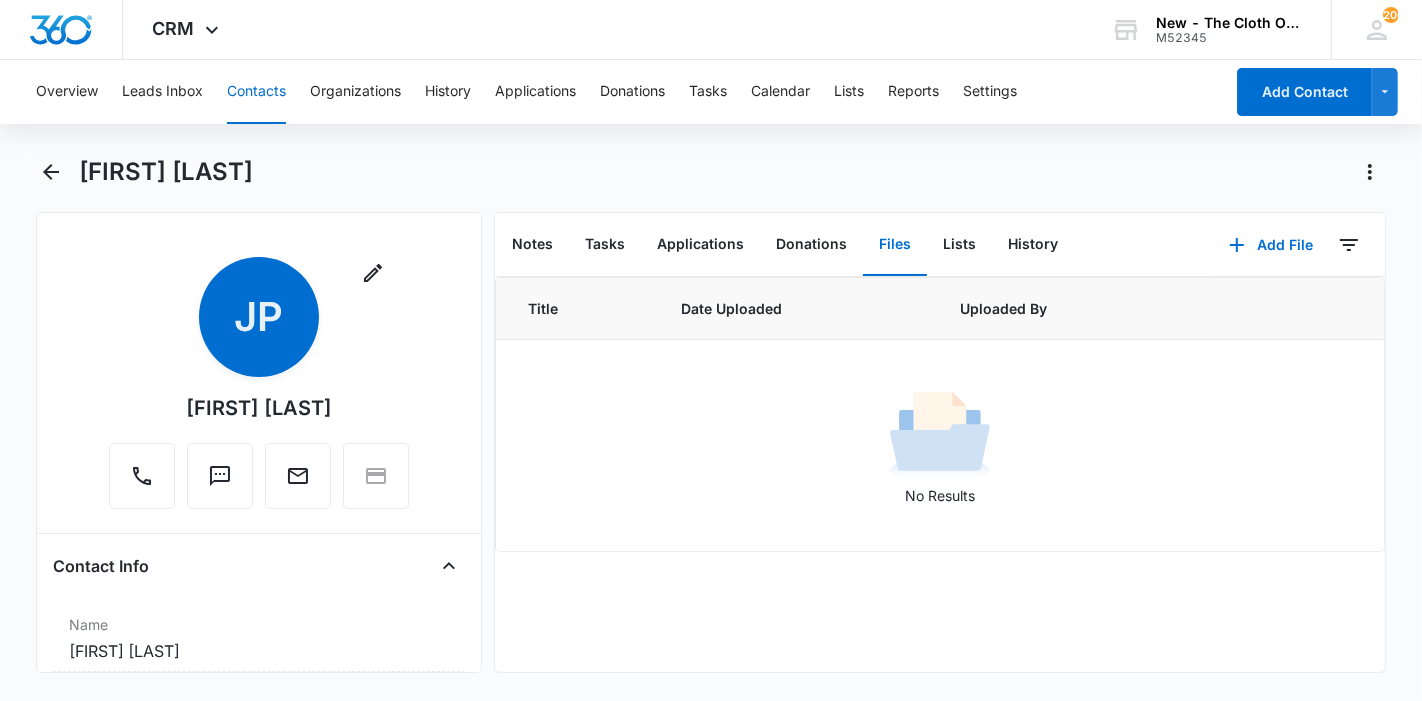 click on "Contacts" at bounding box center [256, 92] 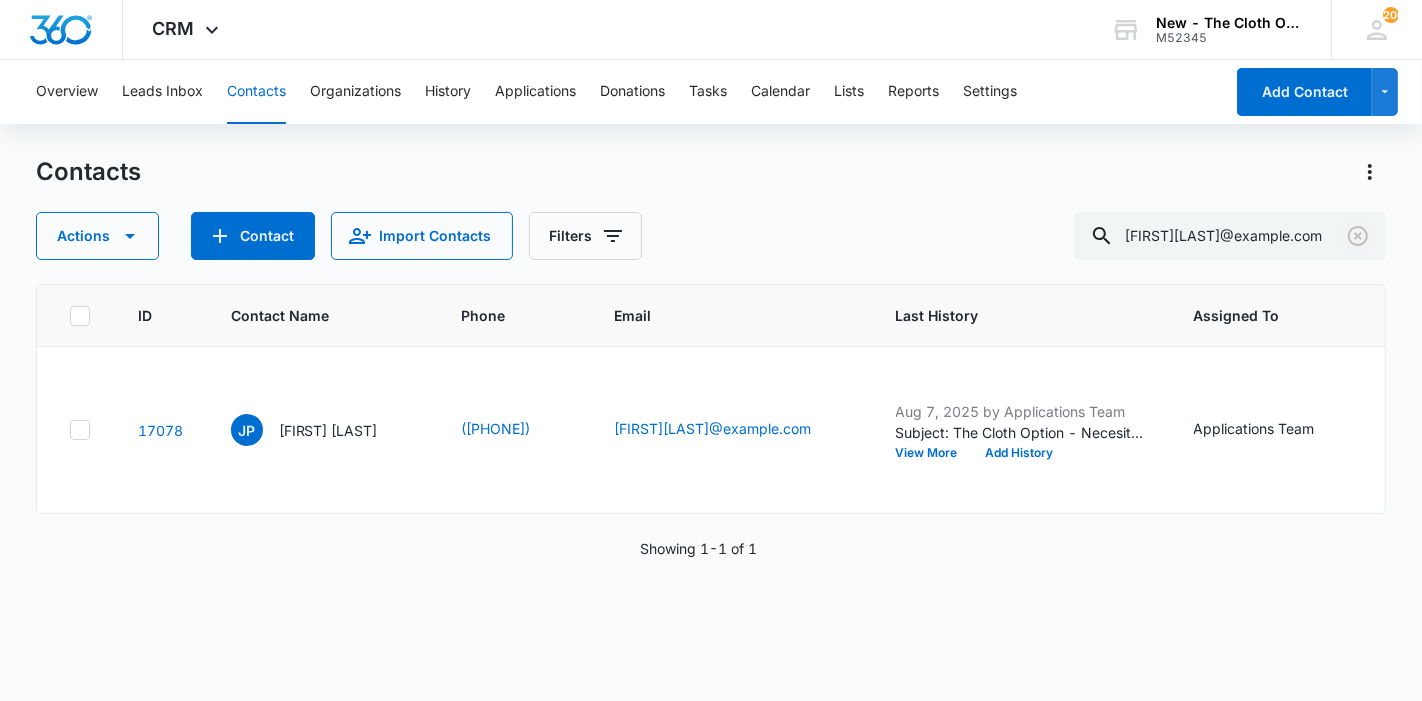 click 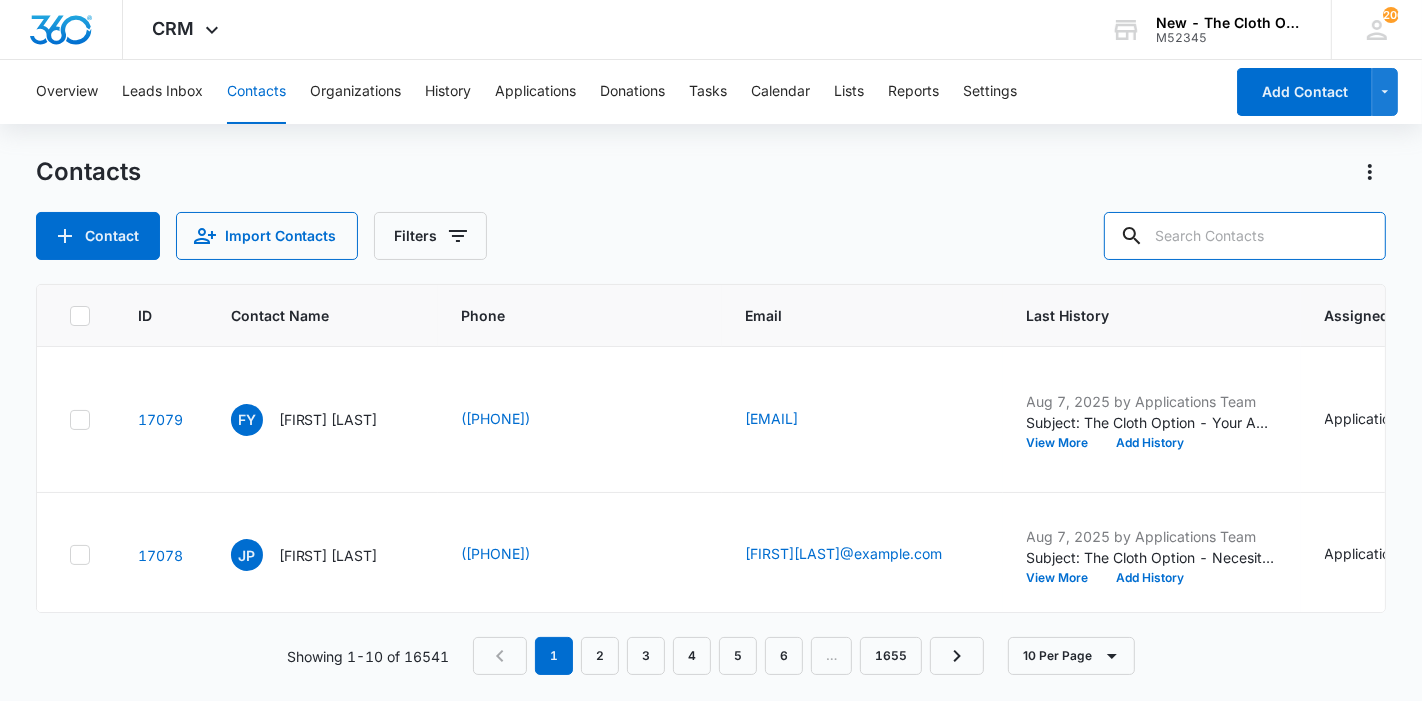 paste on "[FIRST] [LAST]" 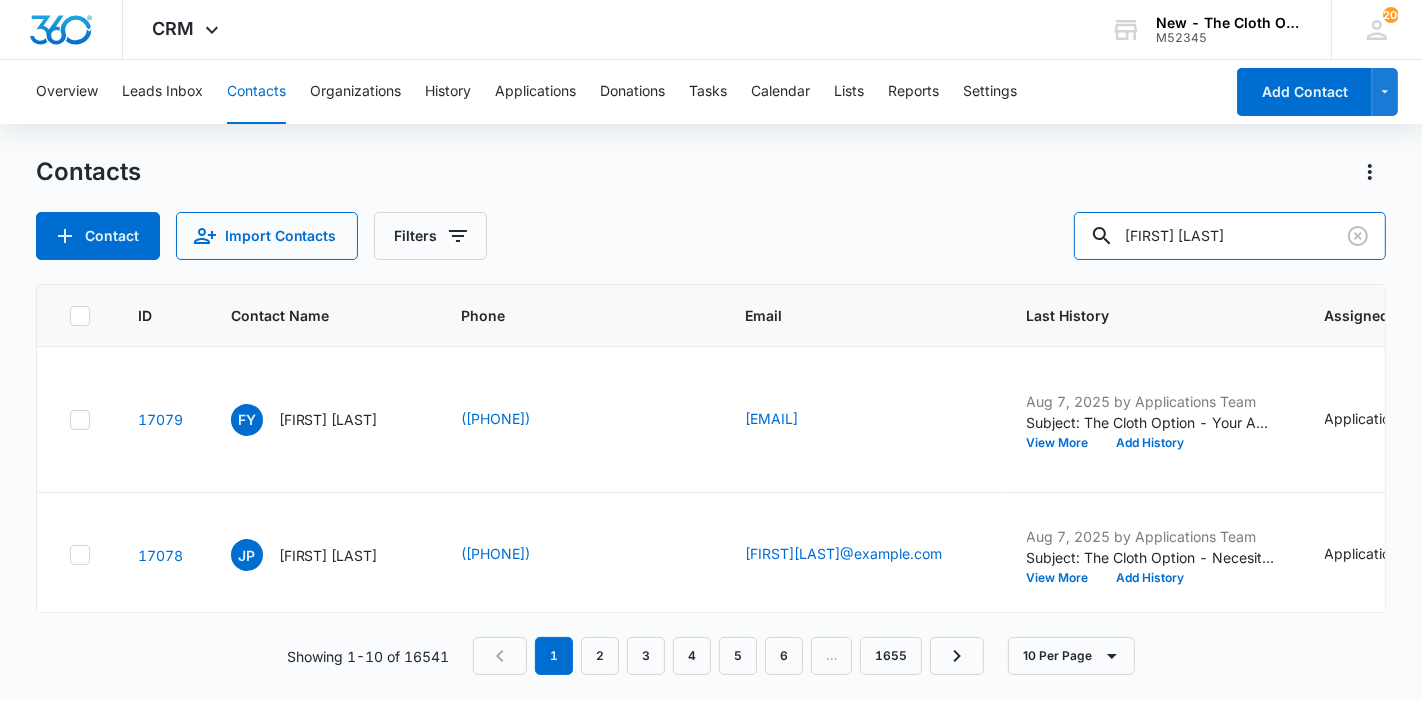 type on "[FIRST] [LAST]" 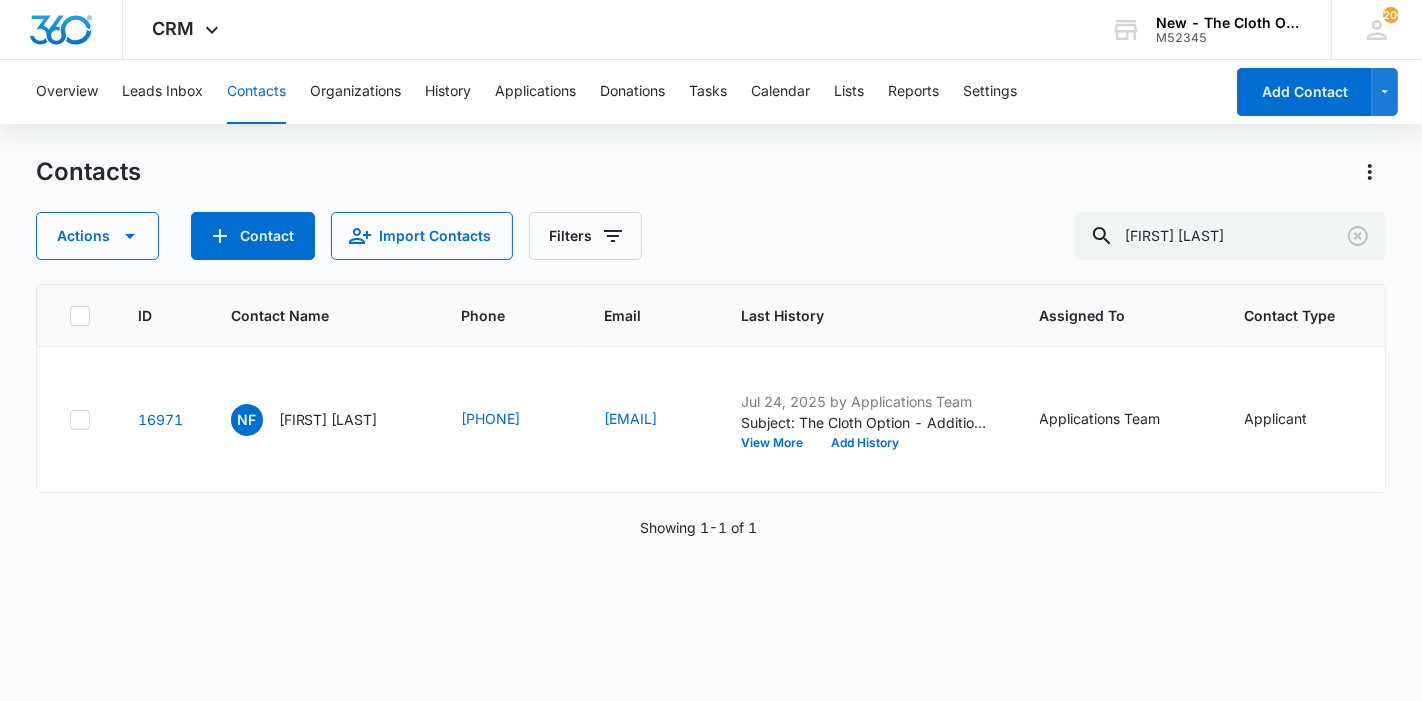 click on "[FIRST] [LAST]" at bounding box center (328, 419) 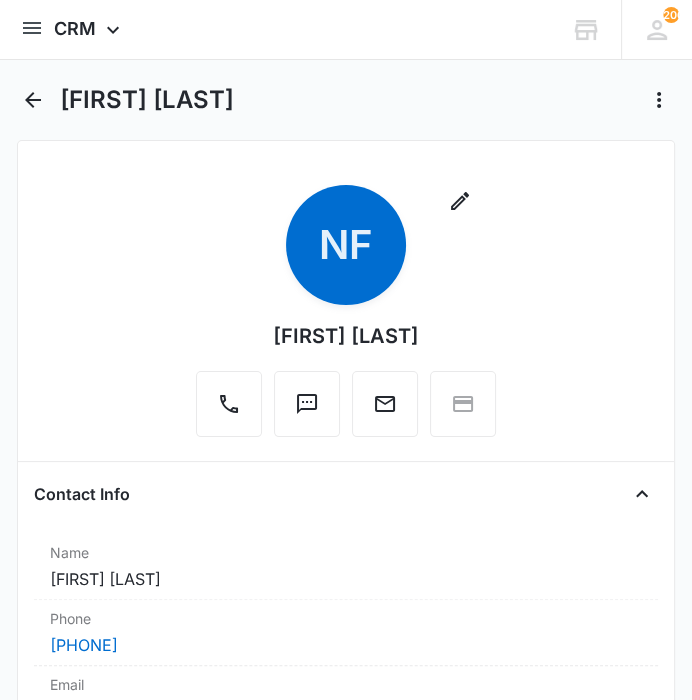 scroll, scrollTop: 0, scrollLeft: 0, axis: both 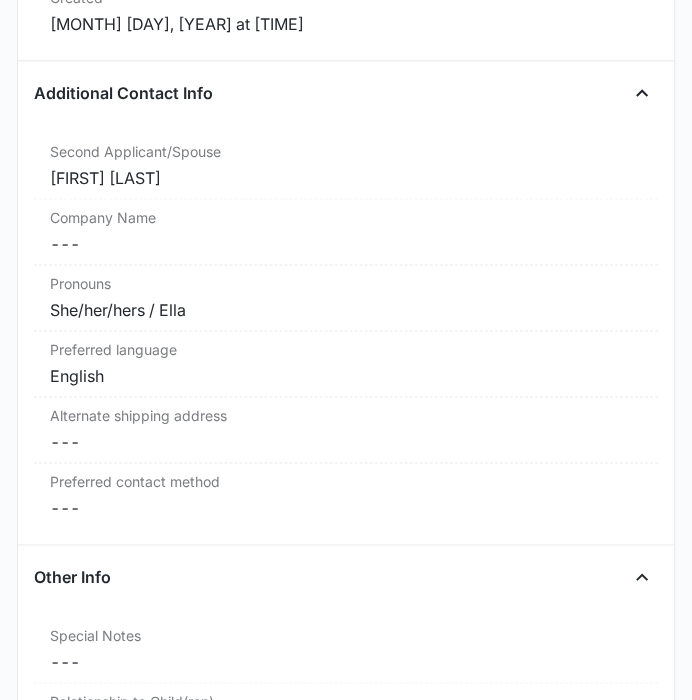 click on "English" at bounding box center (345, 376) 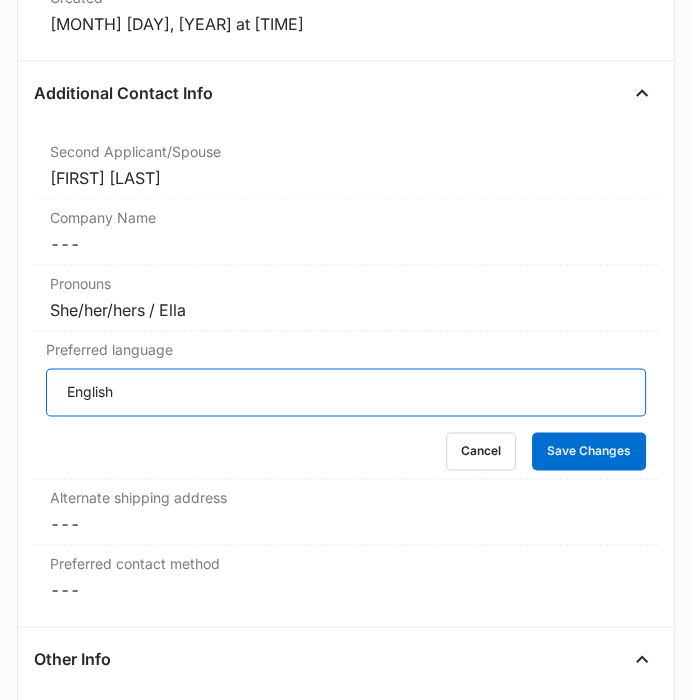 drag, startPoint x: 155, startPoint y: 378, endPoint x: 7, endPoint y: 391, distance: 148.56985 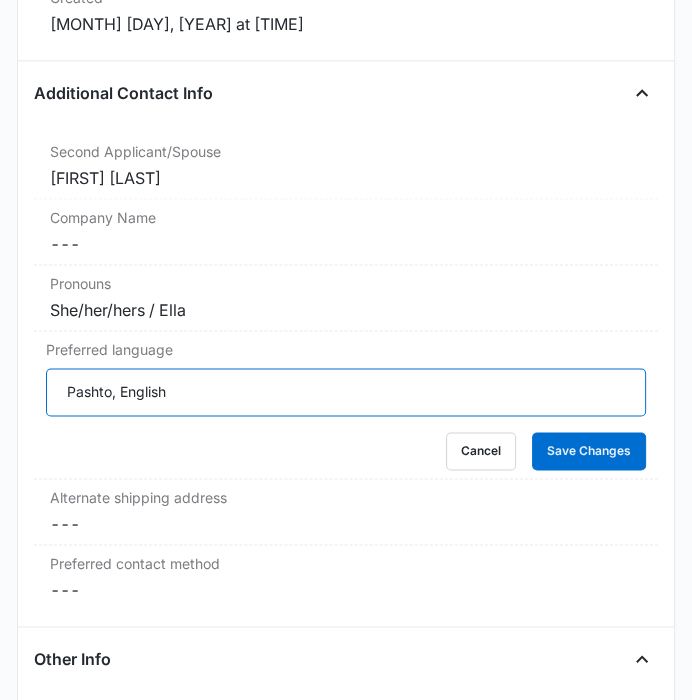 type on "Pashto, English" 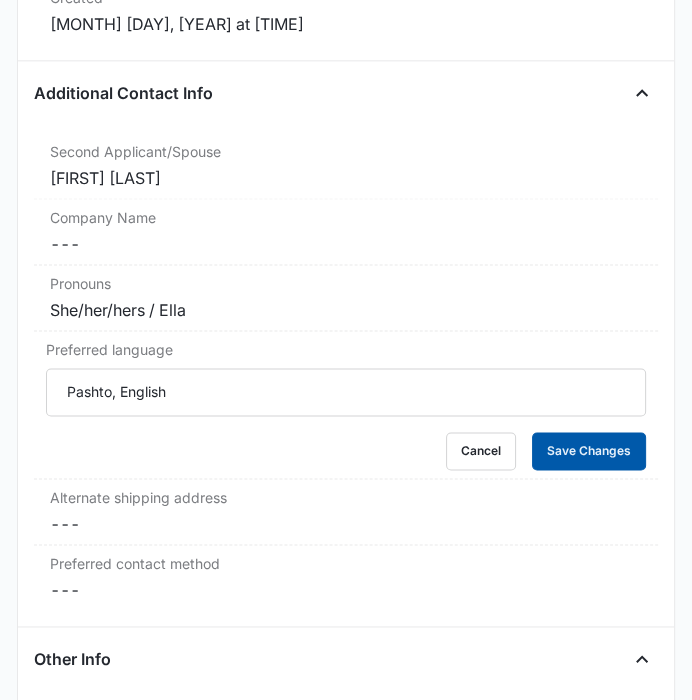 click on "Save Changes" at bounding box center [589, 451] 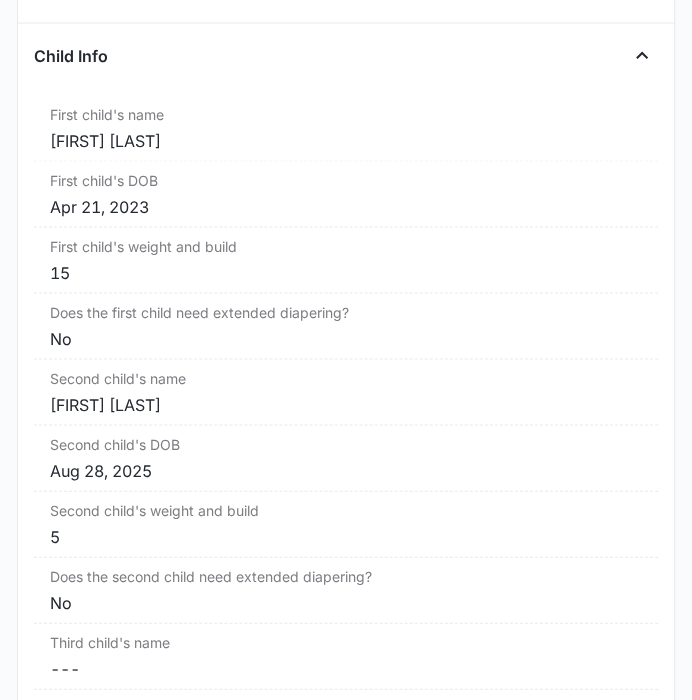 scroll, scrollTop: 2555, scrollLeft: 0, axis: vertical 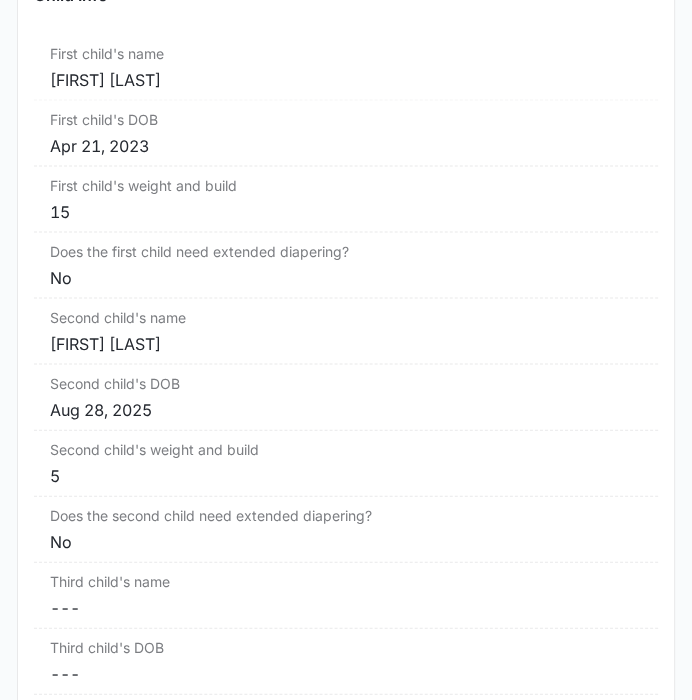 click on "15" at bounding box center (345, 212) 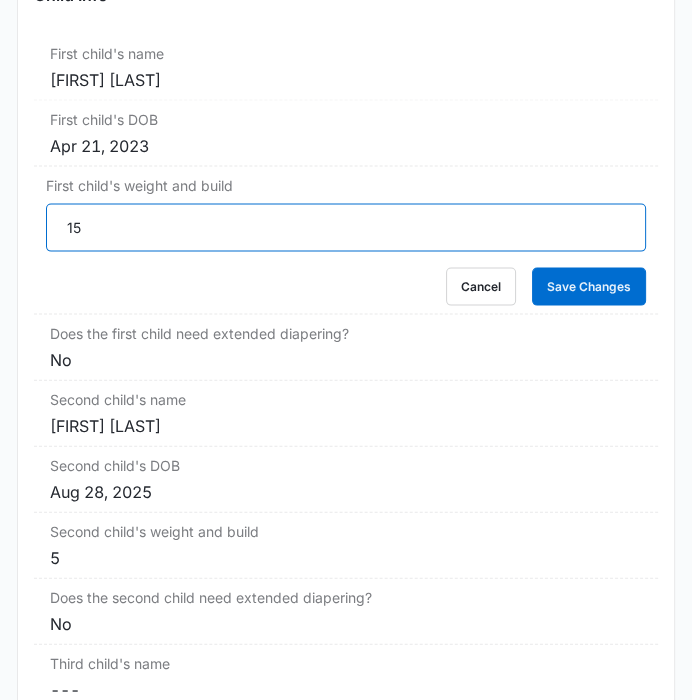drag, startPoint x: 117, startPoint y: 213, endPoint x: 19, endPoint y: 217, distance: 98.0816 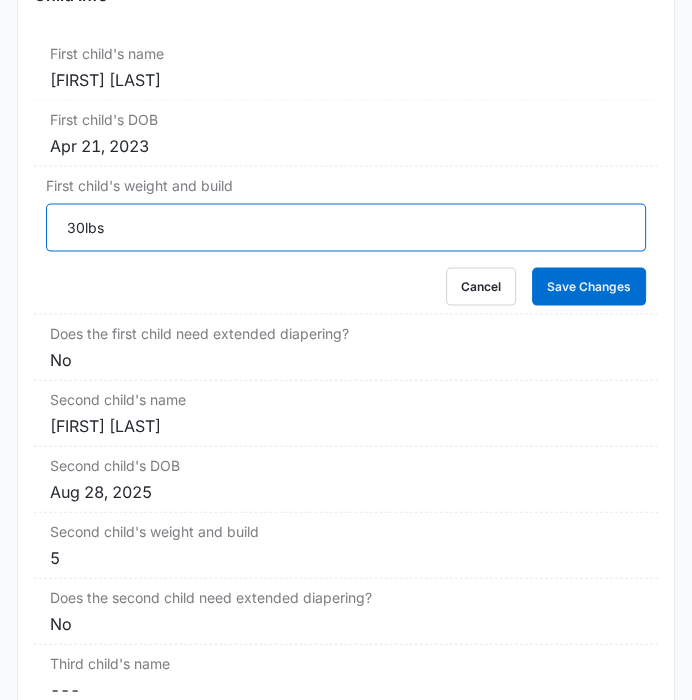 type on "30lbs" 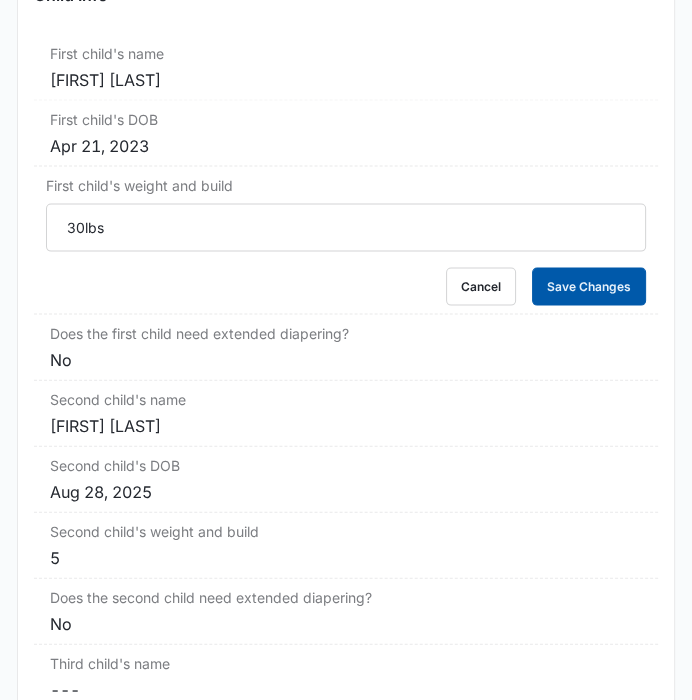 drag, startPoint x: 573, startPoint y: 263, endPoint x: 137, endPoint y: 324, distance: 440.24652 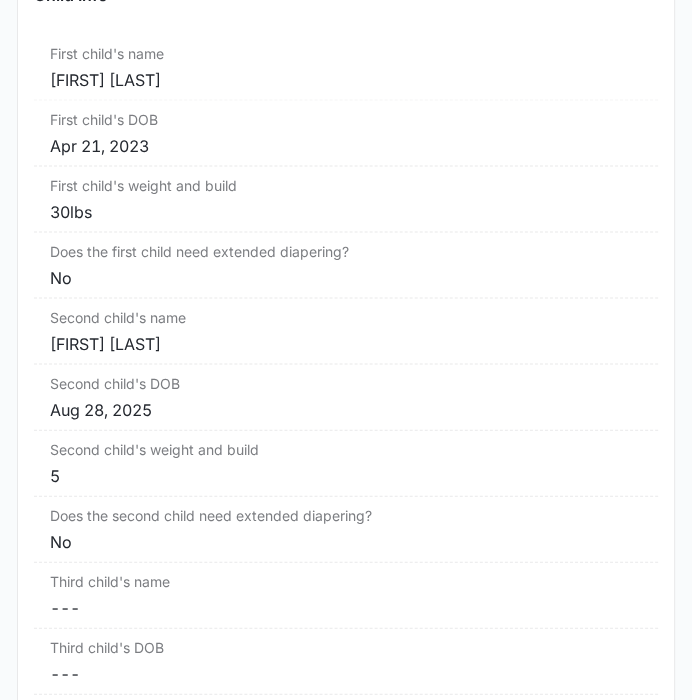 click on "5" at bounding box center (345, 476) 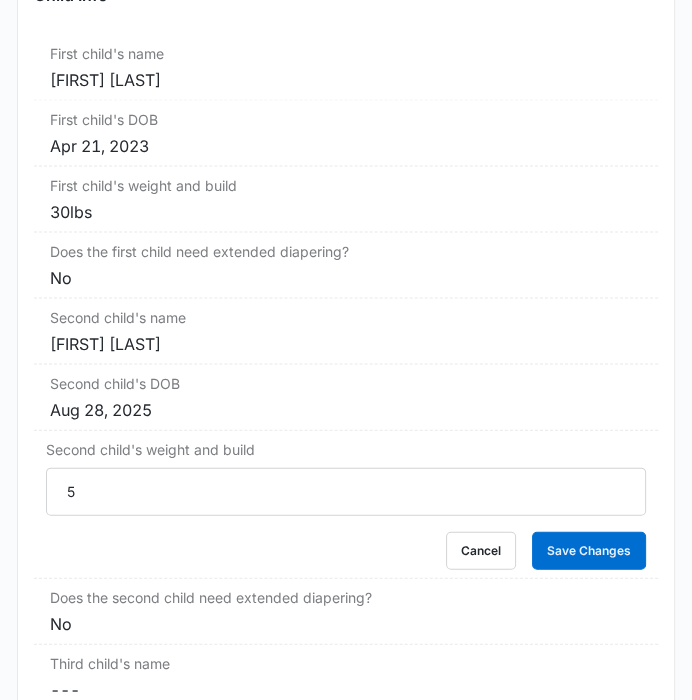 click on "Remove NF [LAST] Contact Info Name Cancel Save Changes [LAST] Phone Cancel Save Changes ([PHONE]) Email Cancel Save Changes [EMAIL] Organization Cancel Save Changes --- Address Cancel Save Changes [NUMBER] [STREET] Apt [NUMBER] [CITY] [STATE] [POSTAL_CODE] Details Lead Source Cancel Save Changes Application - Updated Contact Type Cancel Save Changes Applicant Contact Status Cancel Save Changes Application in process Assigned To Cancel Save Changes Applications Team Tags Cancel Save Changes --- Next Contact Date Cancel Save Changes --- Color Tag Current Color: Cancel Save Changes Payments ID ID [NUMBER] Created [DATE] at [TIME] Additional Contact Info Second Applicant/Spouse Cancel Save Changes [LAST] Company Name Cancel Save Changes --- Pronouns Cancel Save Changes She/her/hers / Ella Preferred language Cancel Save Changes Pashto, English Alternate shipping address Cancel Save Changes --- Preferred contact method Cancel Save Changes --- Other Info Special Notes" at bounding box center (345, 696) 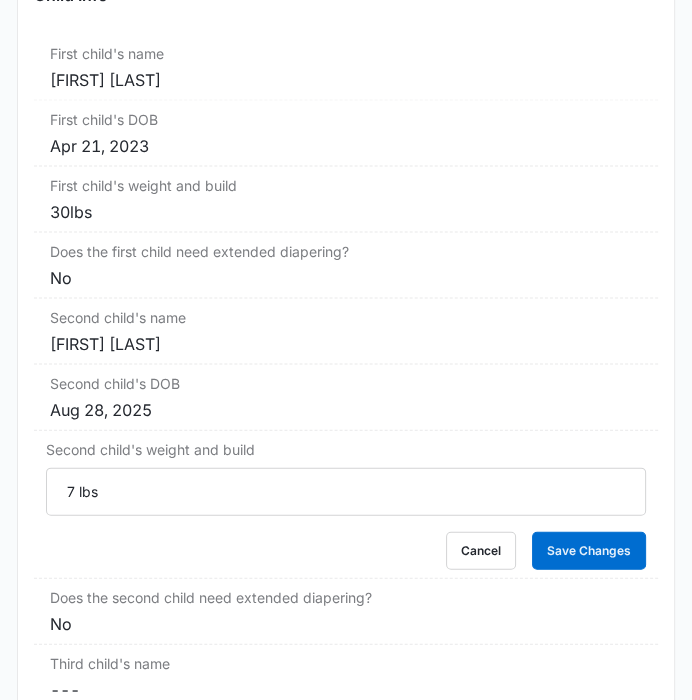 type on "7 lbs" 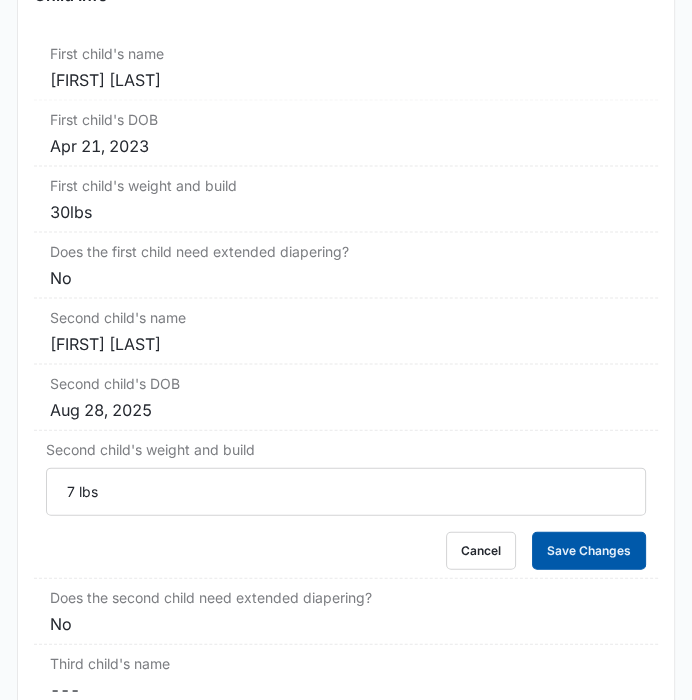 click on "Save Changes" at bounding box center [589, 551] 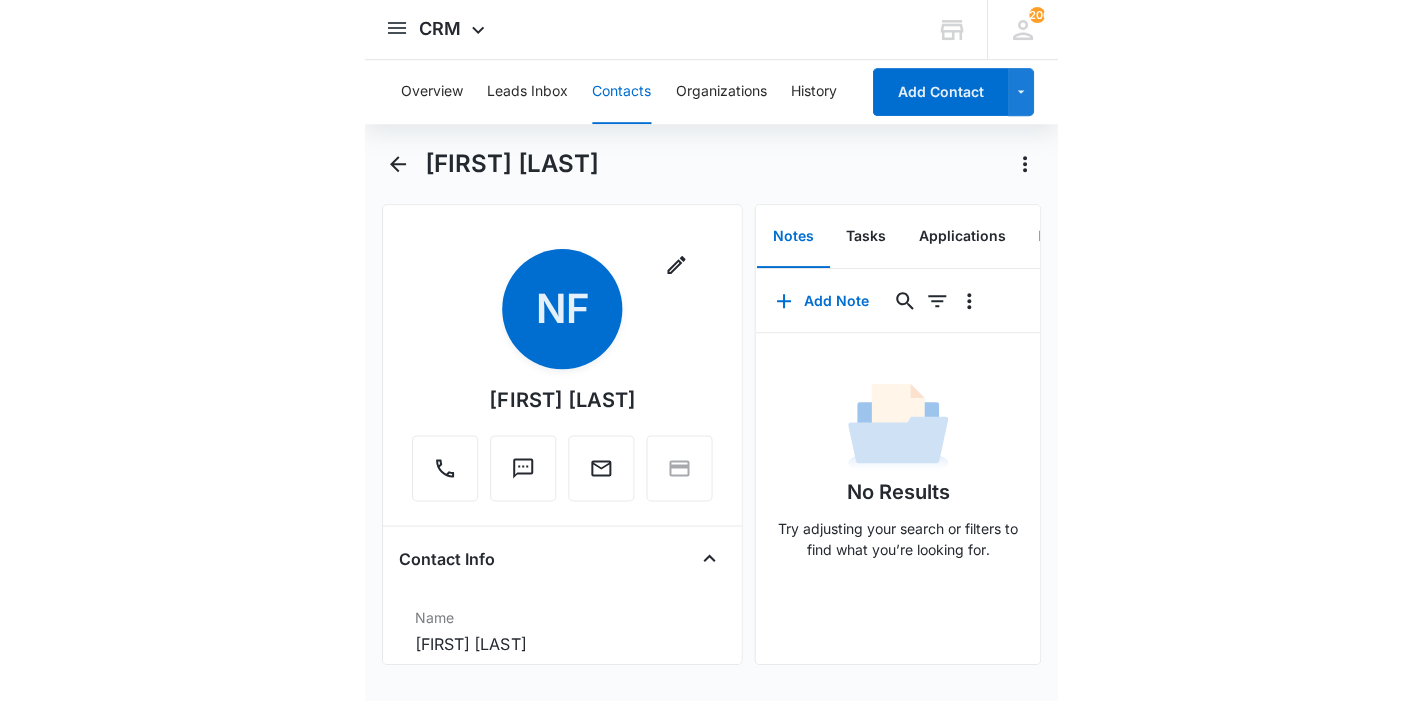 scroll, scrollTop: 0, scrollLeft: 0, axis: both 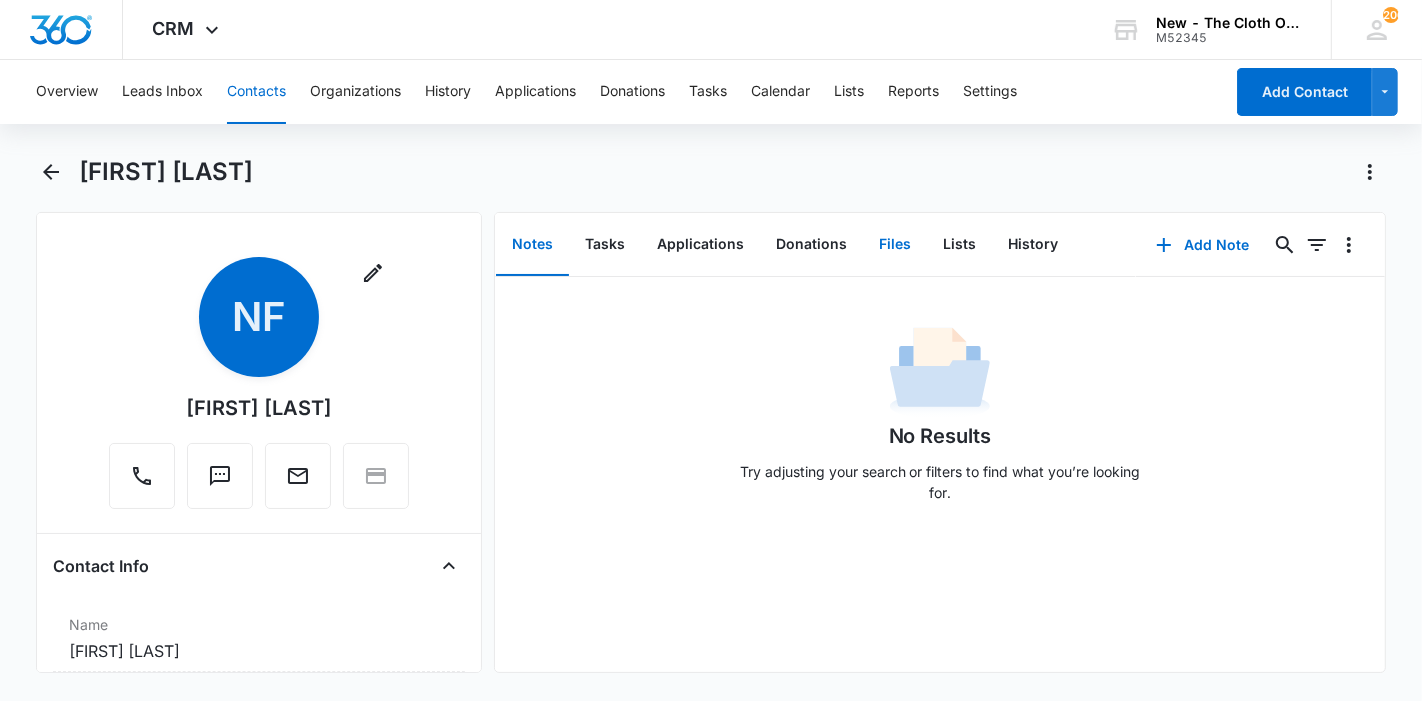 click on "Files" at bounding box center [895, 245] 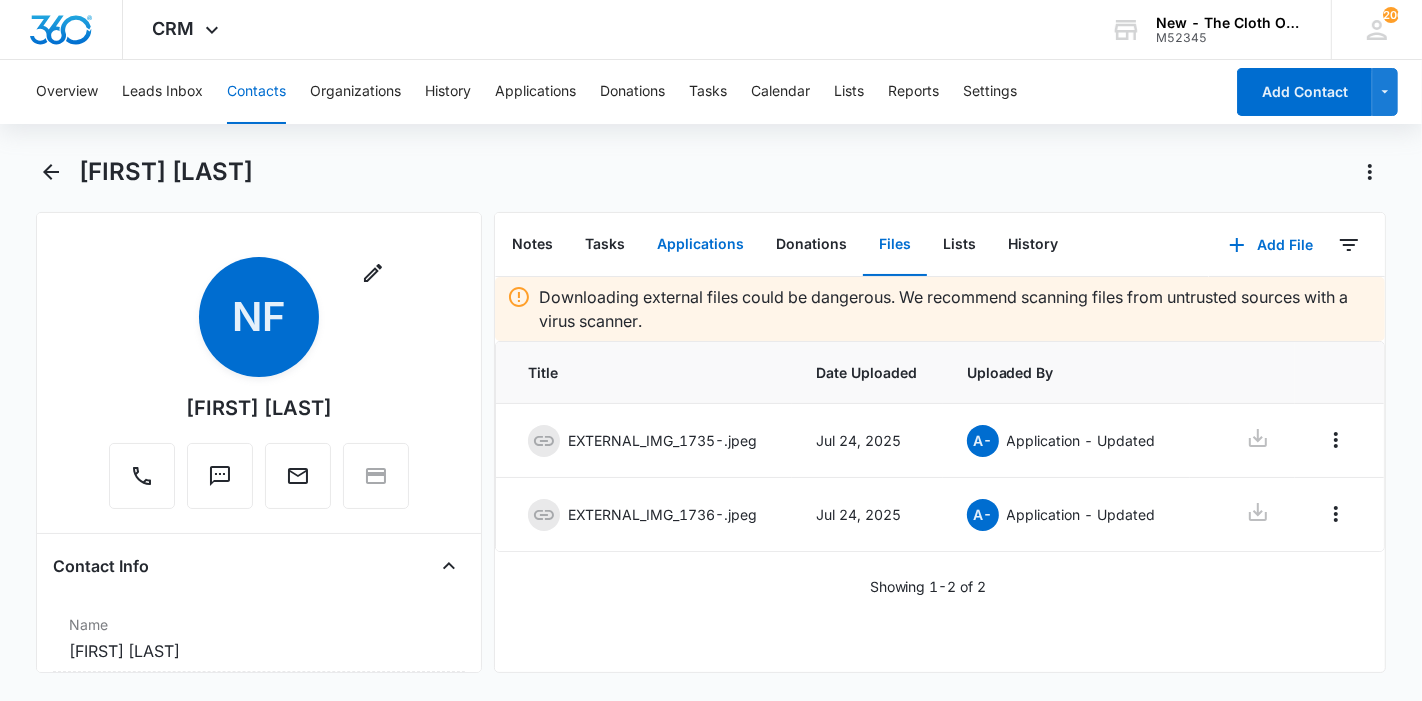 click on "Applications" at bounding box center [700, 245] 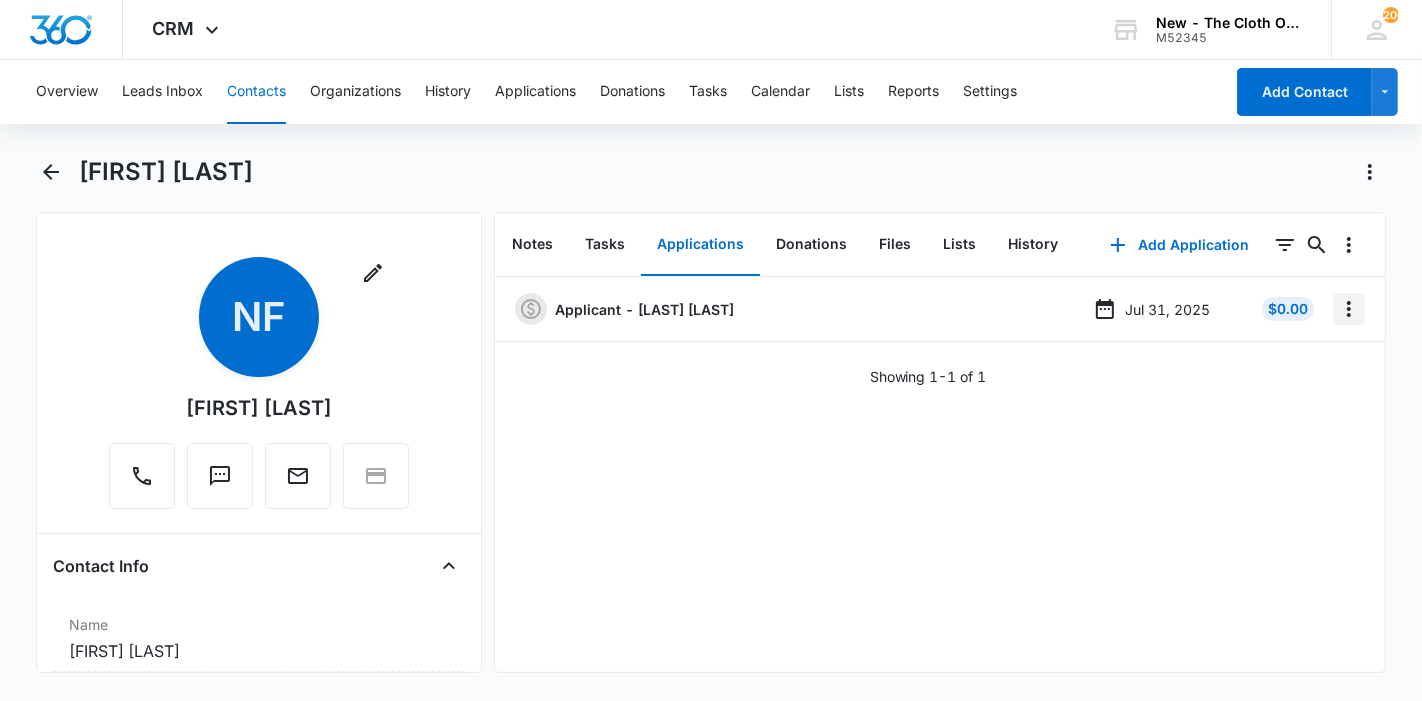 click 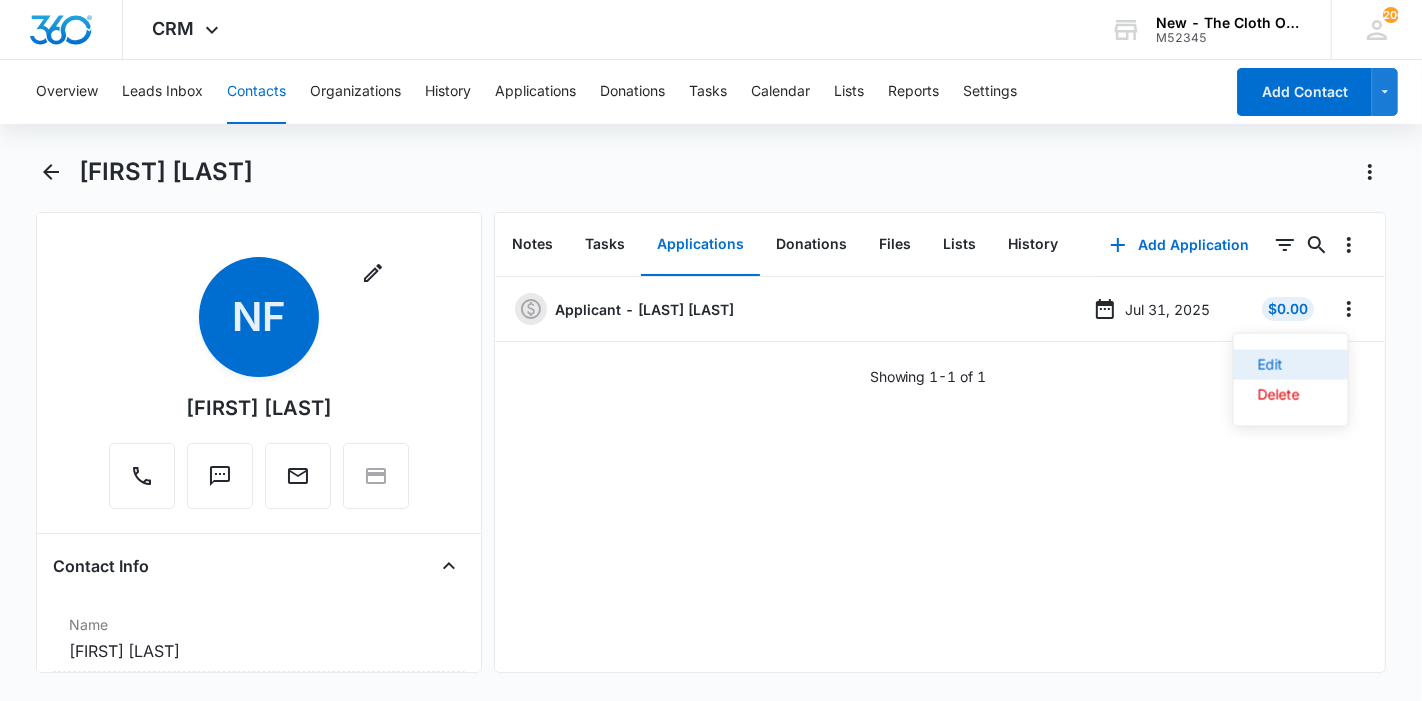 click on "Edit" at bounding box center [1291, 365] 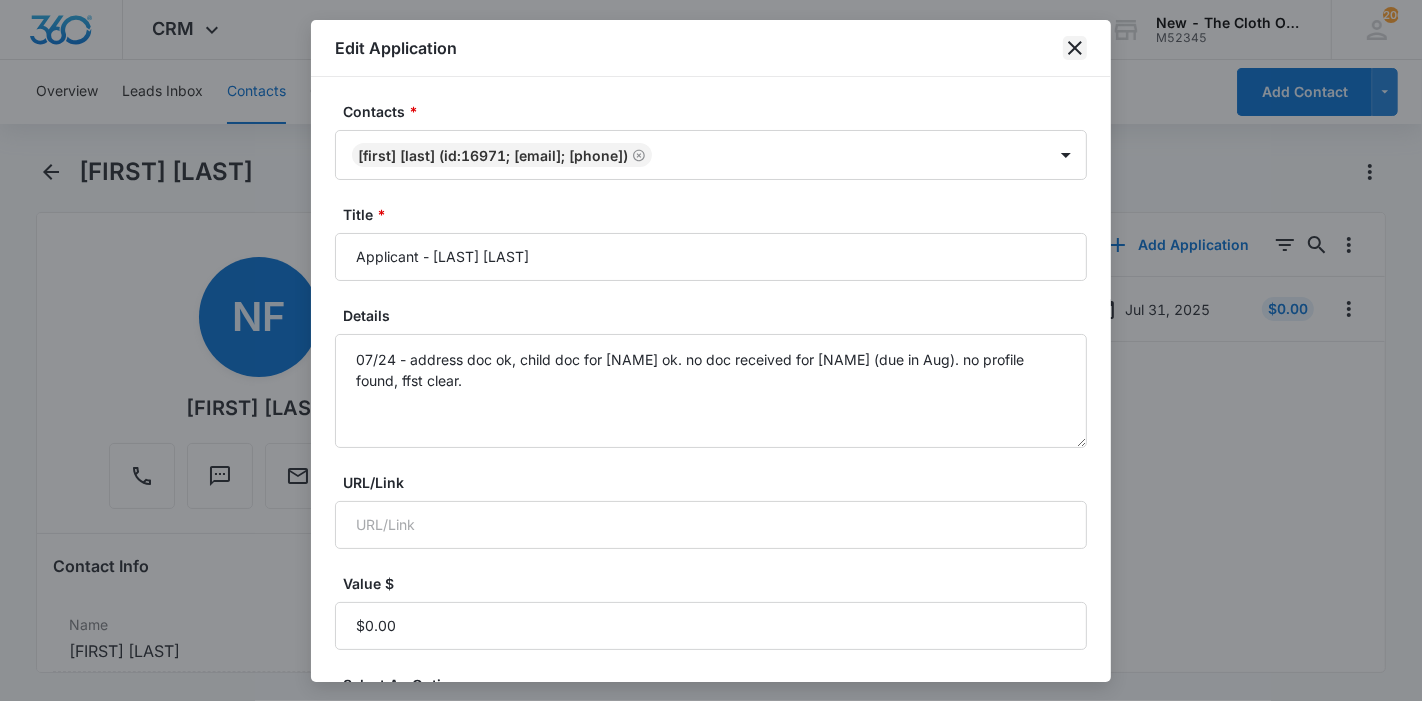 click 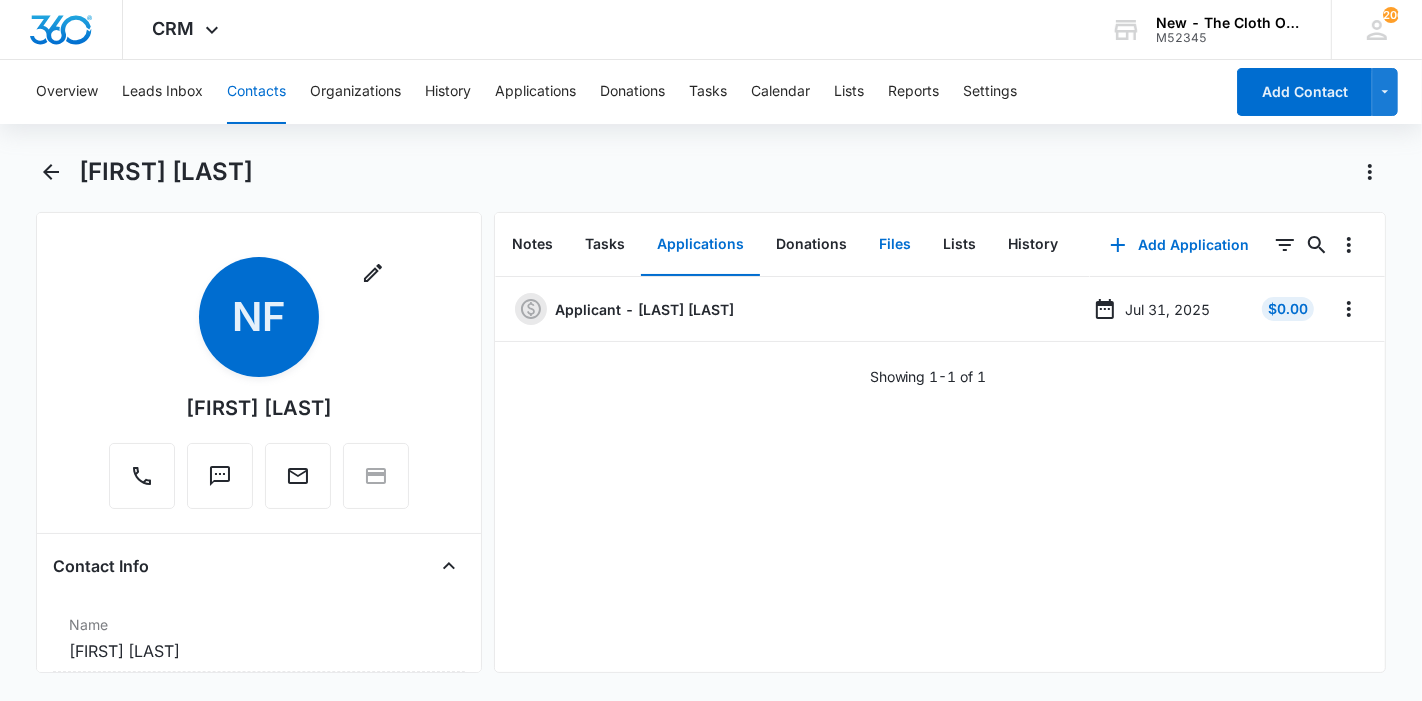 click on "Files" at bounding box center (895, 245) 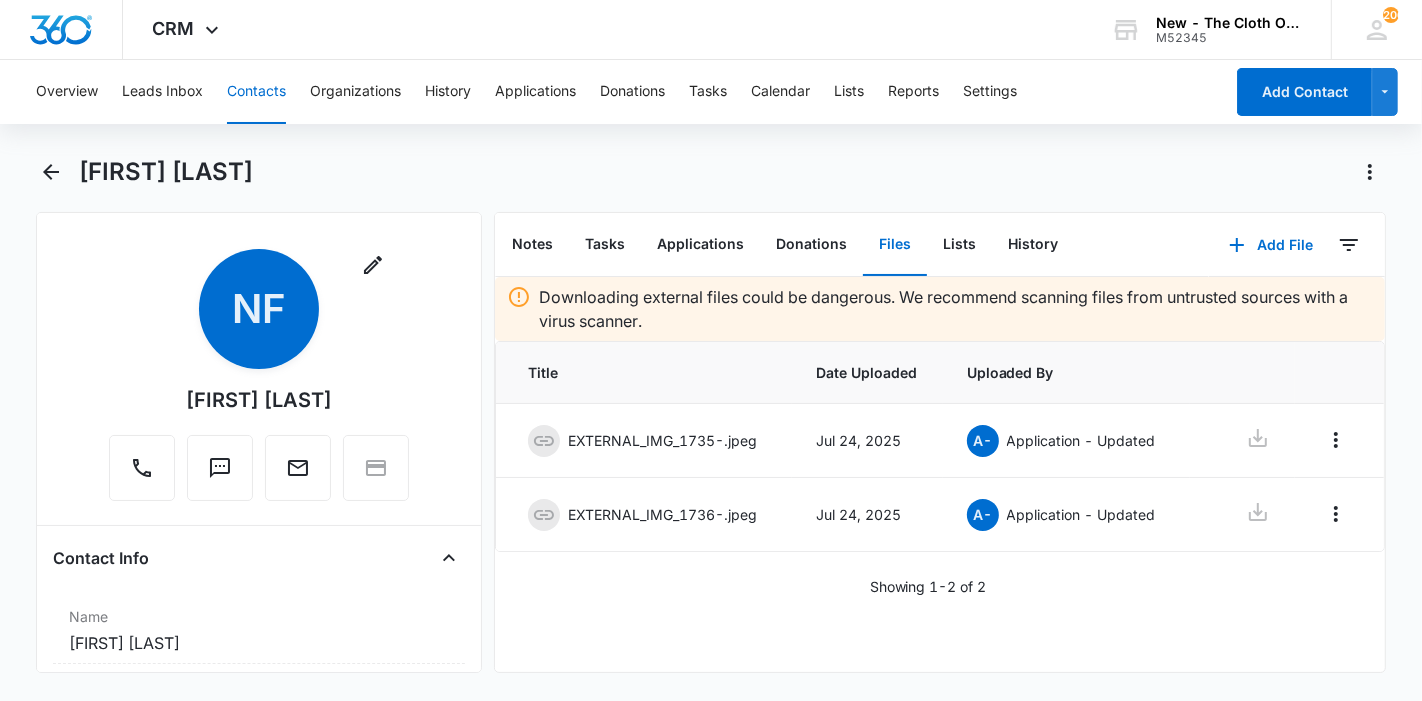 scroll, scrollTop: 0, scrollLeft: 0, axis: both 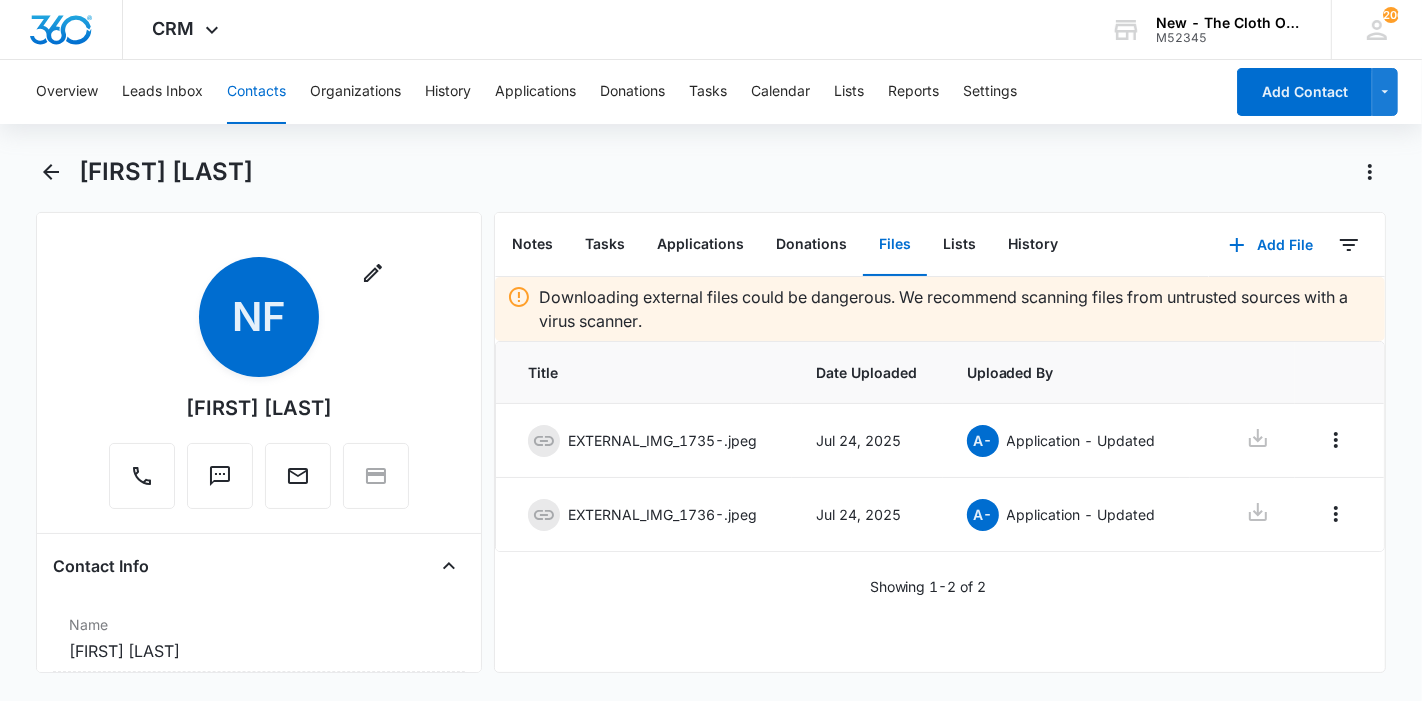 click on "Contacts" at bounding box center (256, 92) 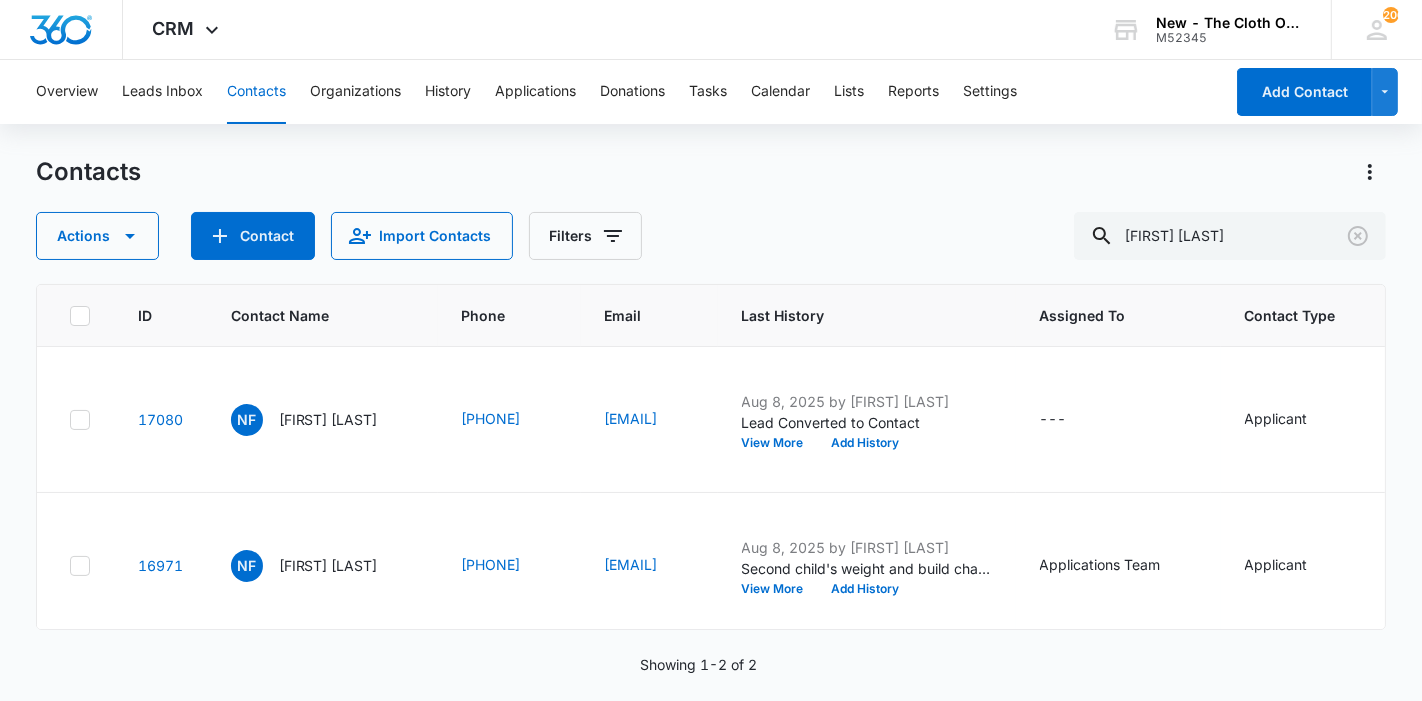 click 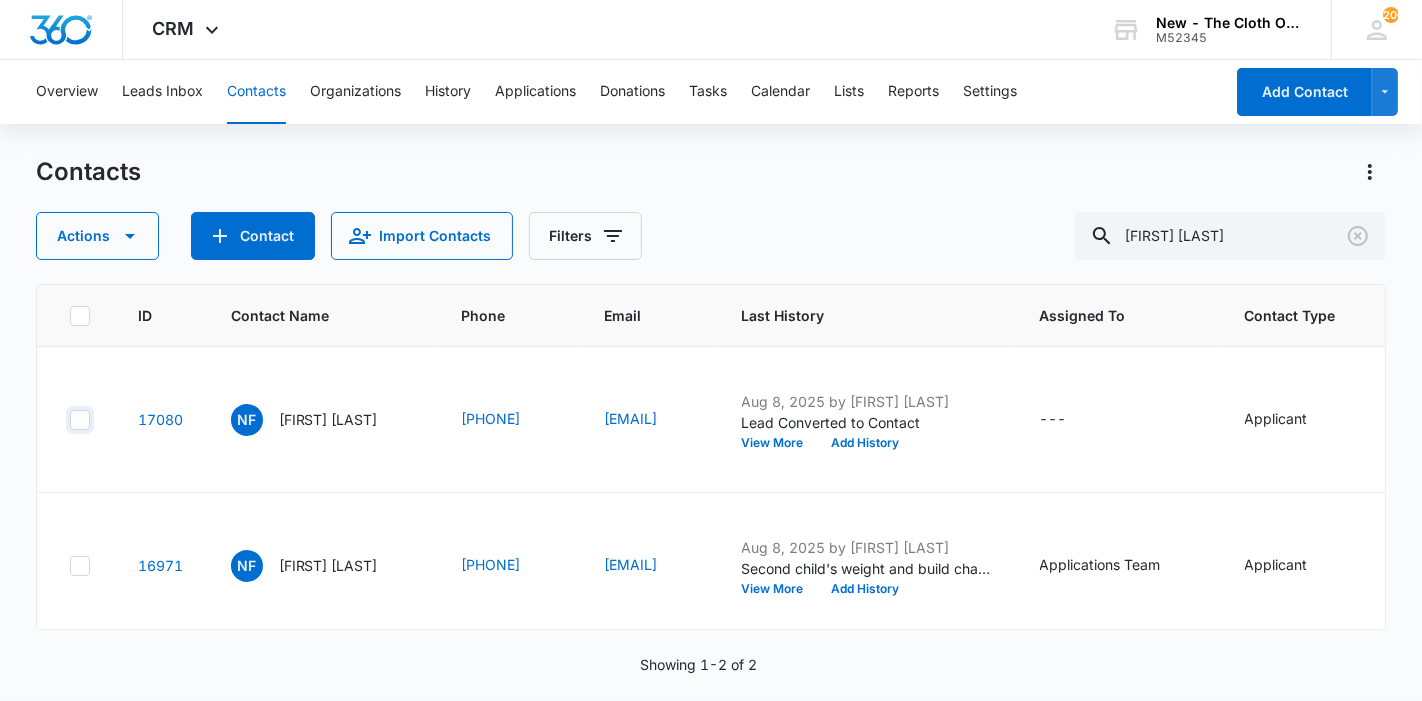 click at bounding box center [69, 419] 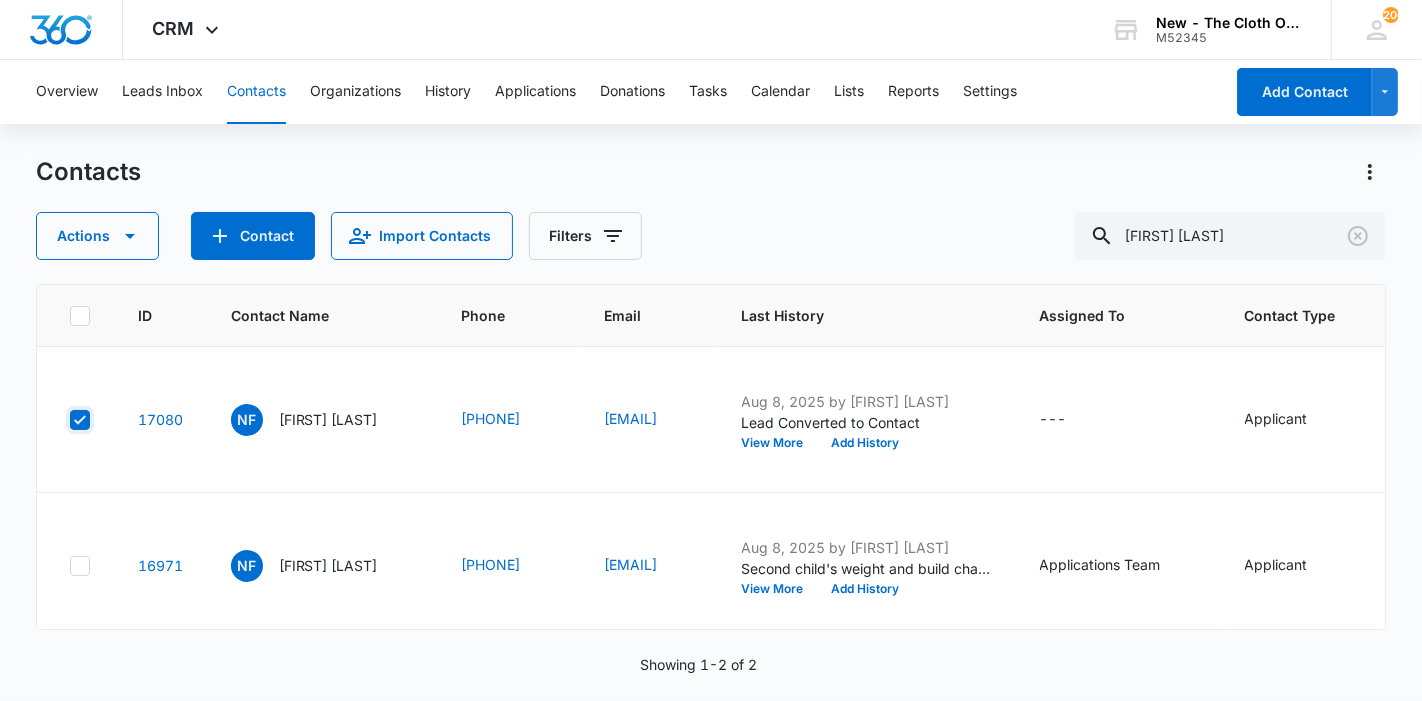 checkbox on "true" 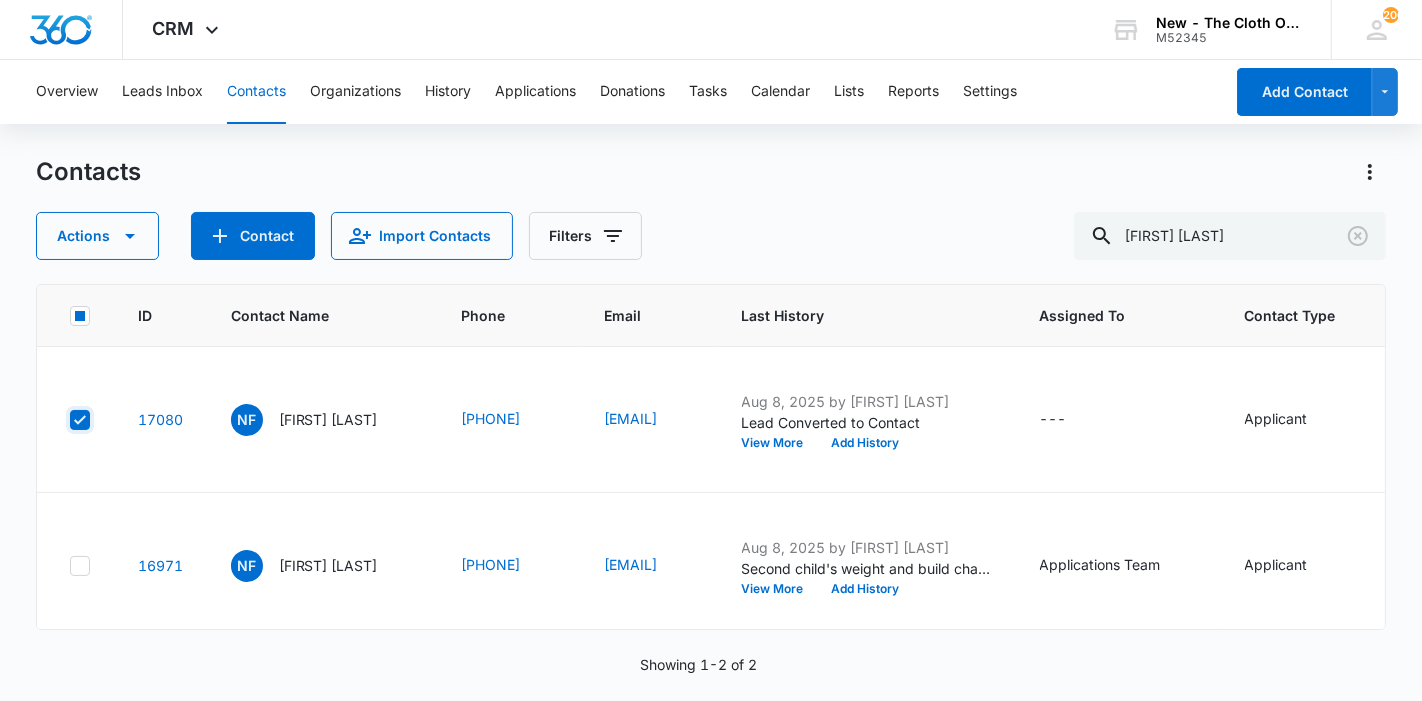 scroll, scrollTop: 108, scrollLeft: 0, axis: vertical 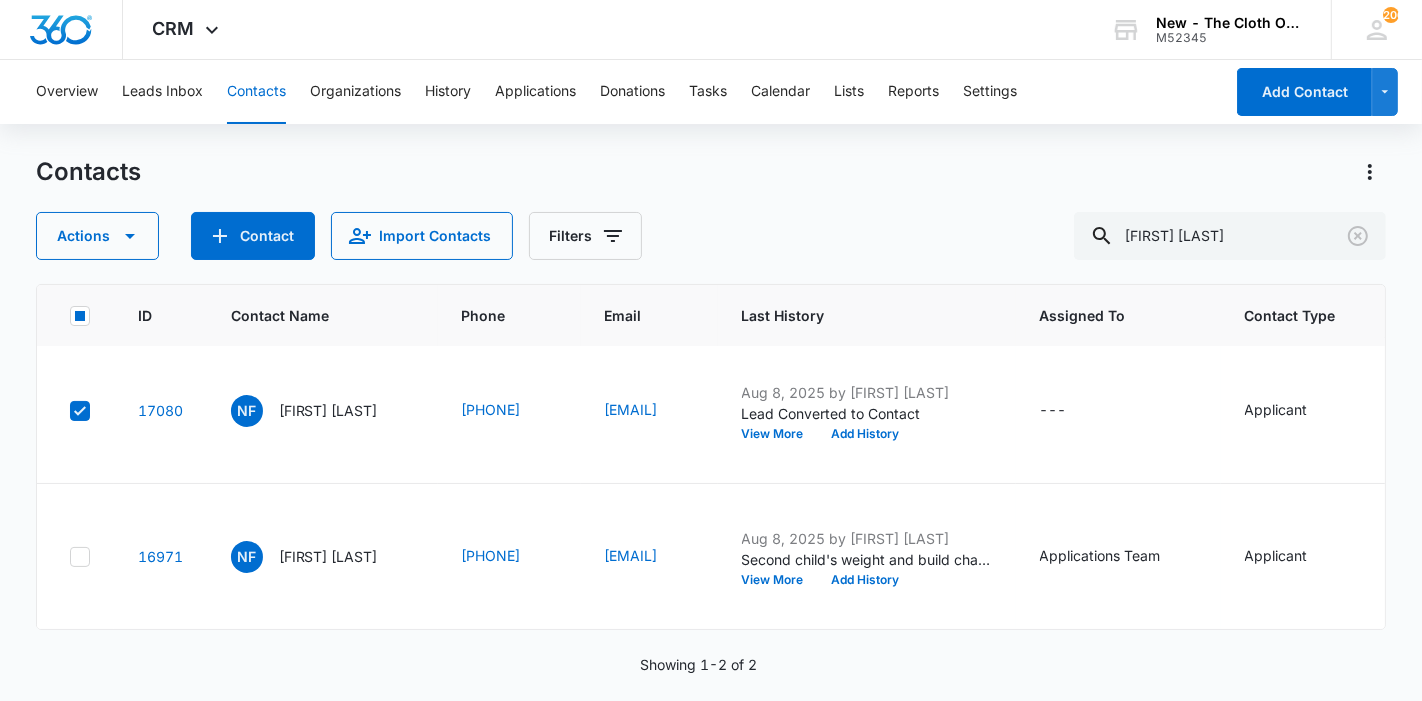 click 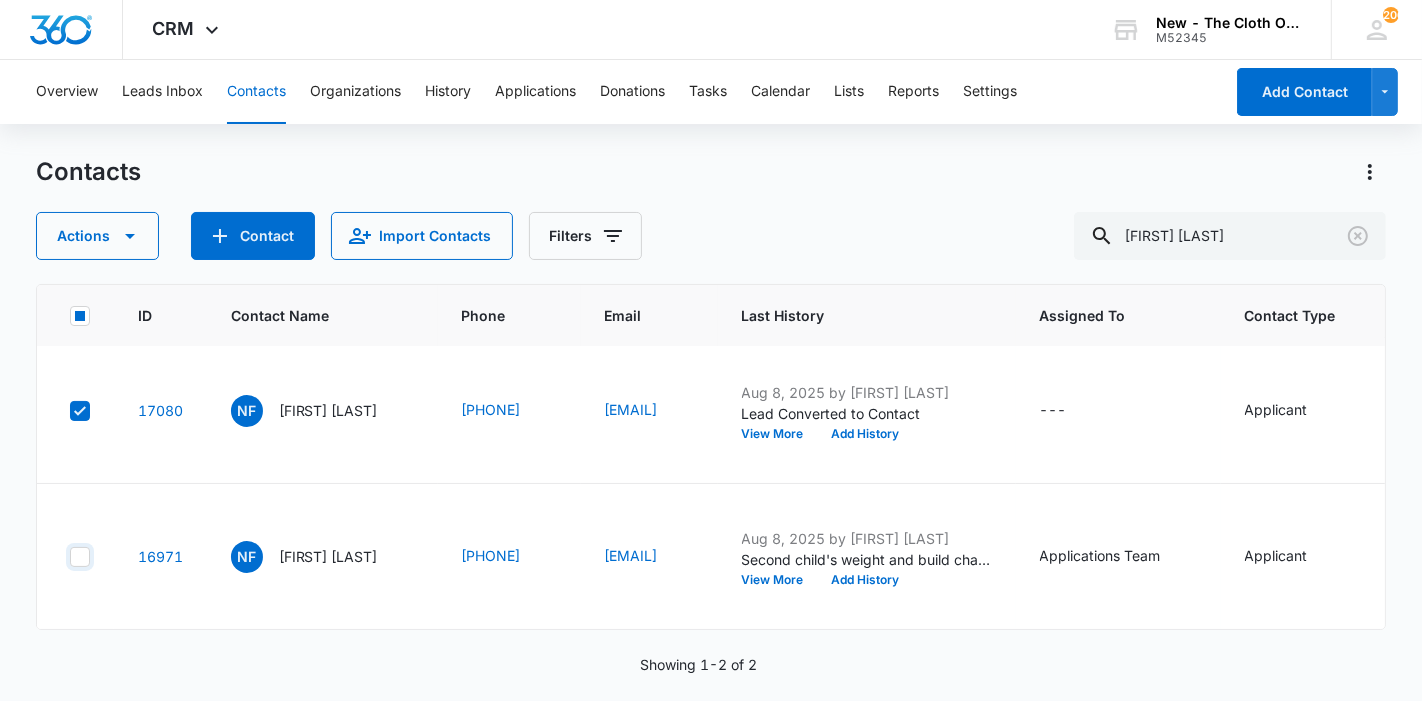 checkbox on "true" 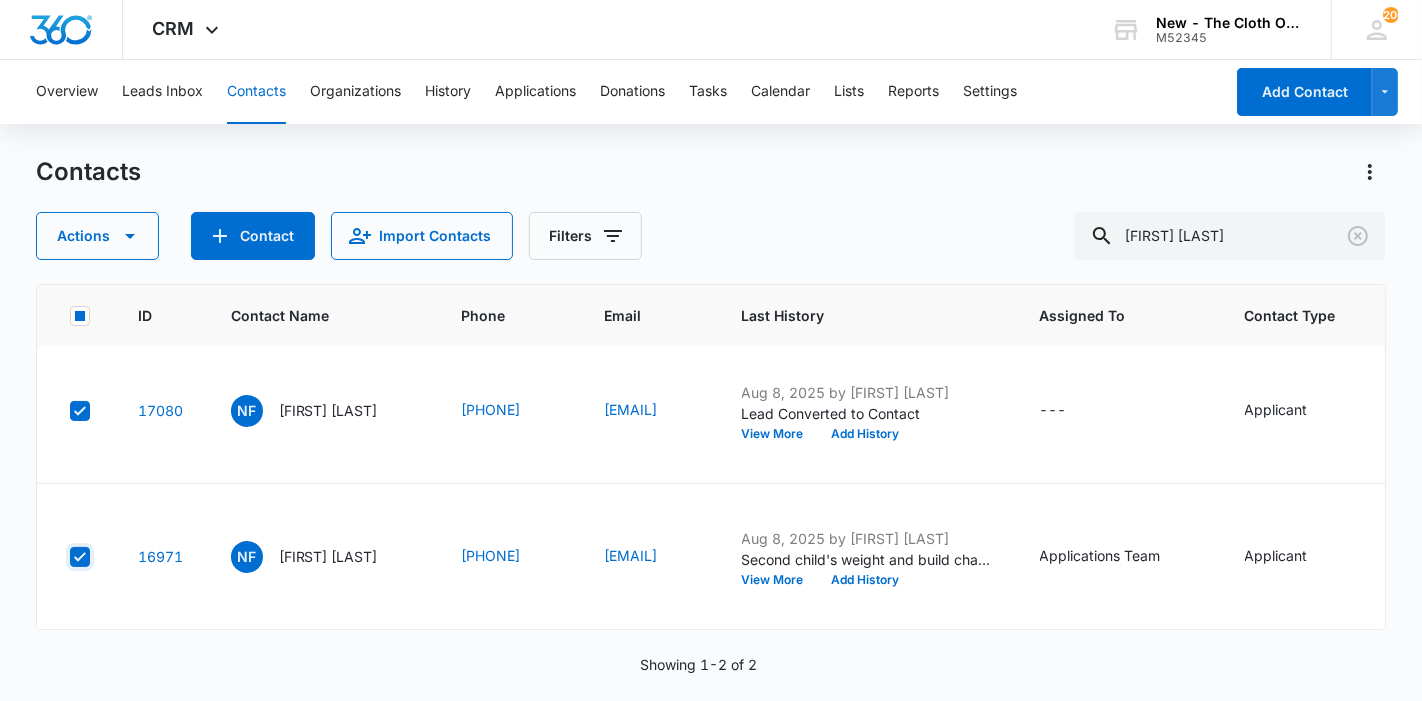 checkbox on "true" 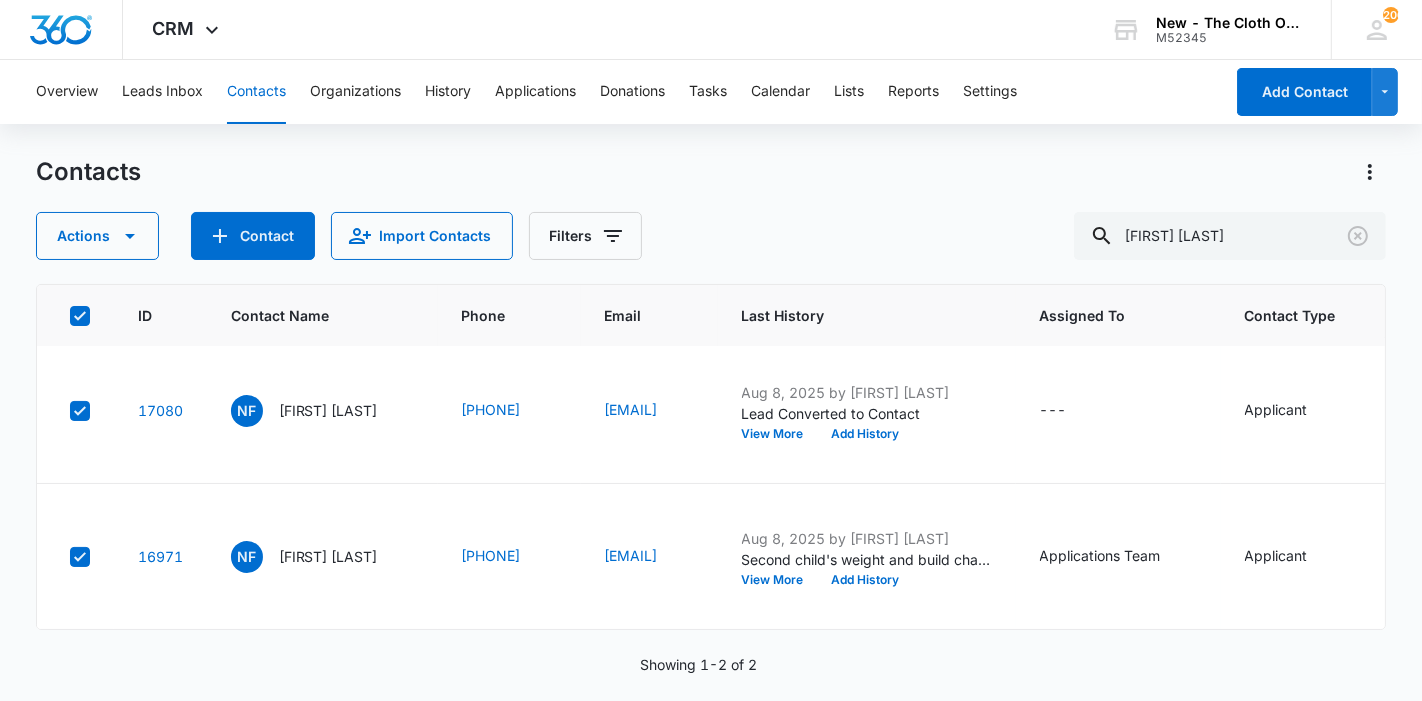 click on "Contacts Actions Contact Import Contacts Filters [FIRST] [LAST]" at bounding box center (711, 208) 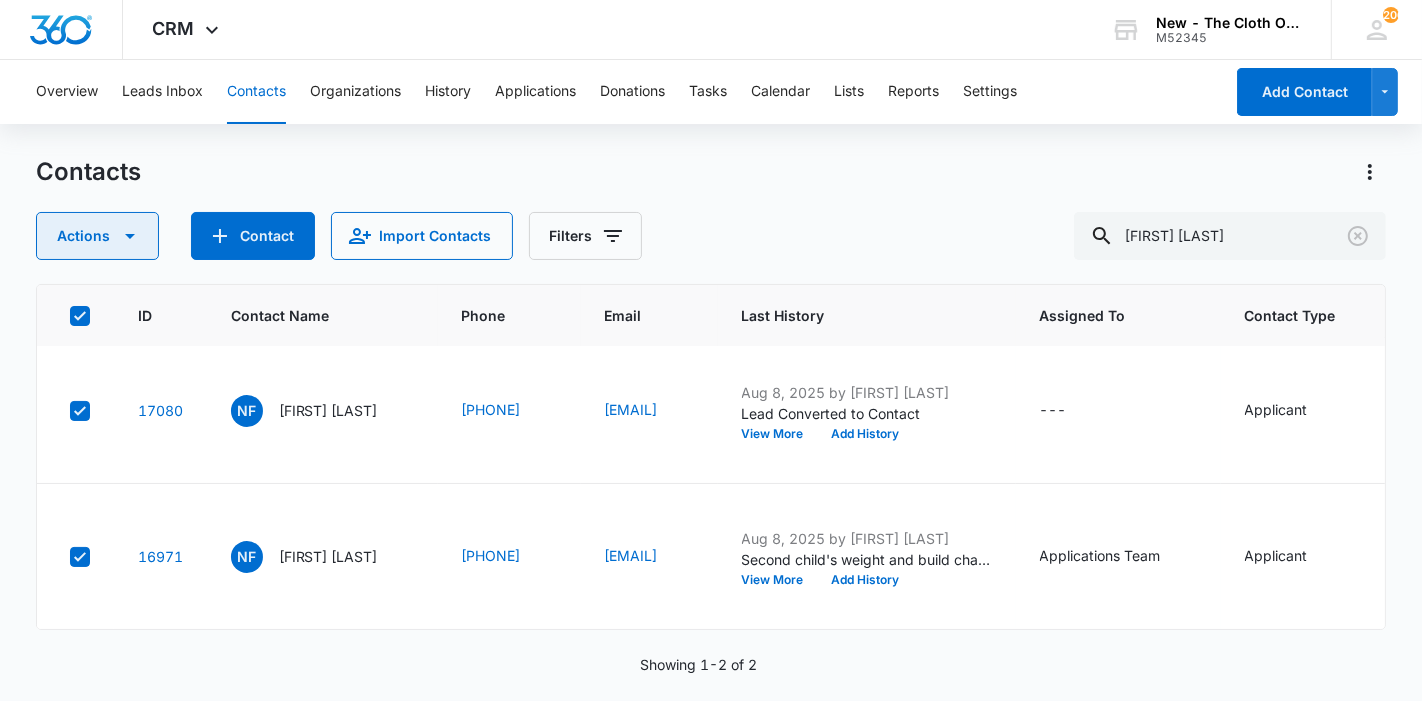 click on "Actions" at bounding box center [97, 236] 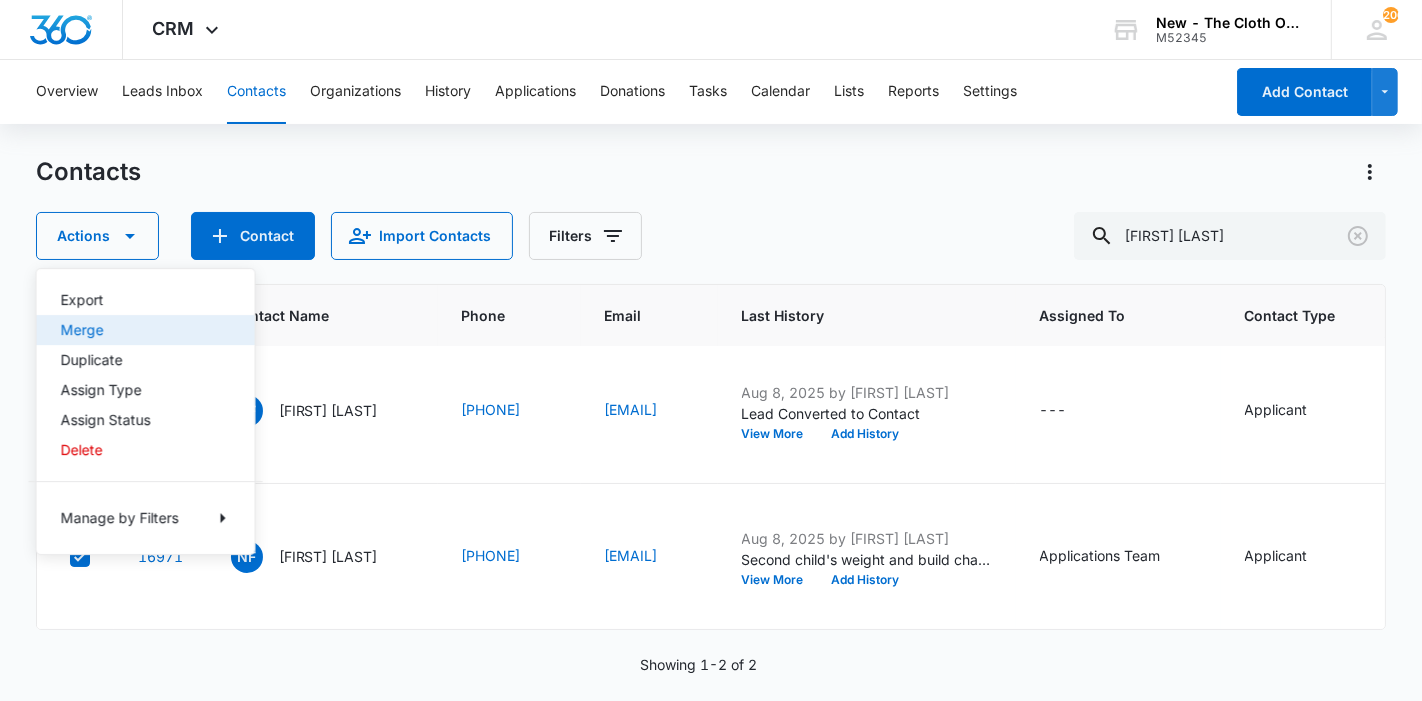 click on "Merge" at bounding box center [146, 330] 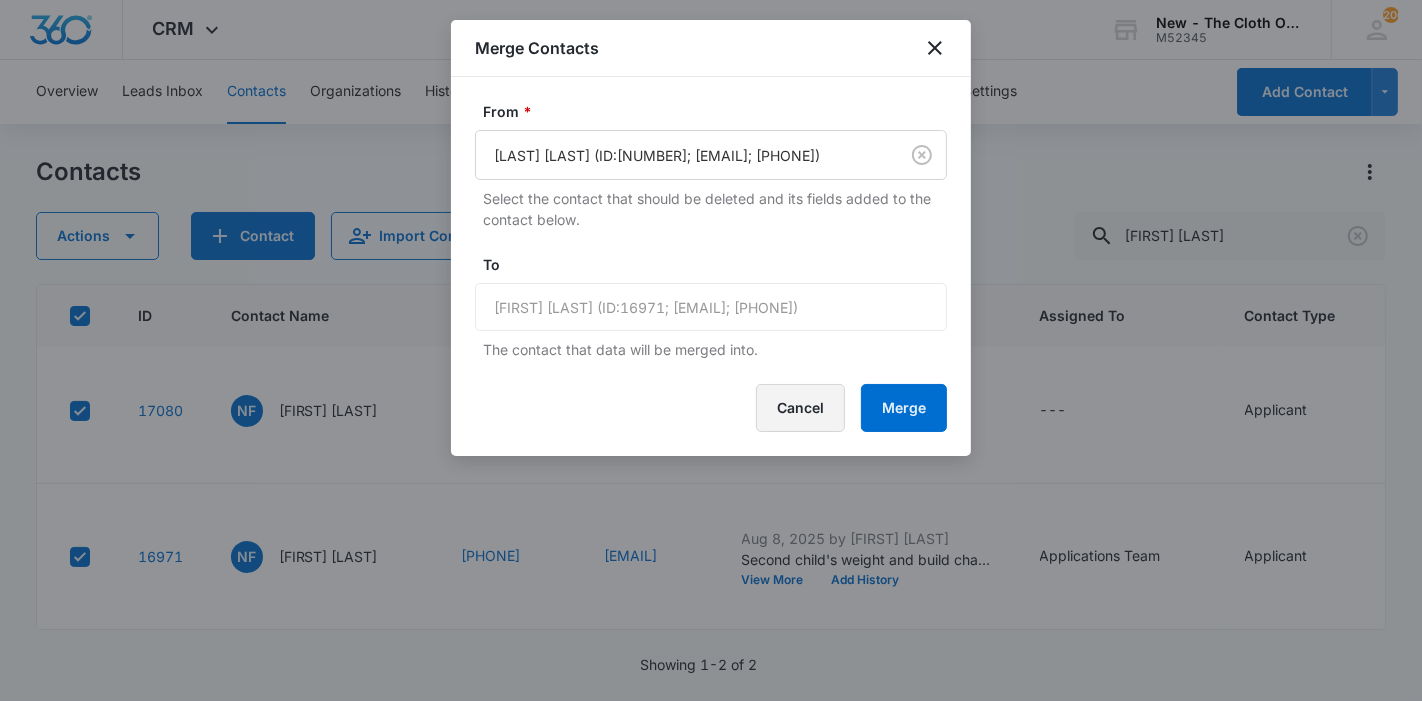 click on "Cancel" at bounding box center (800, 408) 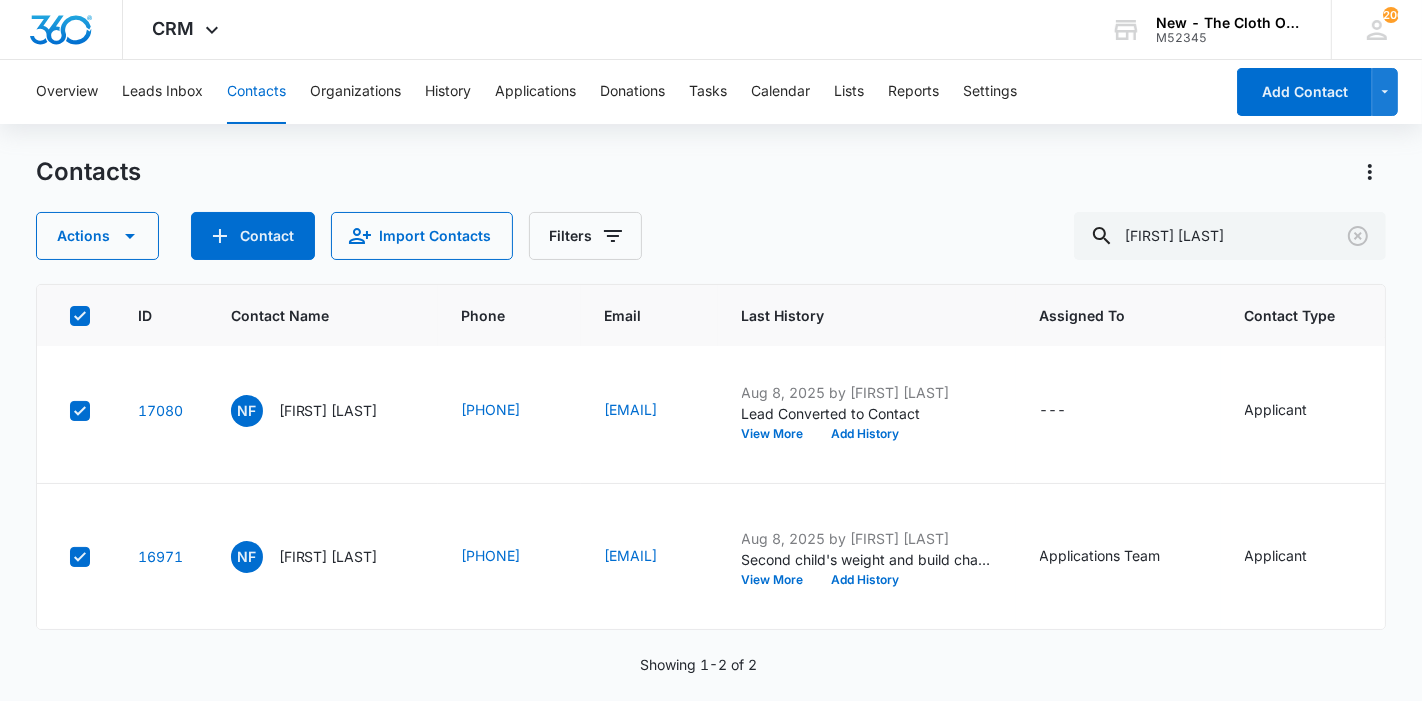 click on "Contacts Actions Contact Import Contacts Filters [FIRST] [LAST] ID Contact Name Phone Email Last History Assigned To Contact Type Contact Status Organization Address 17080 NF [FIRST] [LAST] ([PHONE]) [FIRST][LAST]@example.com Aug 8, 2025 by Katie Lohr Lead Converted to Contact
View More Add History --- Applicant Application in process --- [NUMBER] [STREET], Apt 403, [CITY], [STATE], [ZIP CODE] 16971 NF [FIRST] [LAST] ([PHONE]) [FIRST][LAST]@example.com Aug 8, 2025 by Katie Lohr Second child's weight and build changed from 5 to 7 lbs. View More Add History Applications Team Applicant Application in process --- [NUMBER] [STREET], Apt 403, [CITY], [STATE], [ZIP CODE] Showing   1-2   of   2" at bounding box center (711, 427) 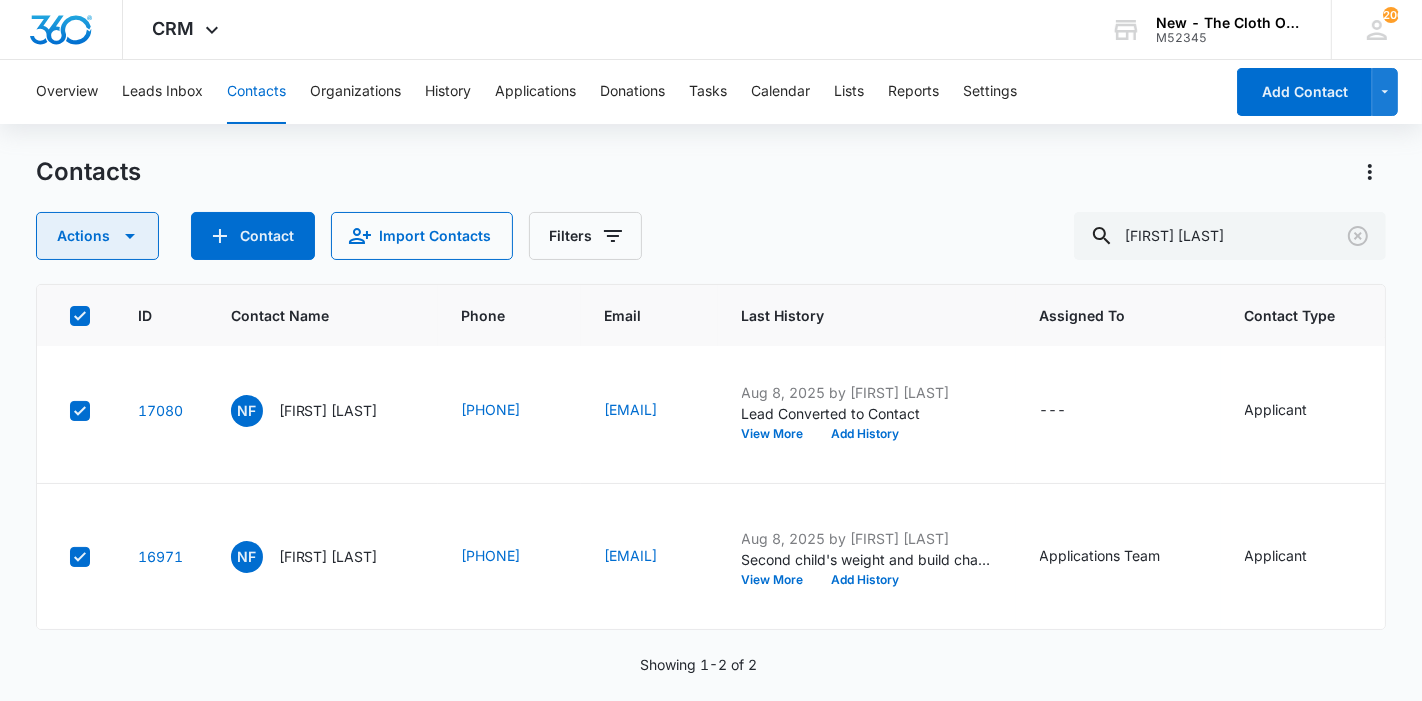 click 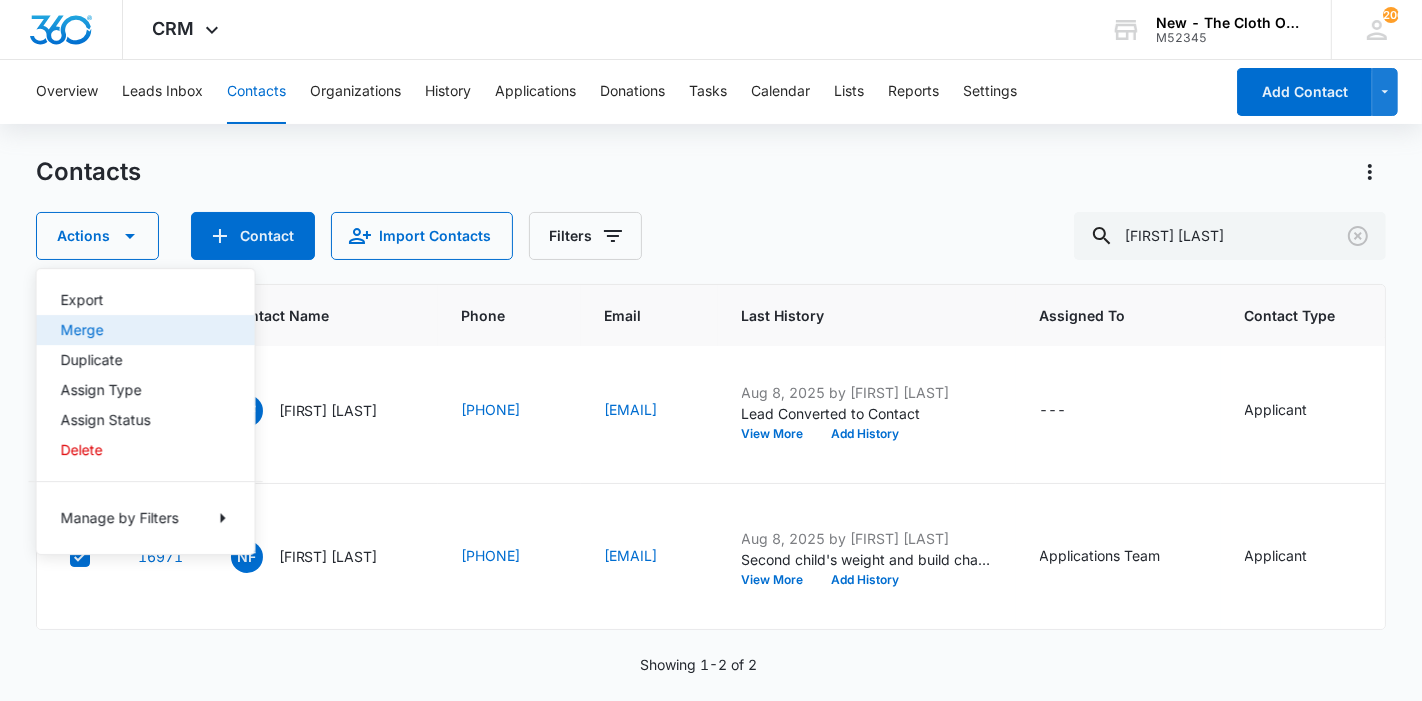 click on "Merge" at bounding box center (134, 330) 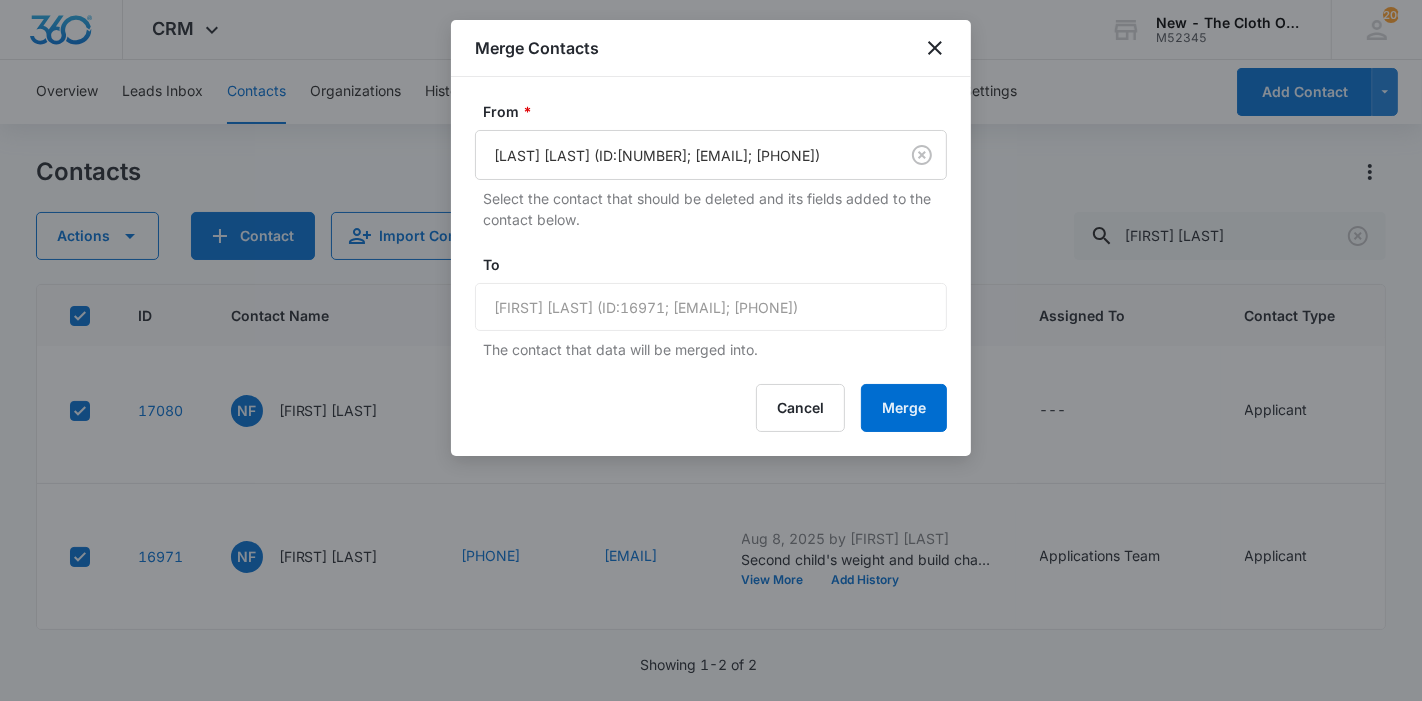 click on "From * [LAST] [LAST] (ID:[NUMBER]; [EMAIL]; [PHONE]) Select the contact that should be deleted and its fields added to the contact below. To [LAST] [LAST] (ID:[NUMBER]; [EMAIL]; [PHONE]) The contact that data will be merged into.   Cancel Merge" at bounding box center [711, 266] 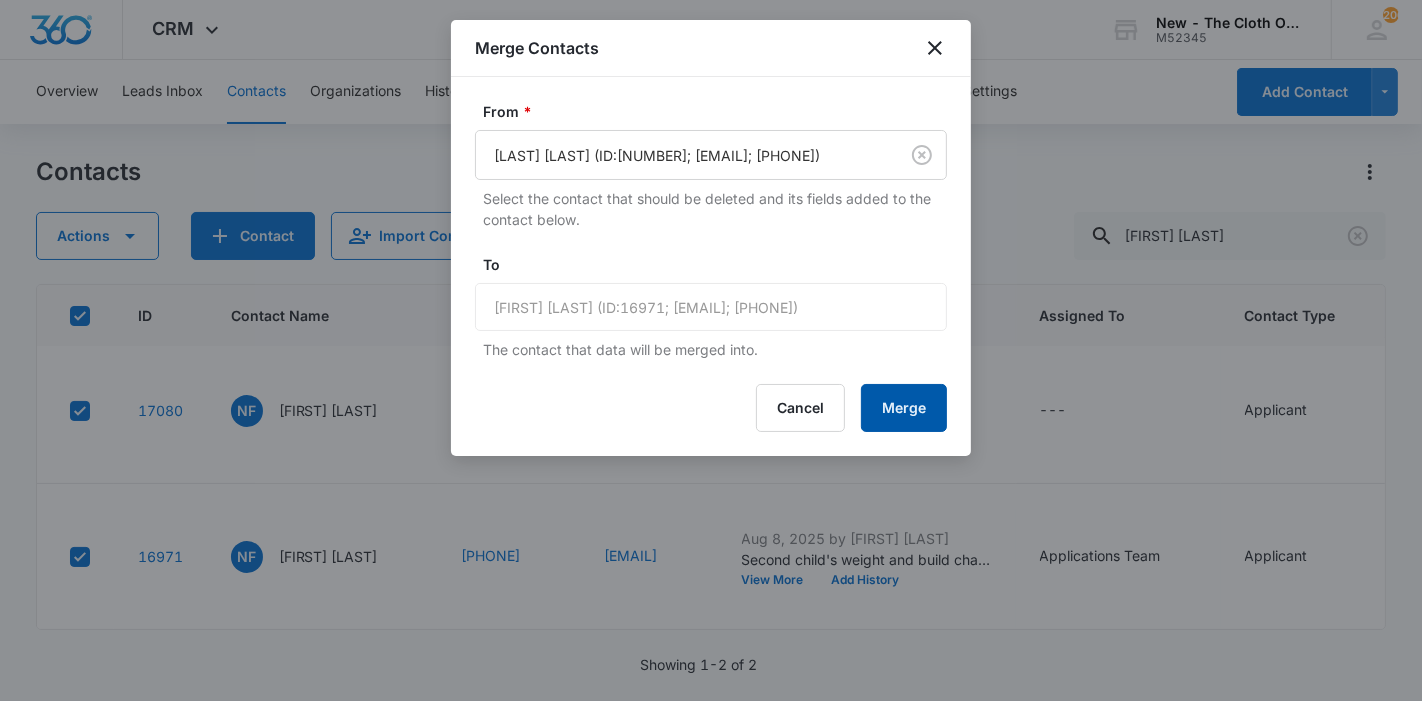 click on "Merge" at bounding box center (904, 408) 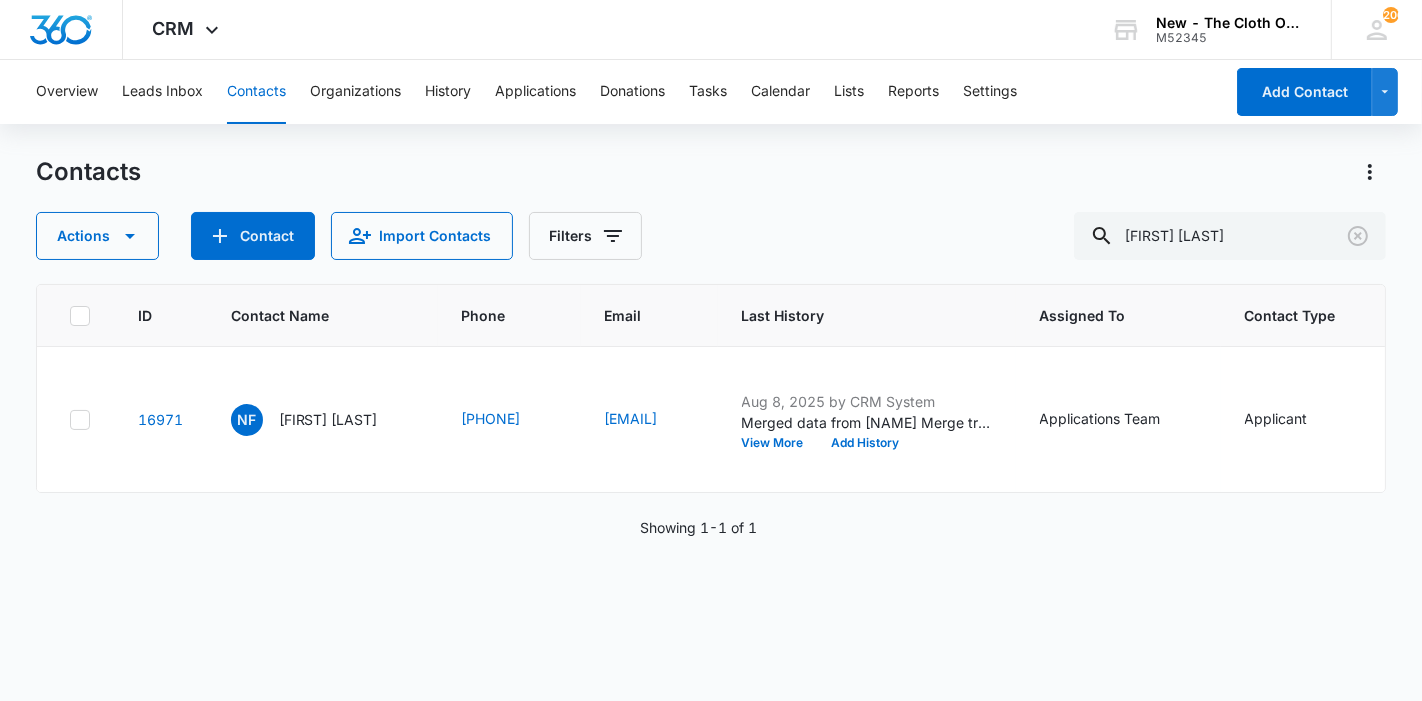 scroll, scrollTop: 0, scrollLeft: 0, axis: both 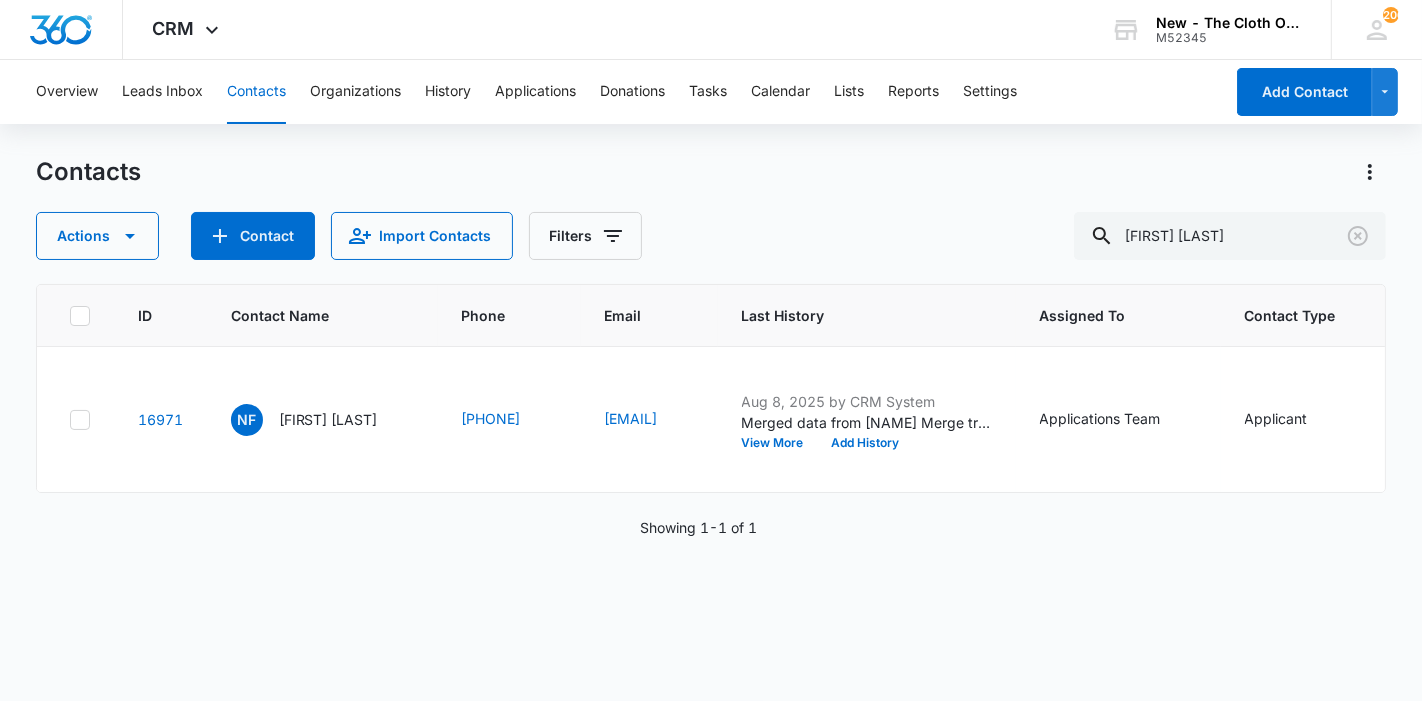 click on "[FIRST] [LAST]" at bounding box center [328, 419] 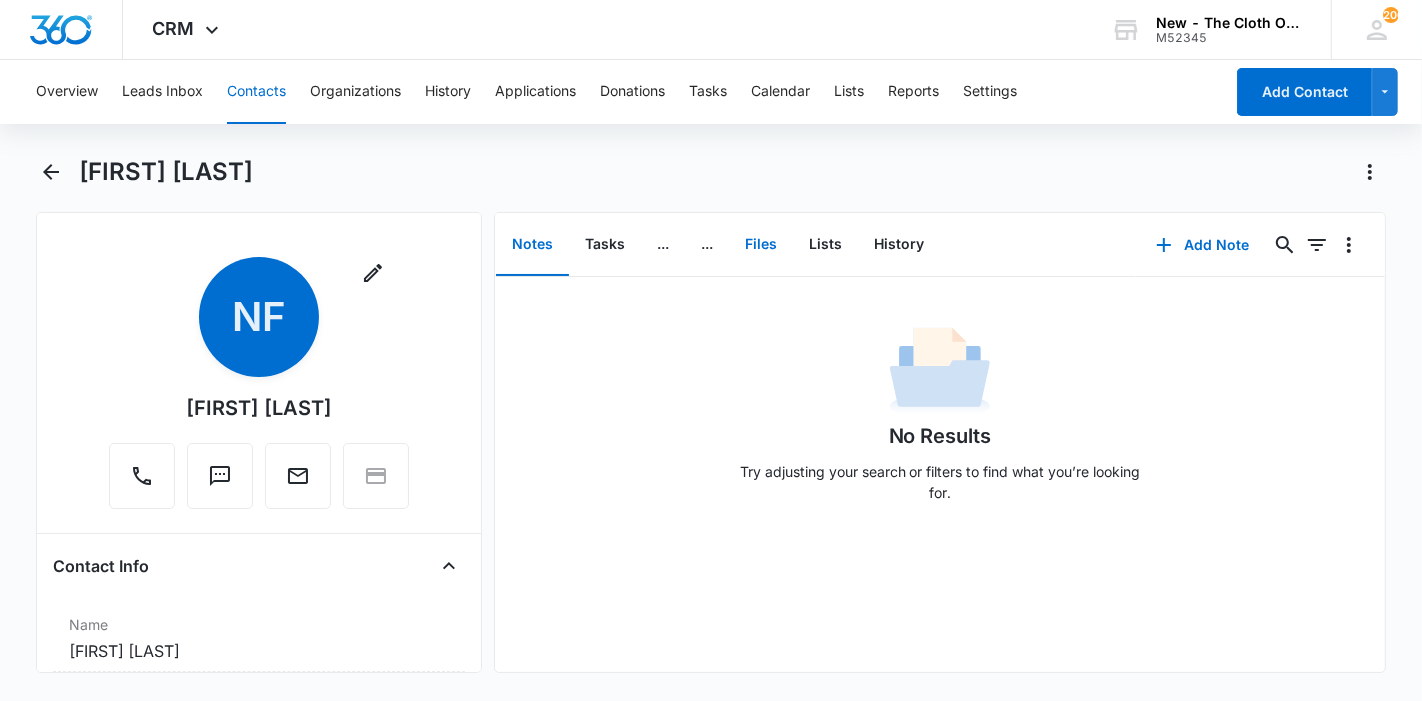click on "Files" at bounding box center [761, 245] 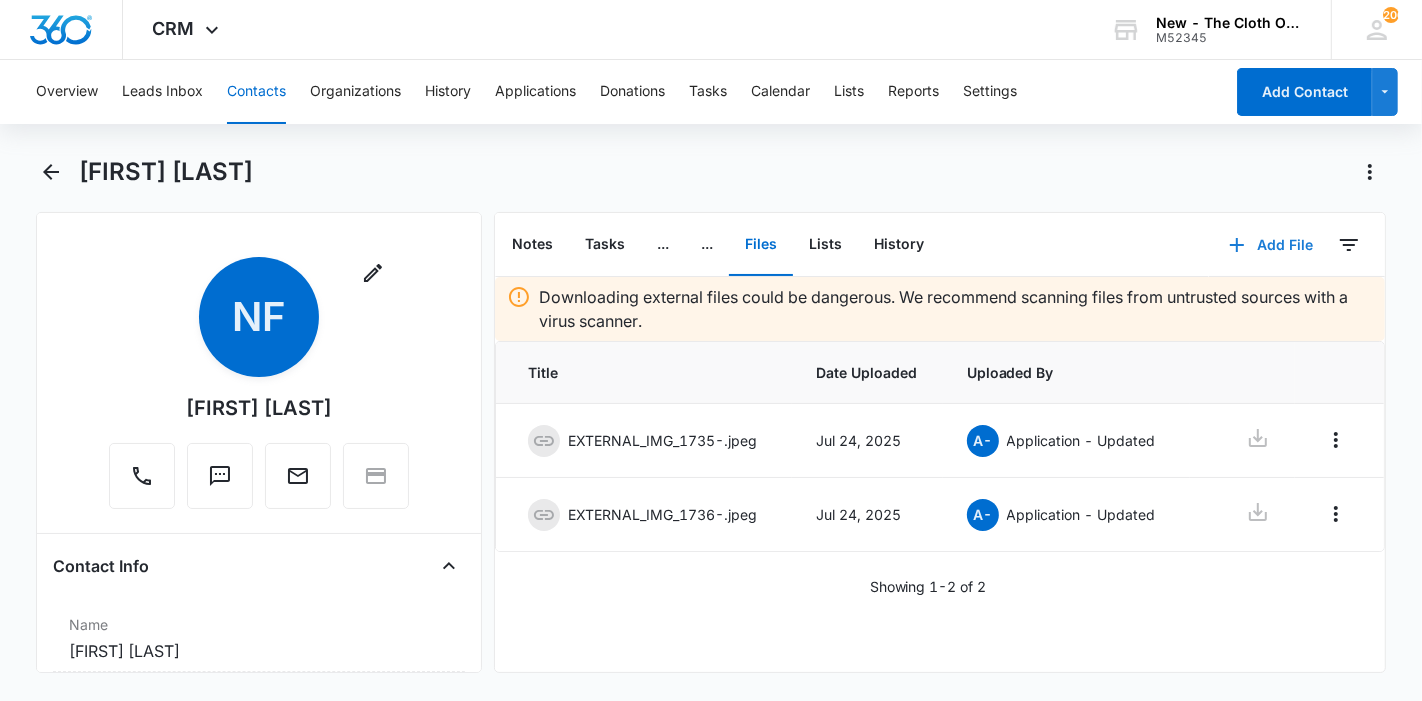click on "Add File" at bounding box center (1271, 245) 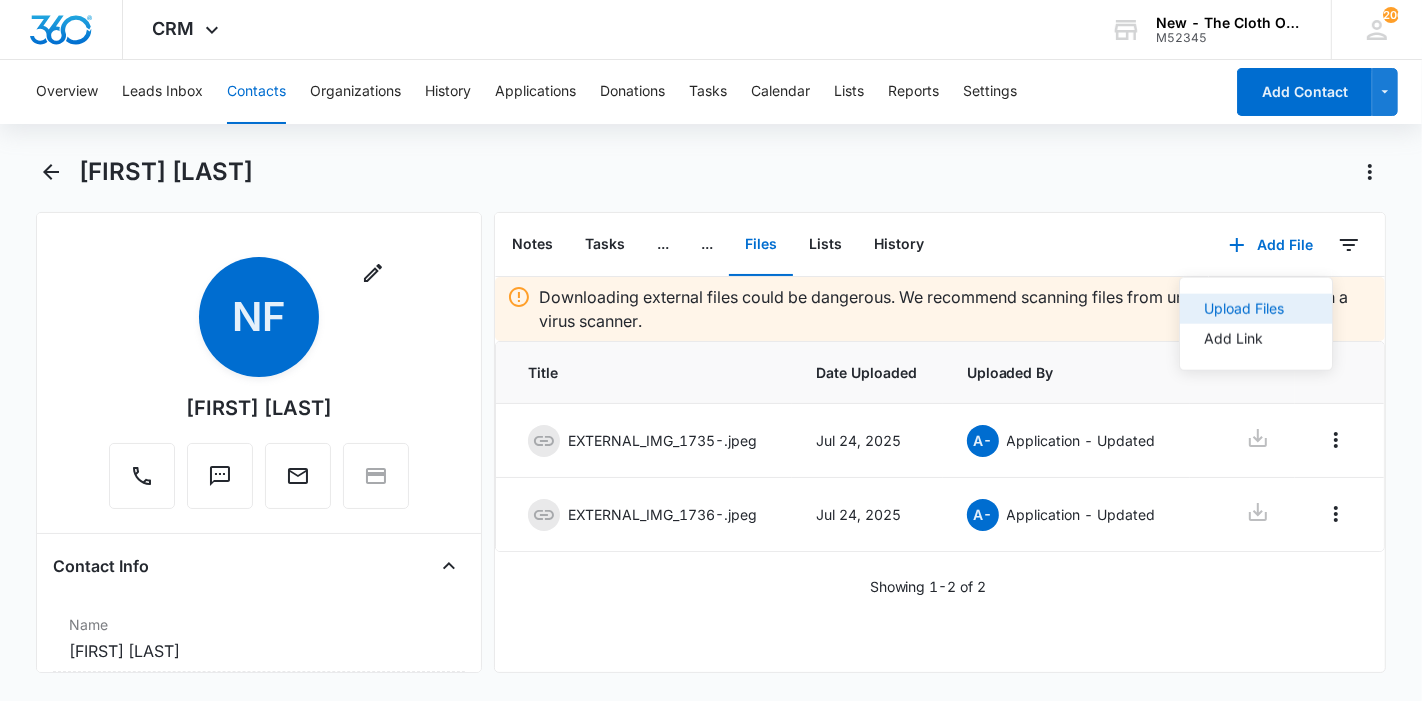 click on "Upload Files" at bounding box center (1245, 309) 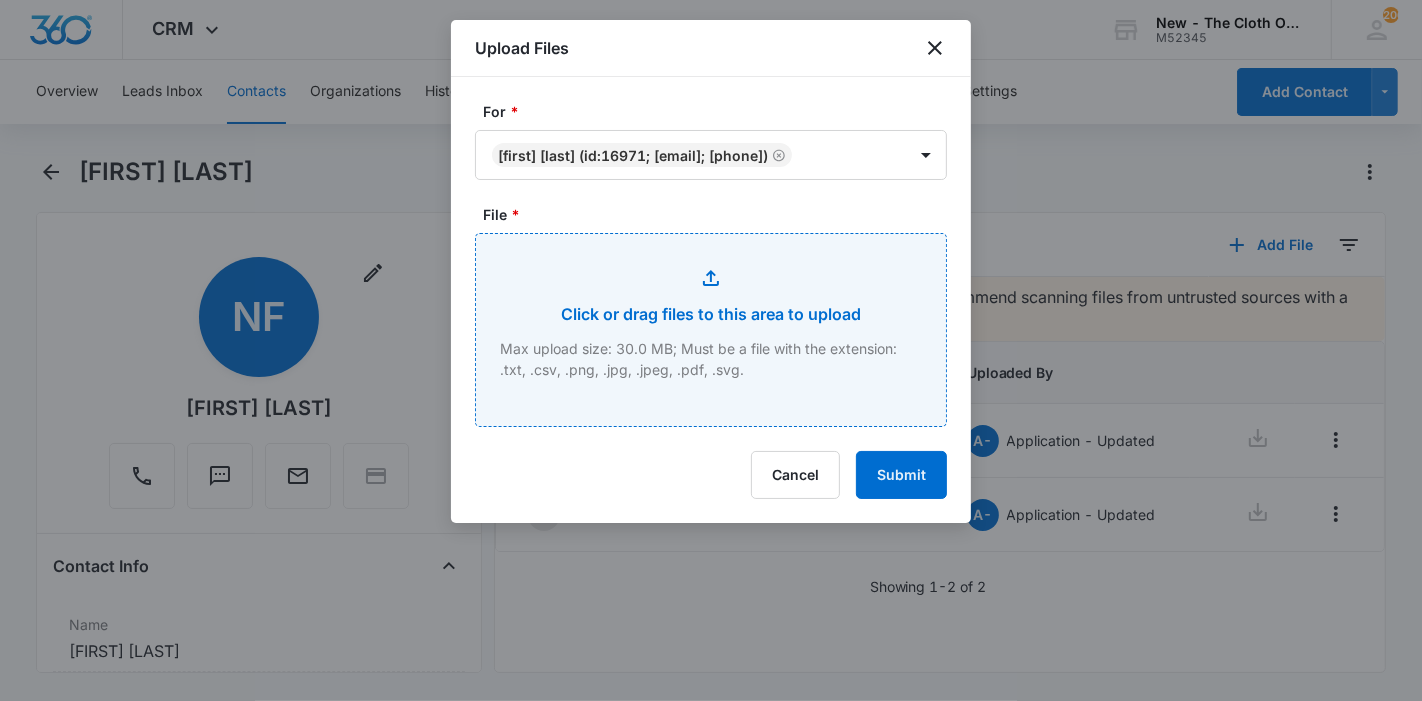 click on "File *" at bounding box center (711, 330) 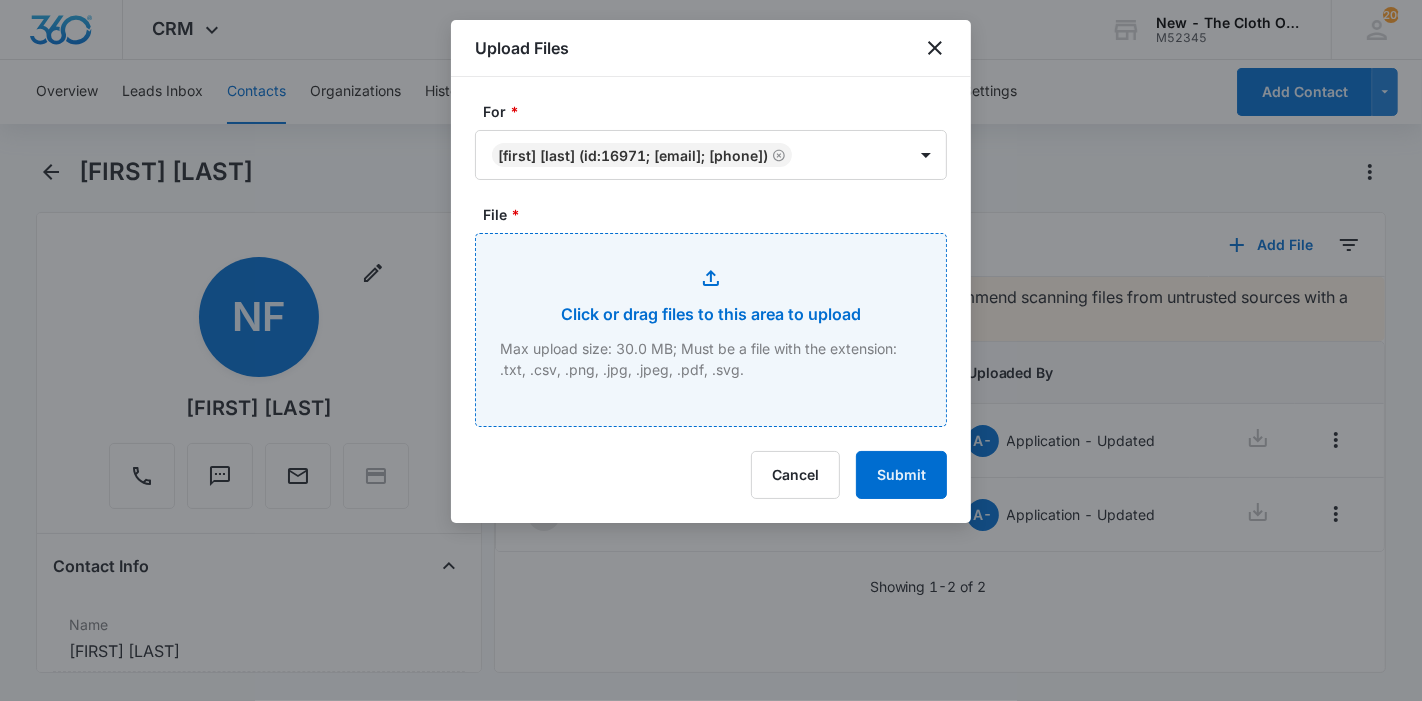 type on "C:\fakepath\EXTERNAL_Obstetric_Patient_Letter_-6895337fae5b21.64608154.pdf" 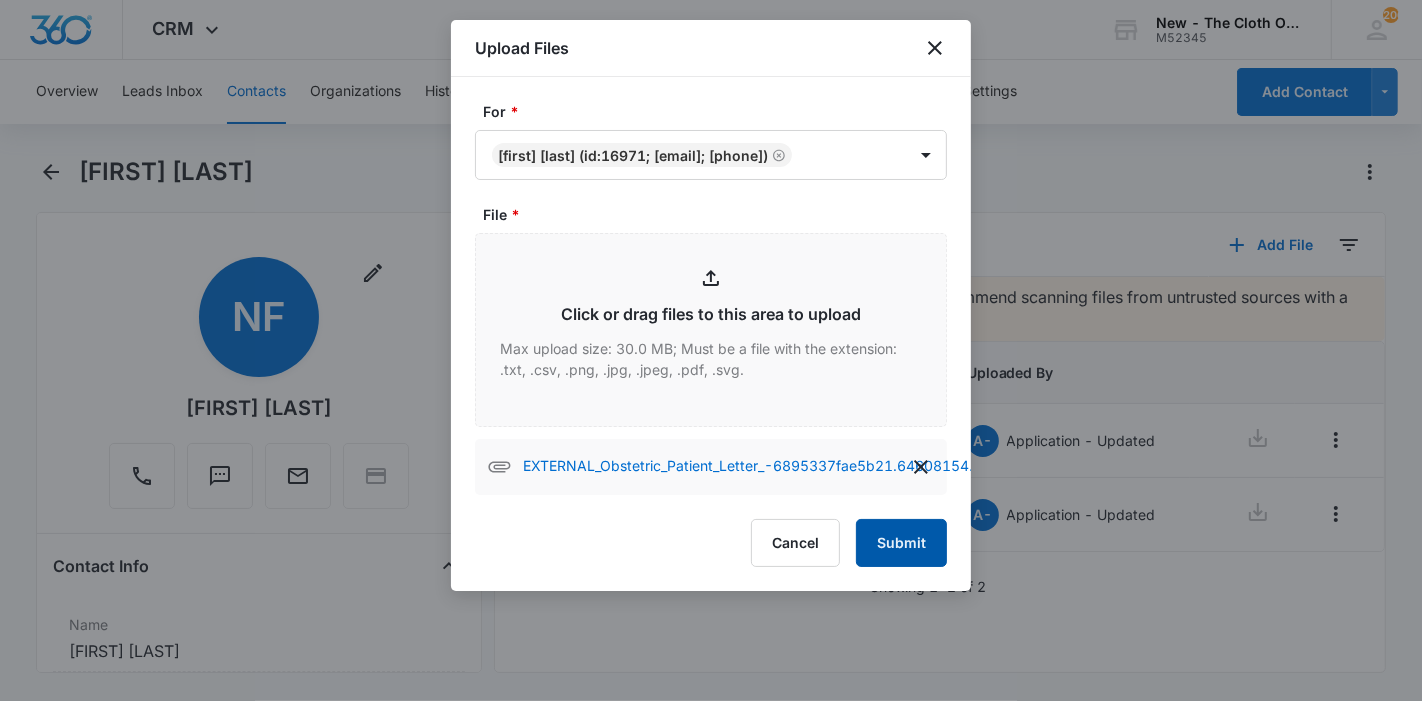 click on "Submit" at bounding box center (901, 543) 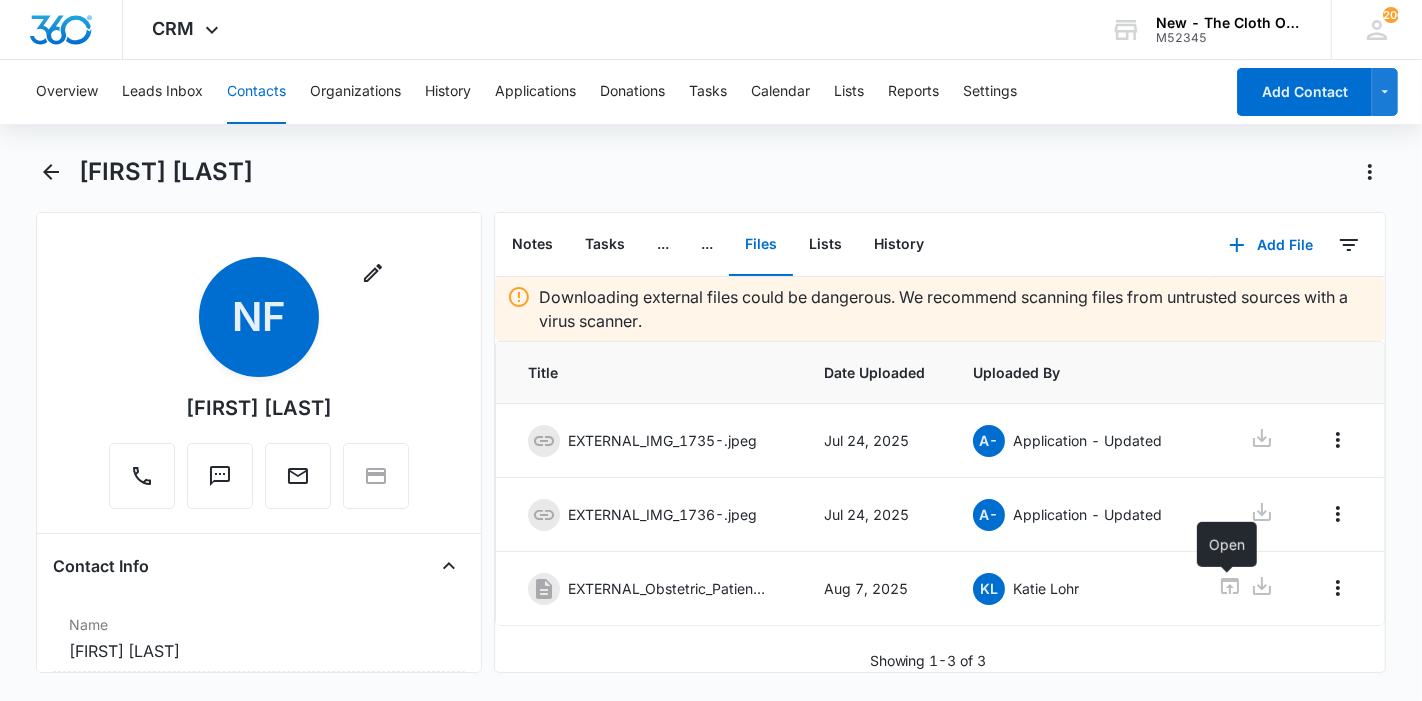 click 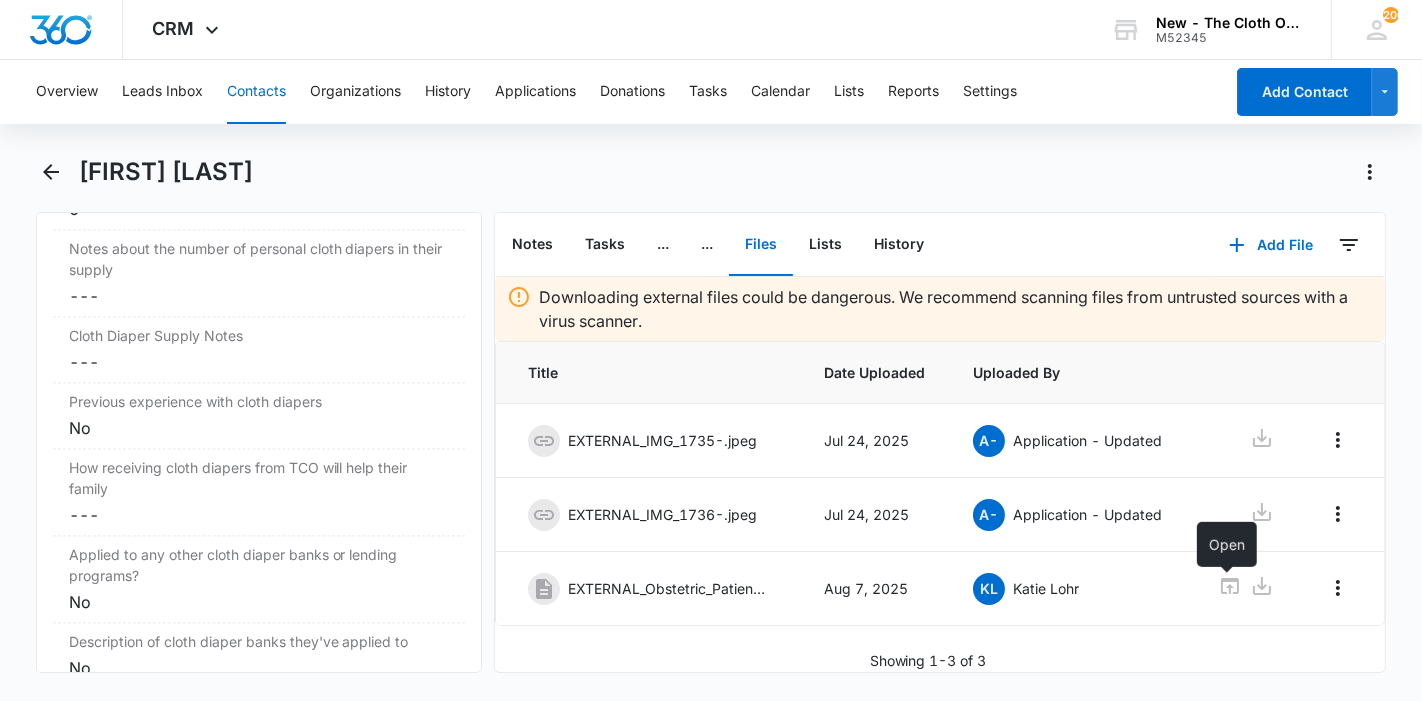 scroll, scrollTop: 3555, scrollLeft: 0, axis: vertical 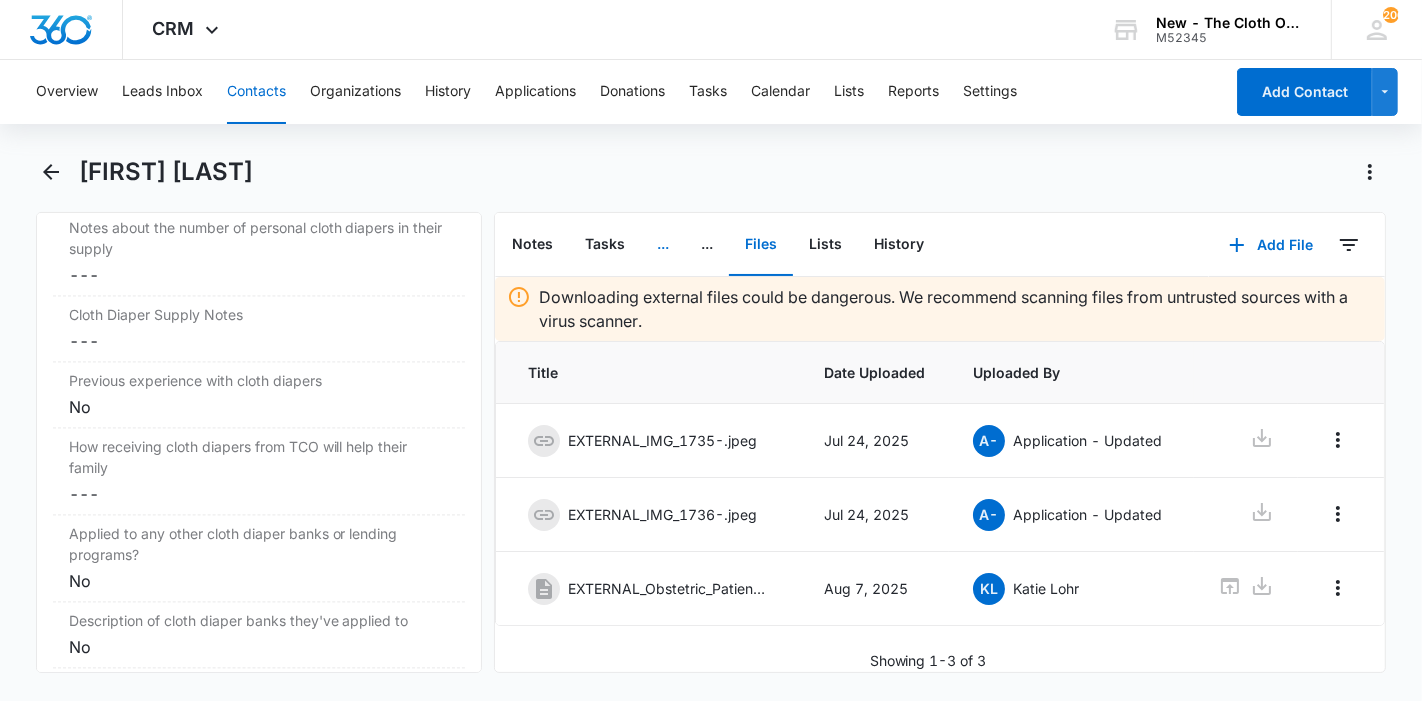 click on "..." at bounding box center [663, 245] 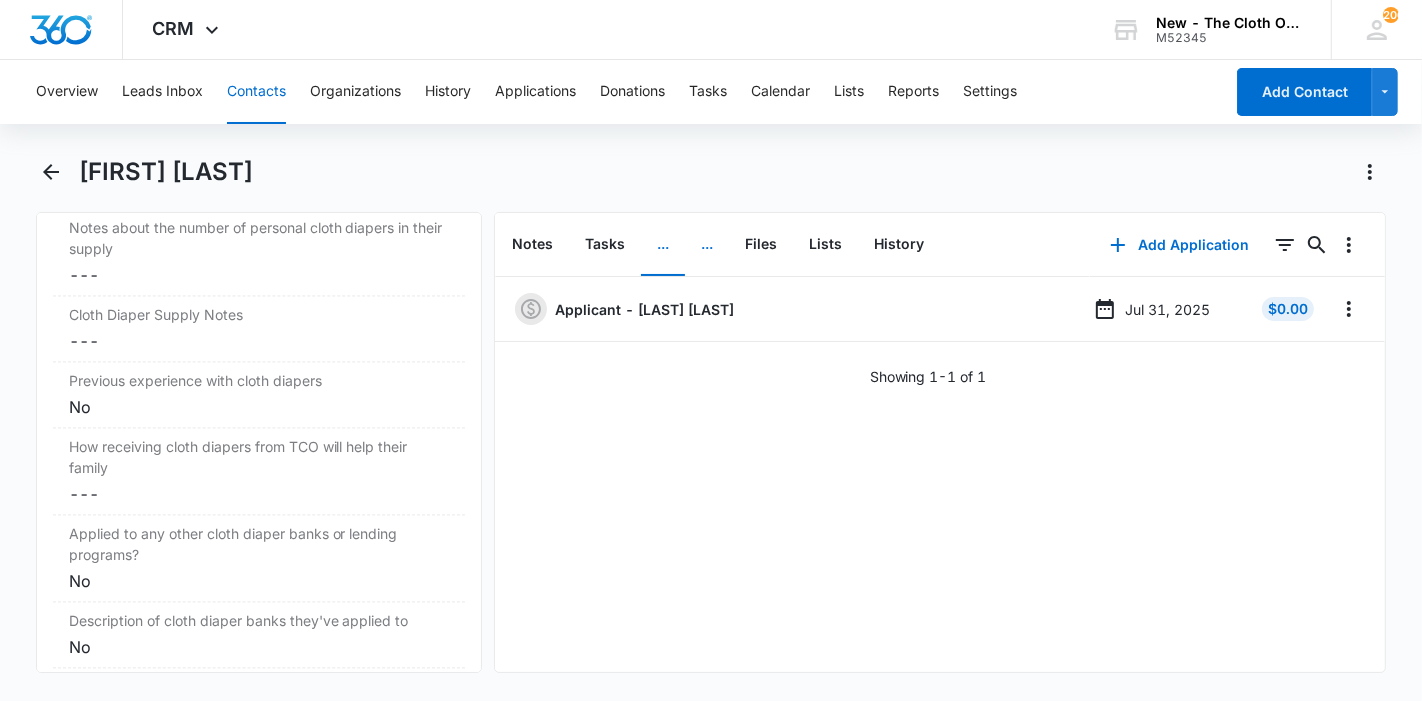 click on "..." at bounding box center [707, 245] 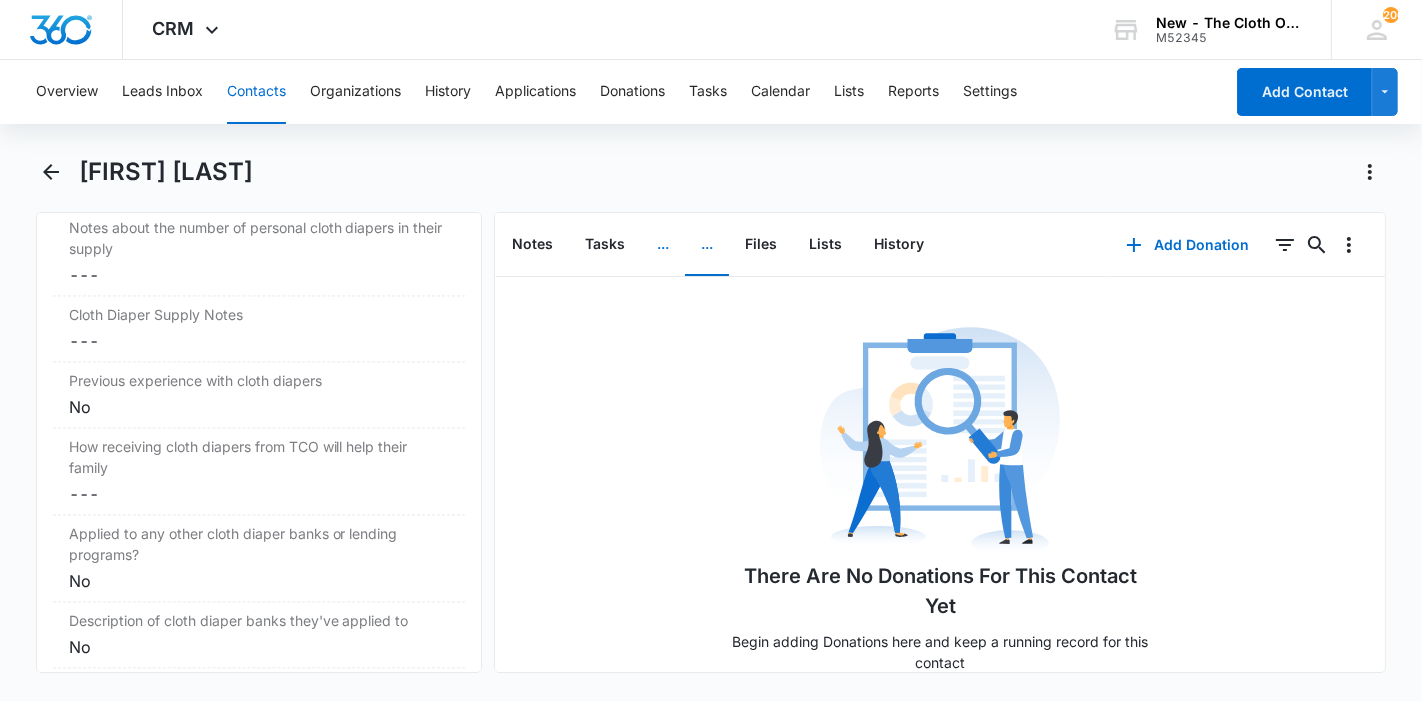click on "..." at bounding box center (663, 245) 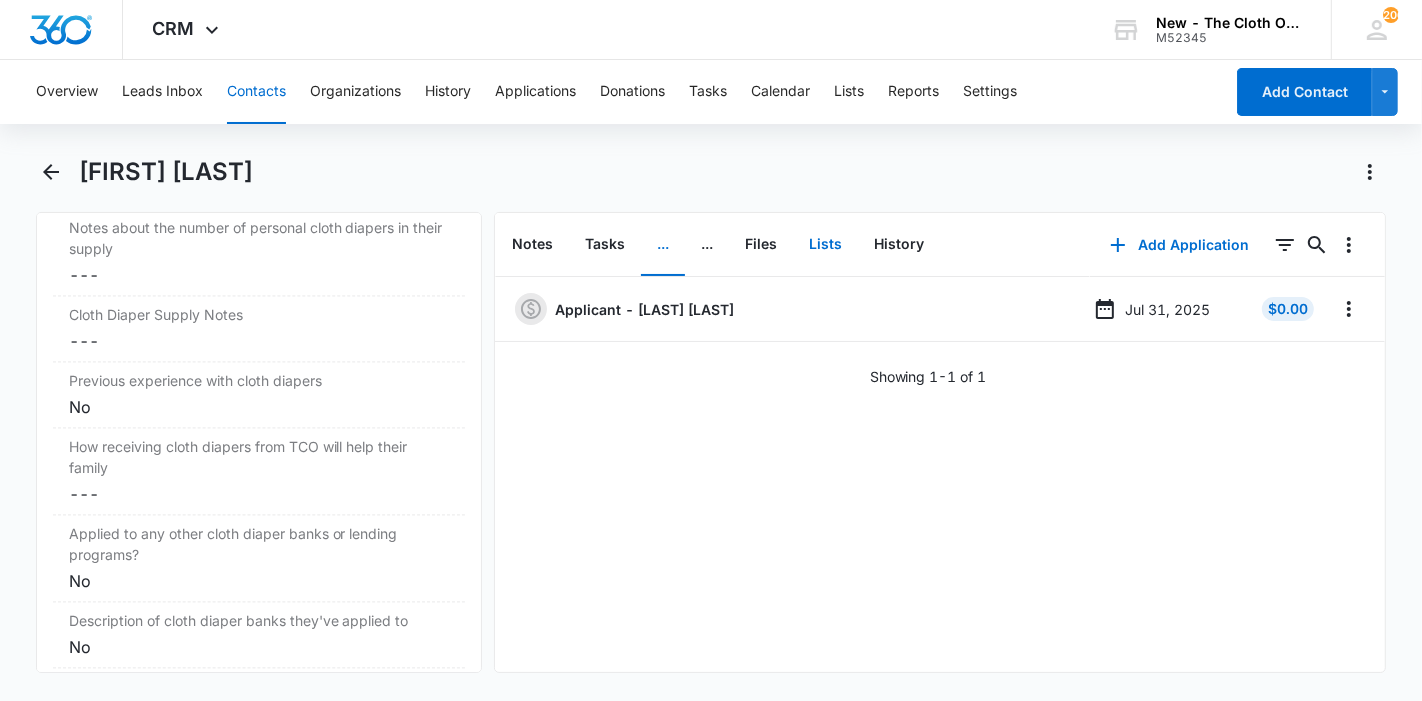 click on "Lists" at bounding box center (825, 245) 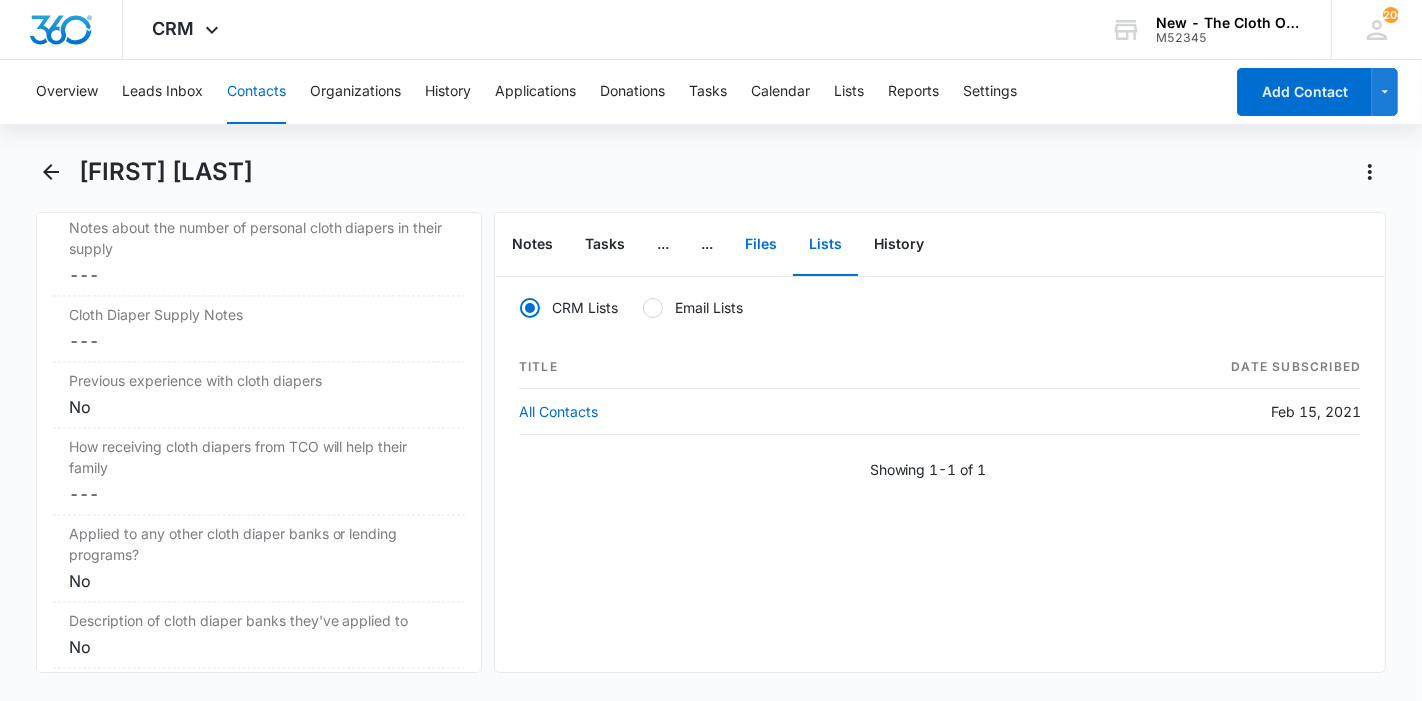 click on "Files" at bounding box center (761, 245) 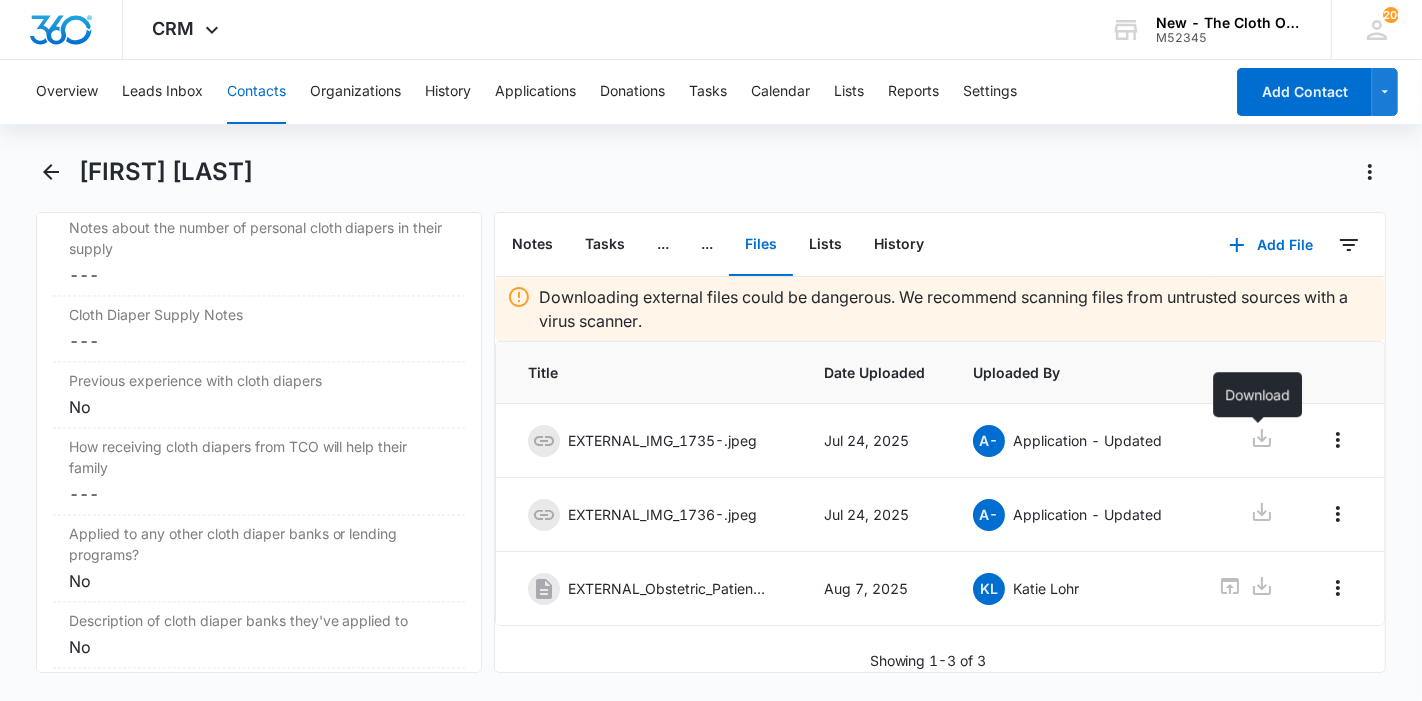click 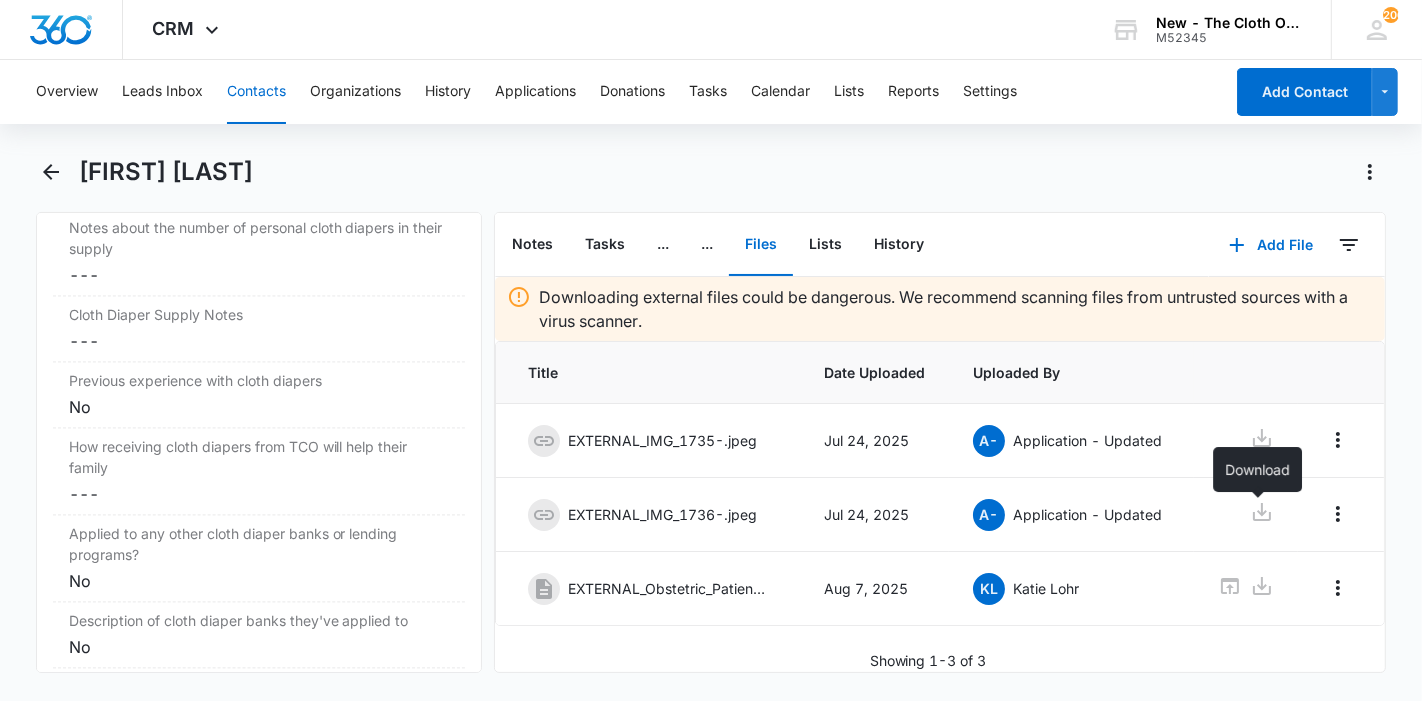 click 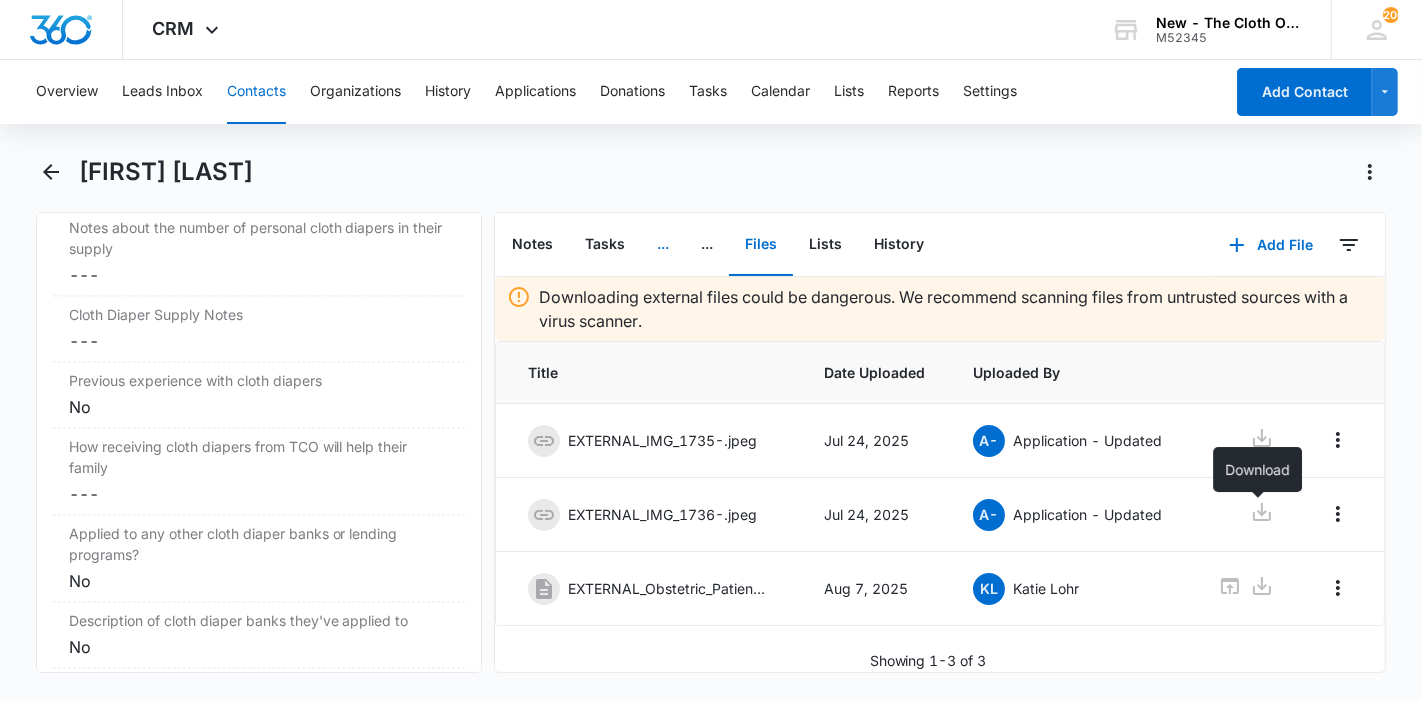 click on "..." at bounding box center [663, 245] 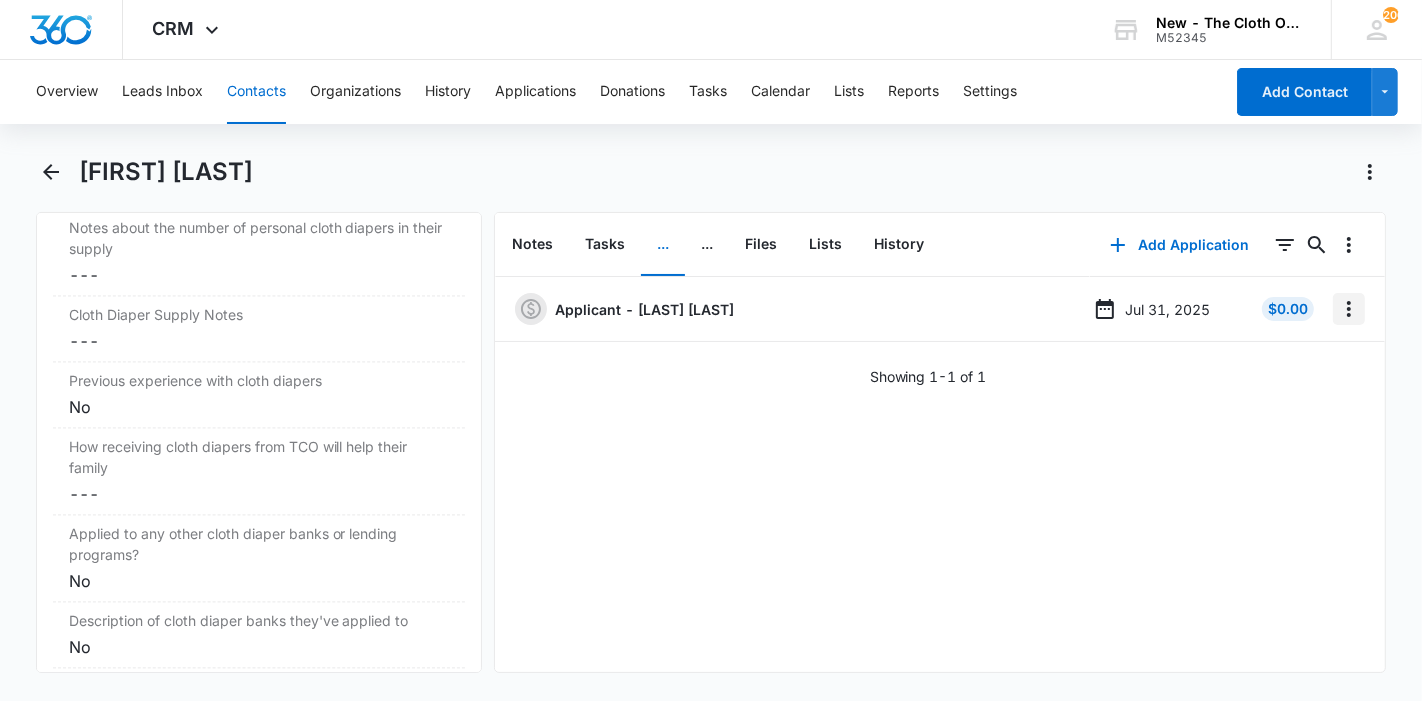 click 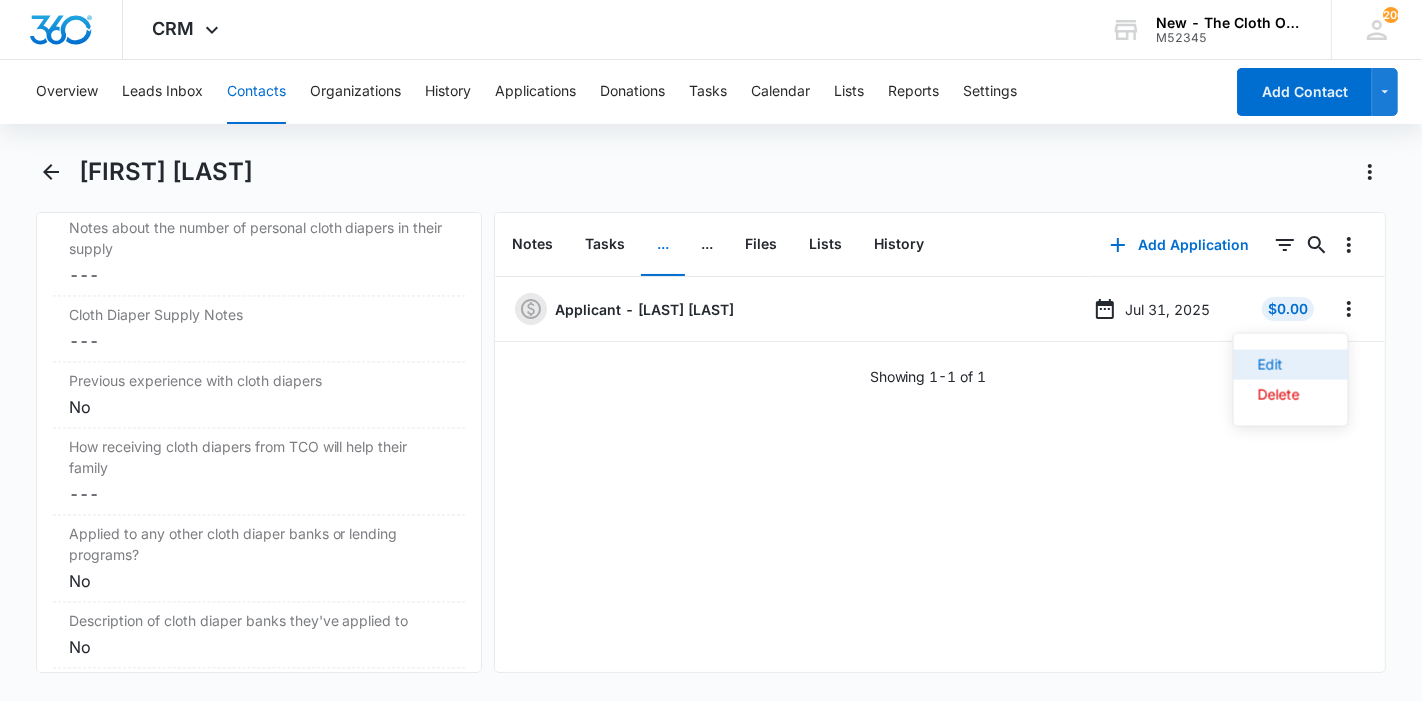 click on "Edit" at bounding box center [1279, 365] 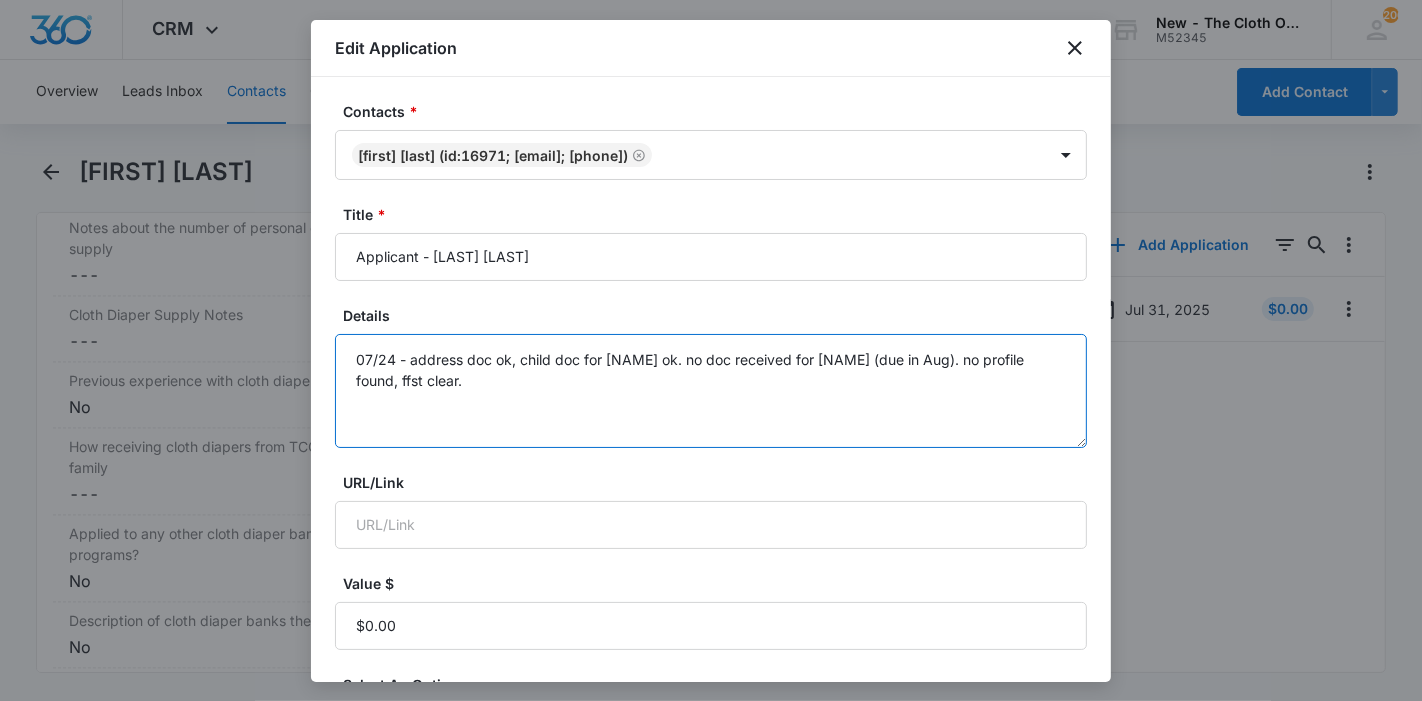 click on "07/24 - address doc ok, child doc for [NAME] ok. no doc received for [NAME] (due in Aug). no profile found, ffst clear." at bounding box center (711, 391) 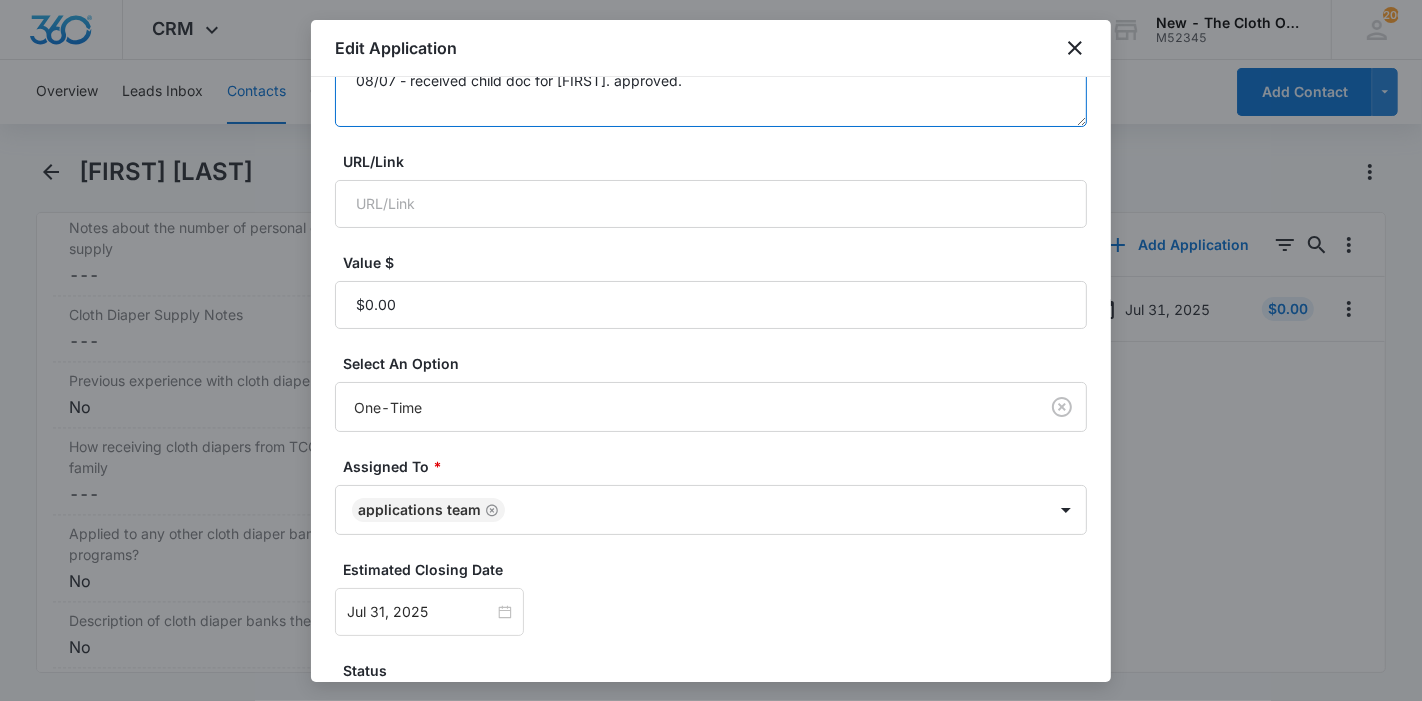 scroll, scrollTop: 470, scrollLeft: 0, axis: vertical 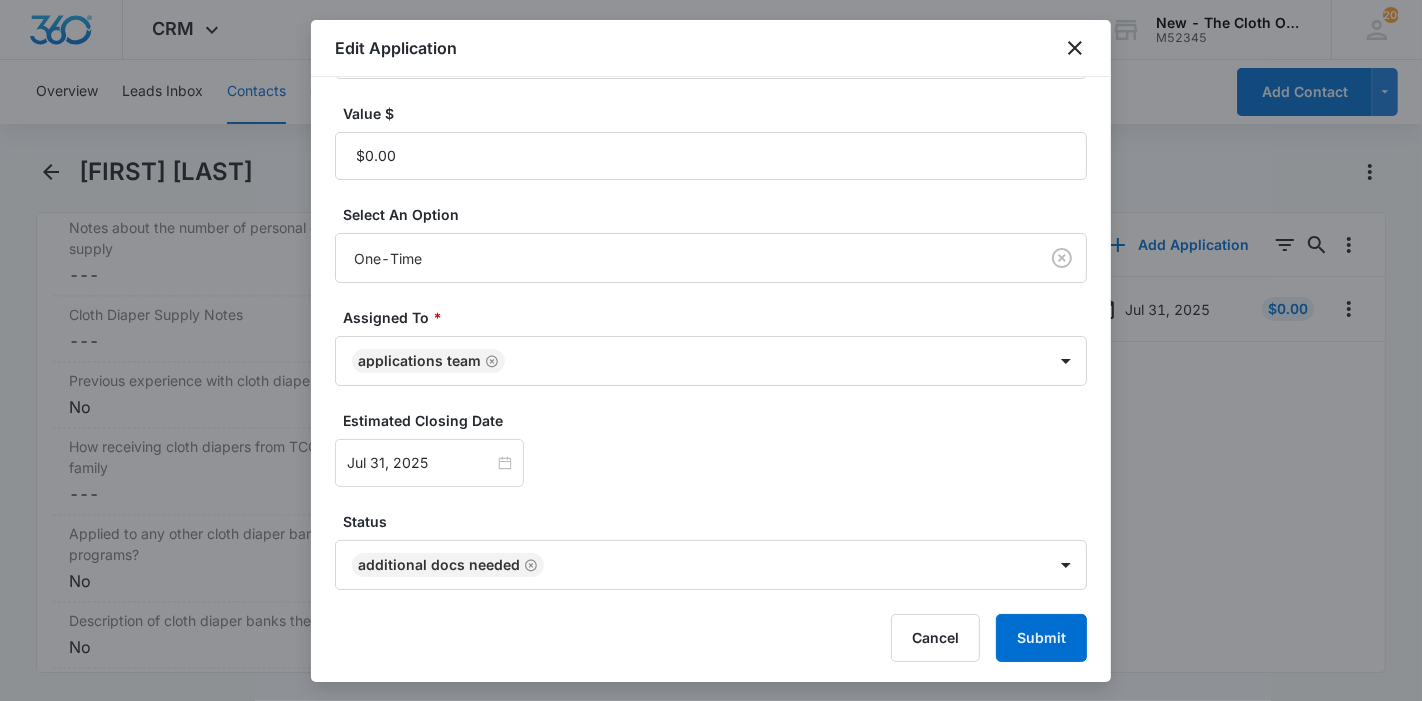 type on "07/24 - address doc ok, child doc for [FIRST] ok. no doc received for [FIRST] (due in Aug). no profile found, ffst clear.
08/07 - received child doc for [FIRST]. approved." 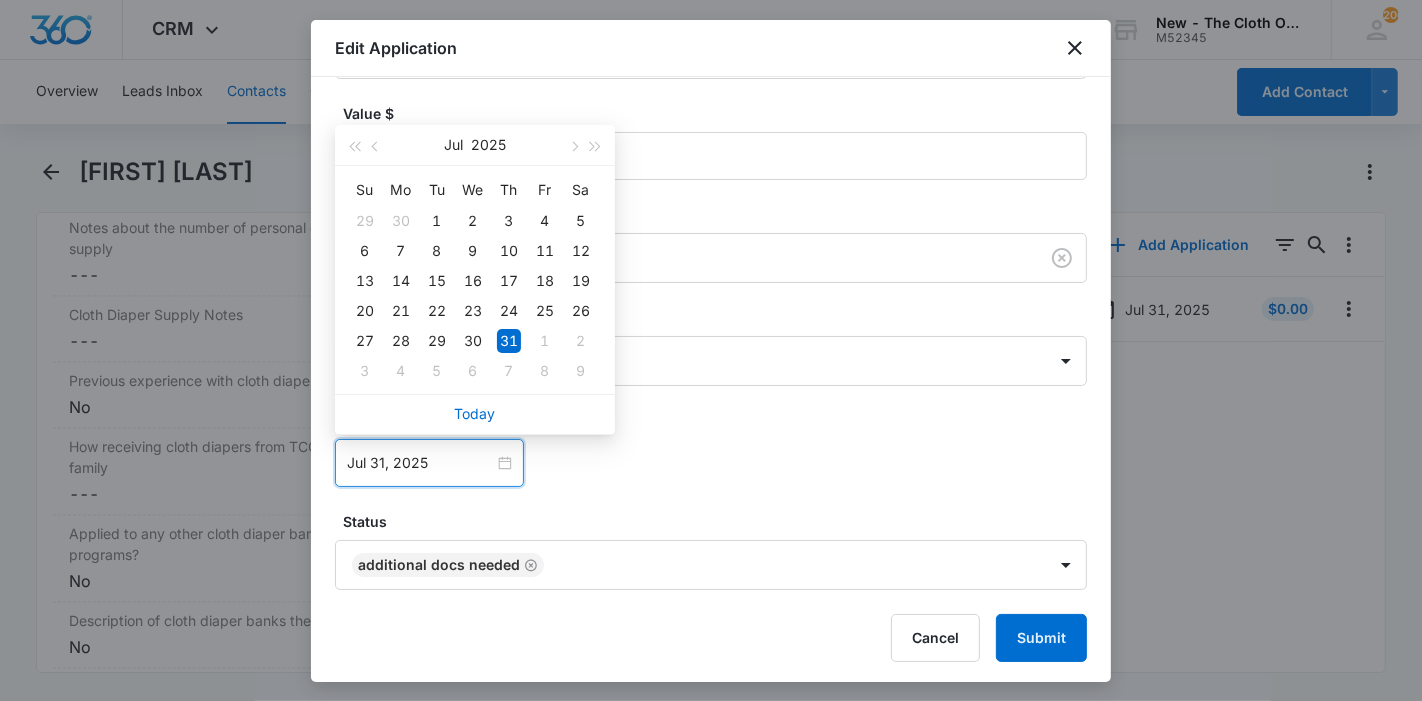 click at bounding box center [573, 145] 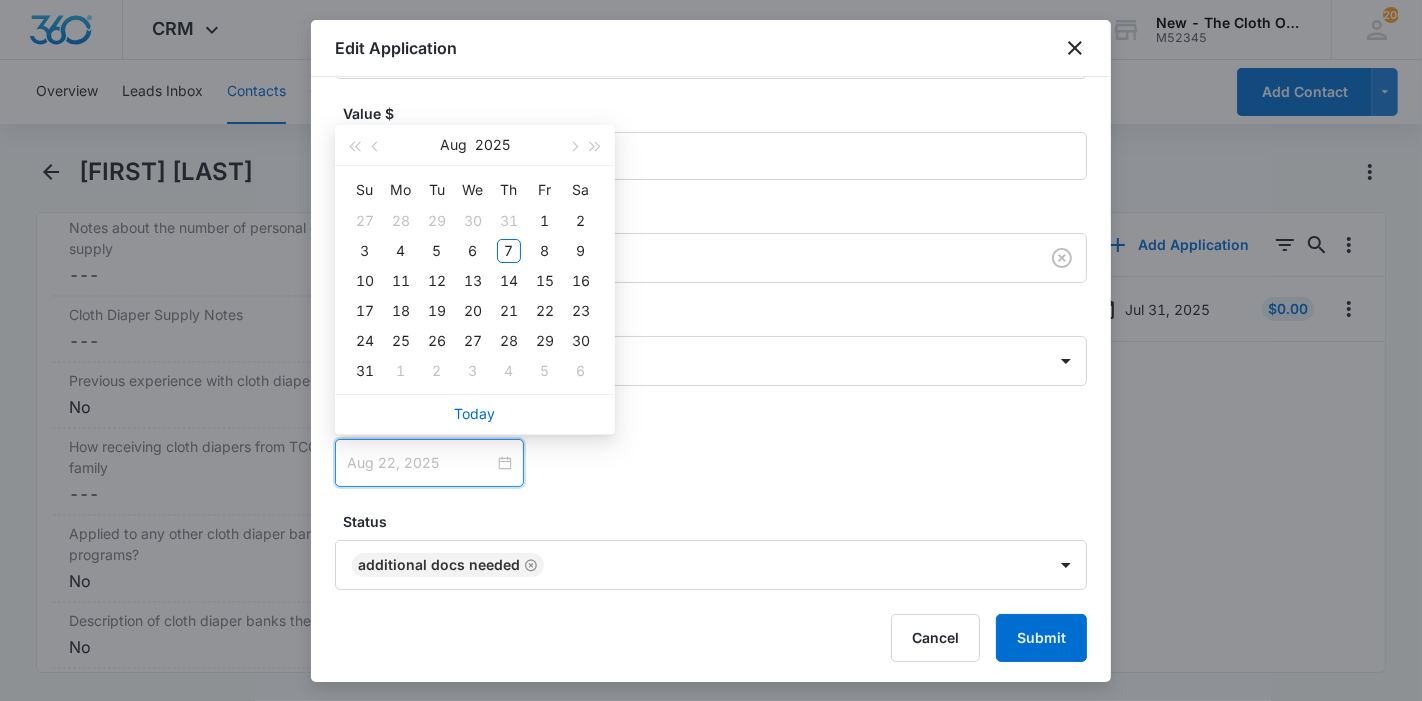 type on "Aug 14, 2025" 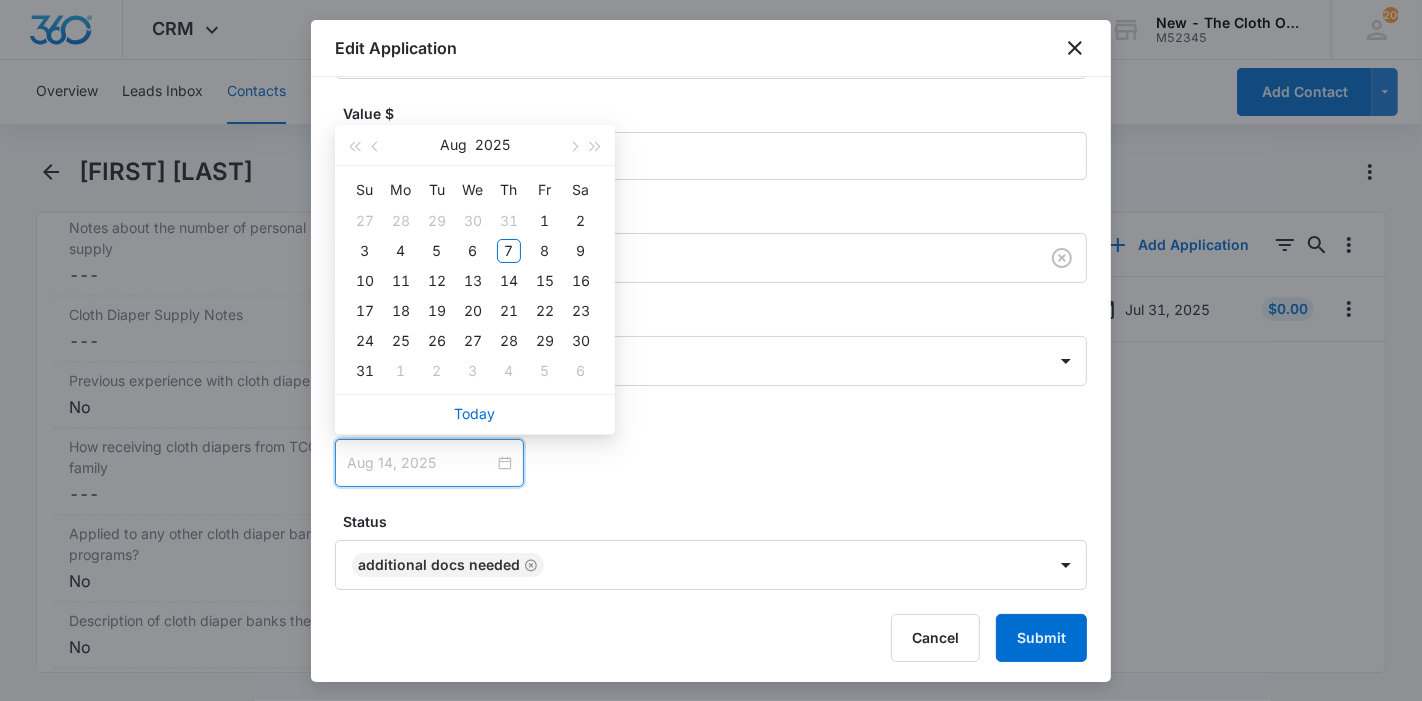click on "14" at bounding box center (509, 281) 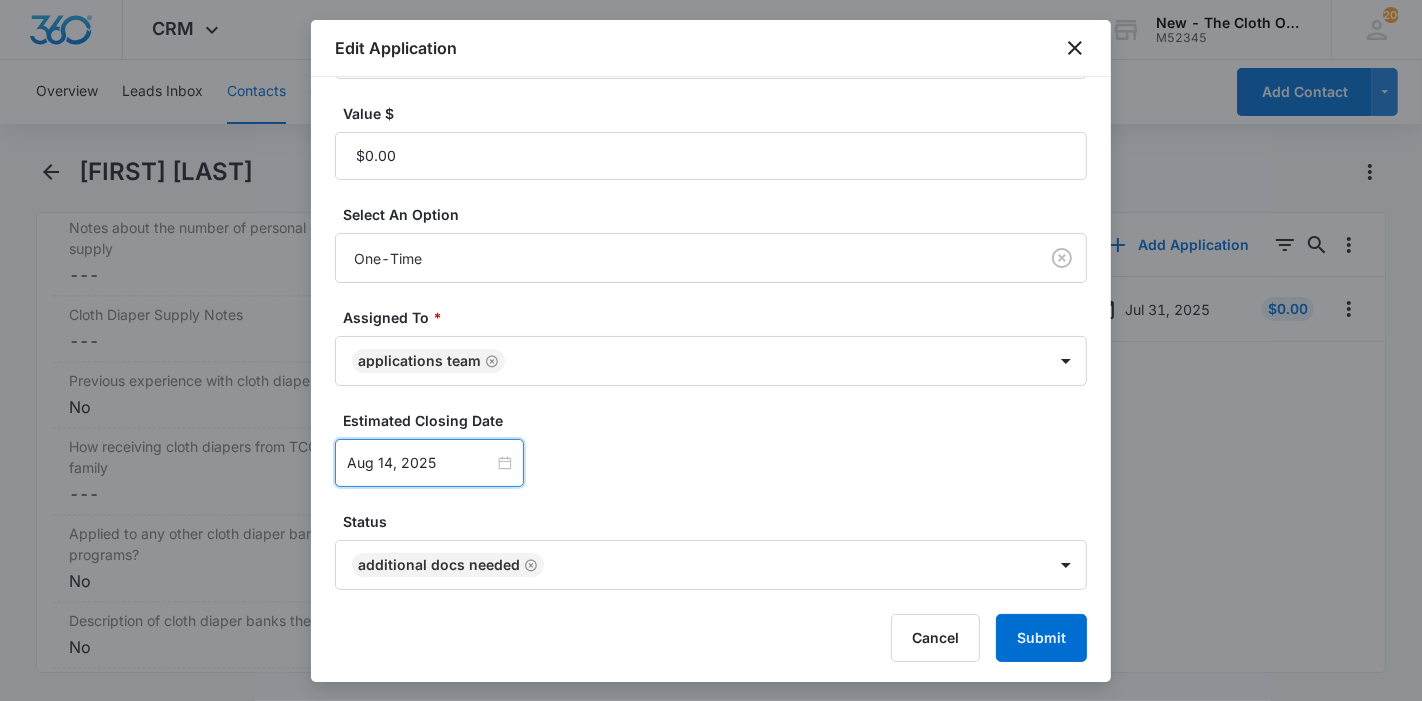 click 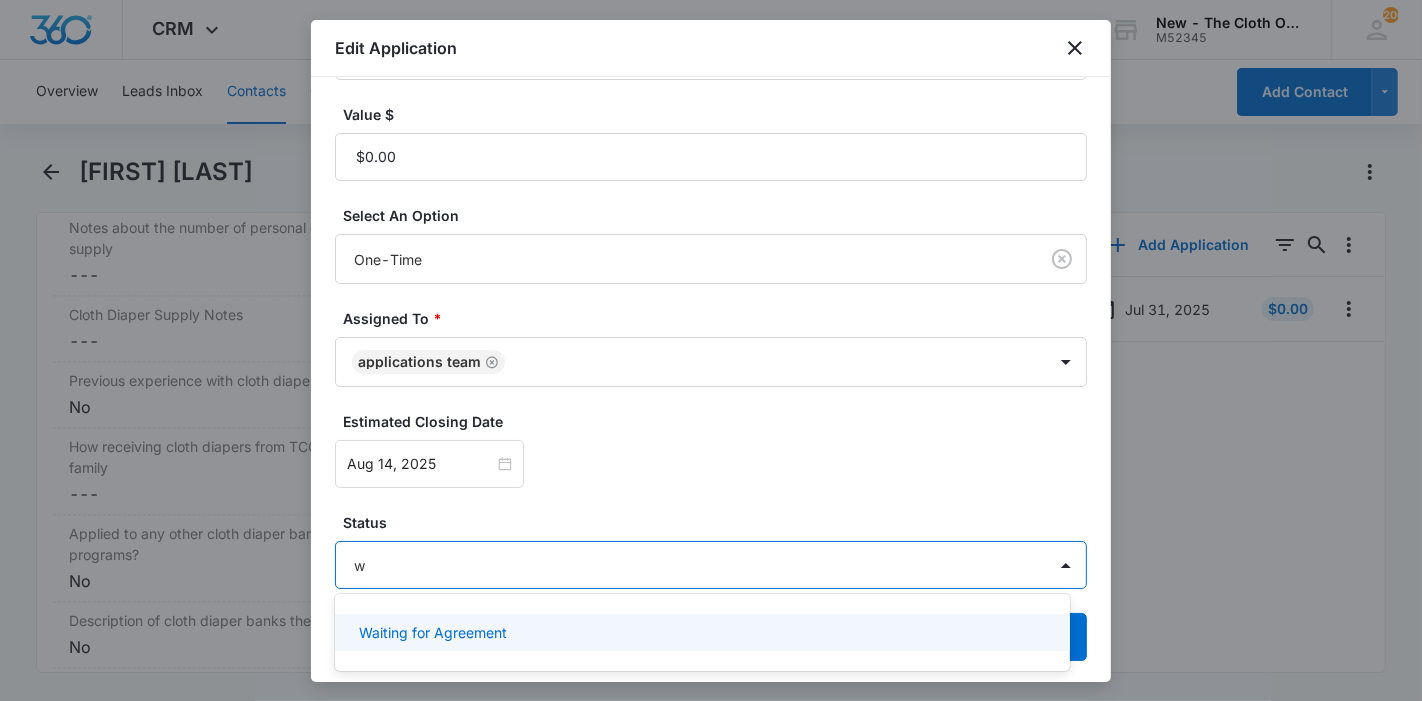 type on "wa" 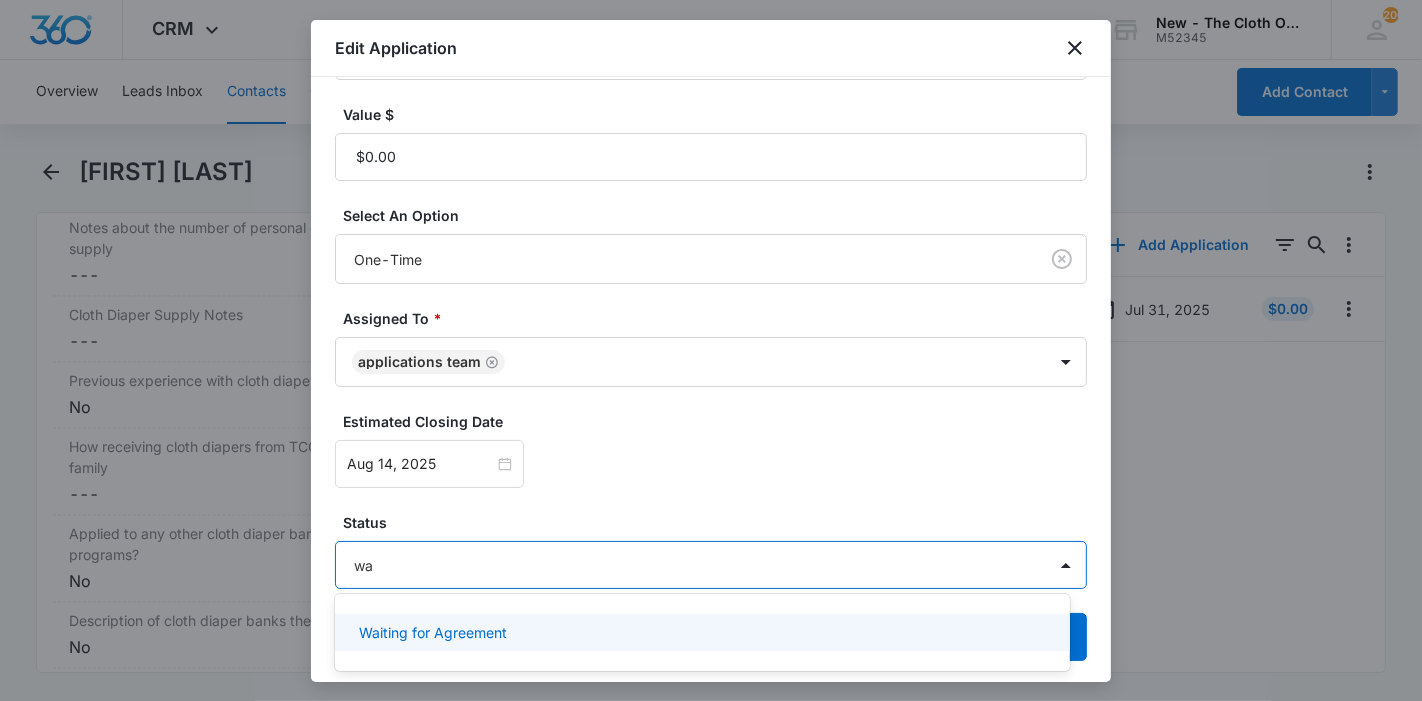 click on "Waiting for Agreement" at bounding box center [700, 632] 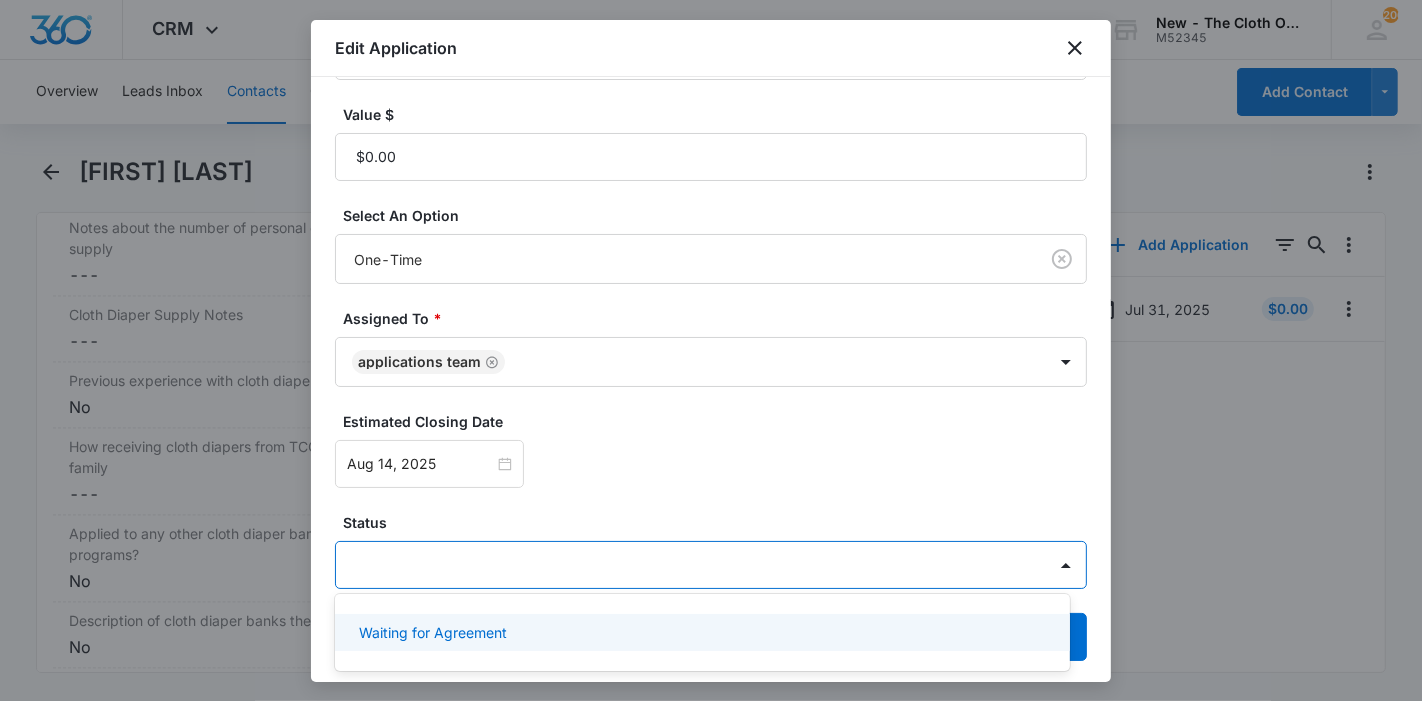 scroll, scrollTop: 470, scrollLeft: 0, axis: vertical 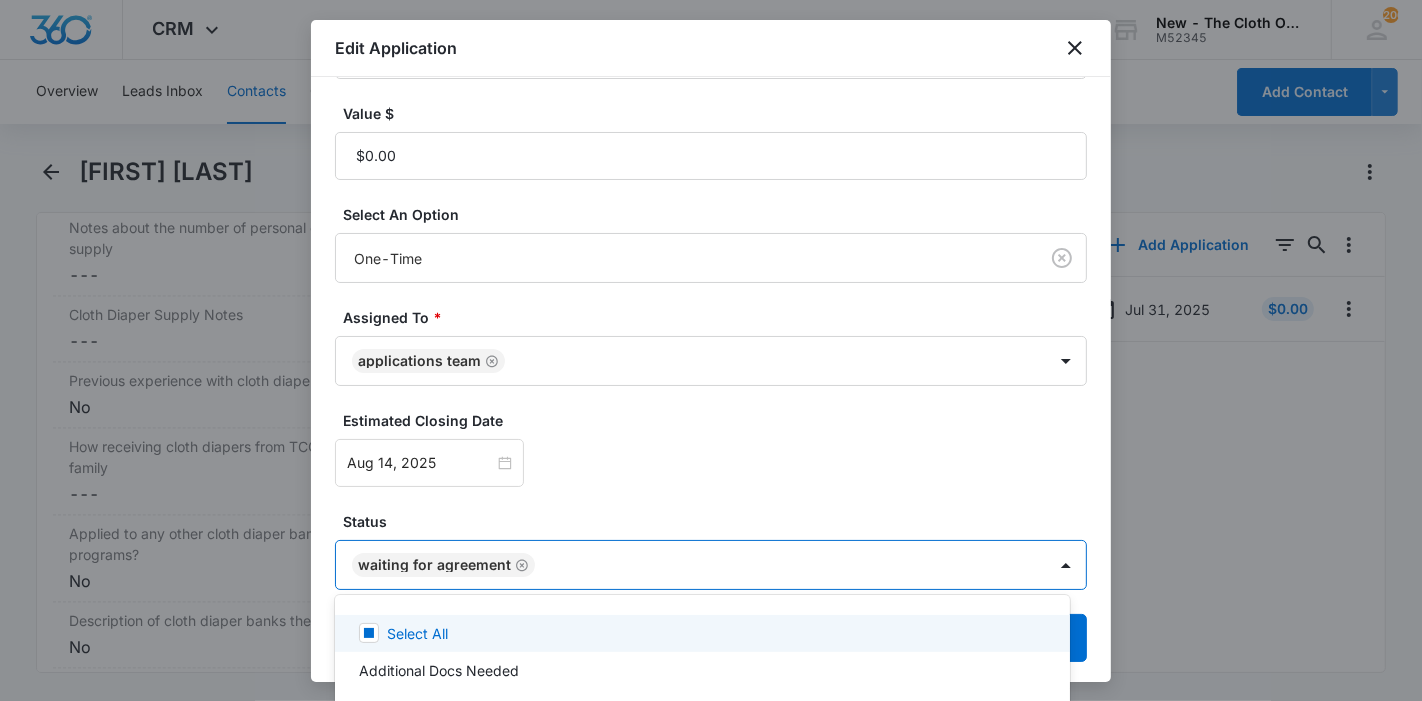 click at bounding box center (711, 350) 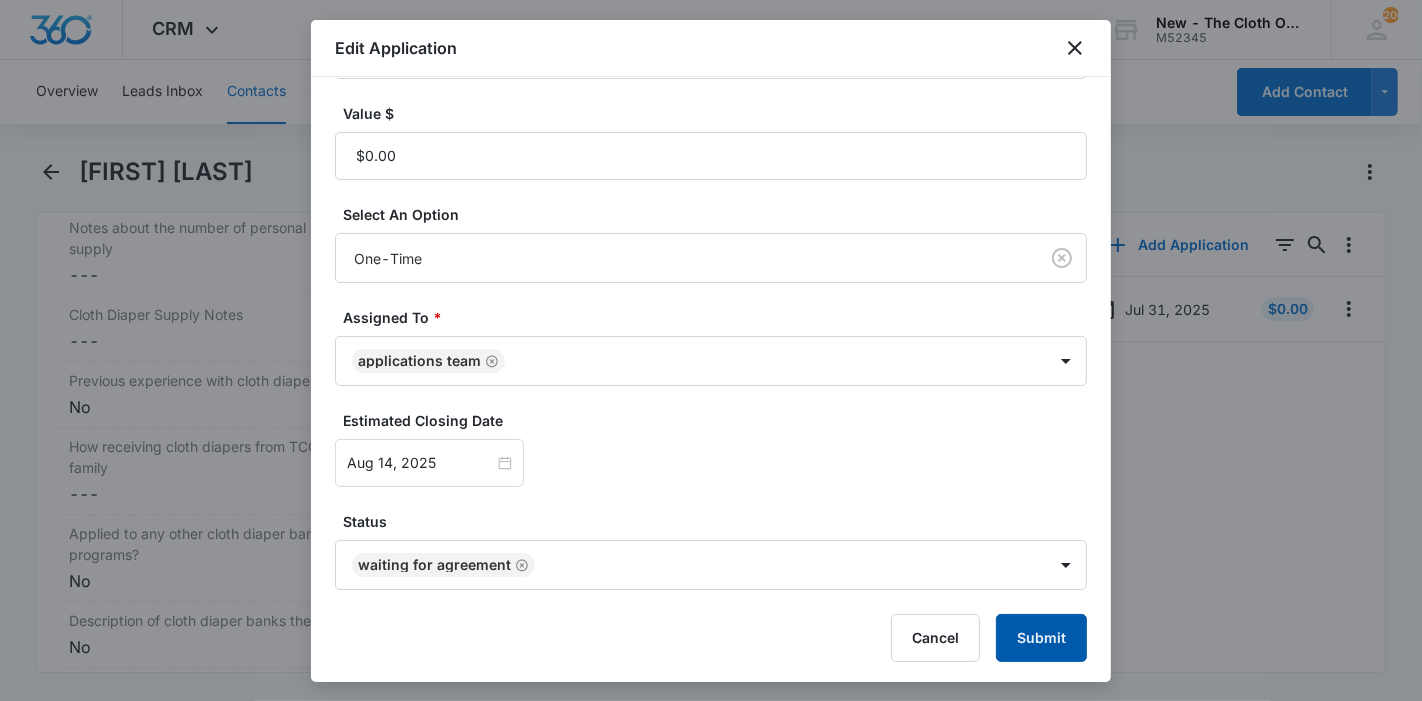 drag, startPoint x: 1037, startPoint y: 627, endPoint x: 1000, endPoint y: 595, distance: 48.9183 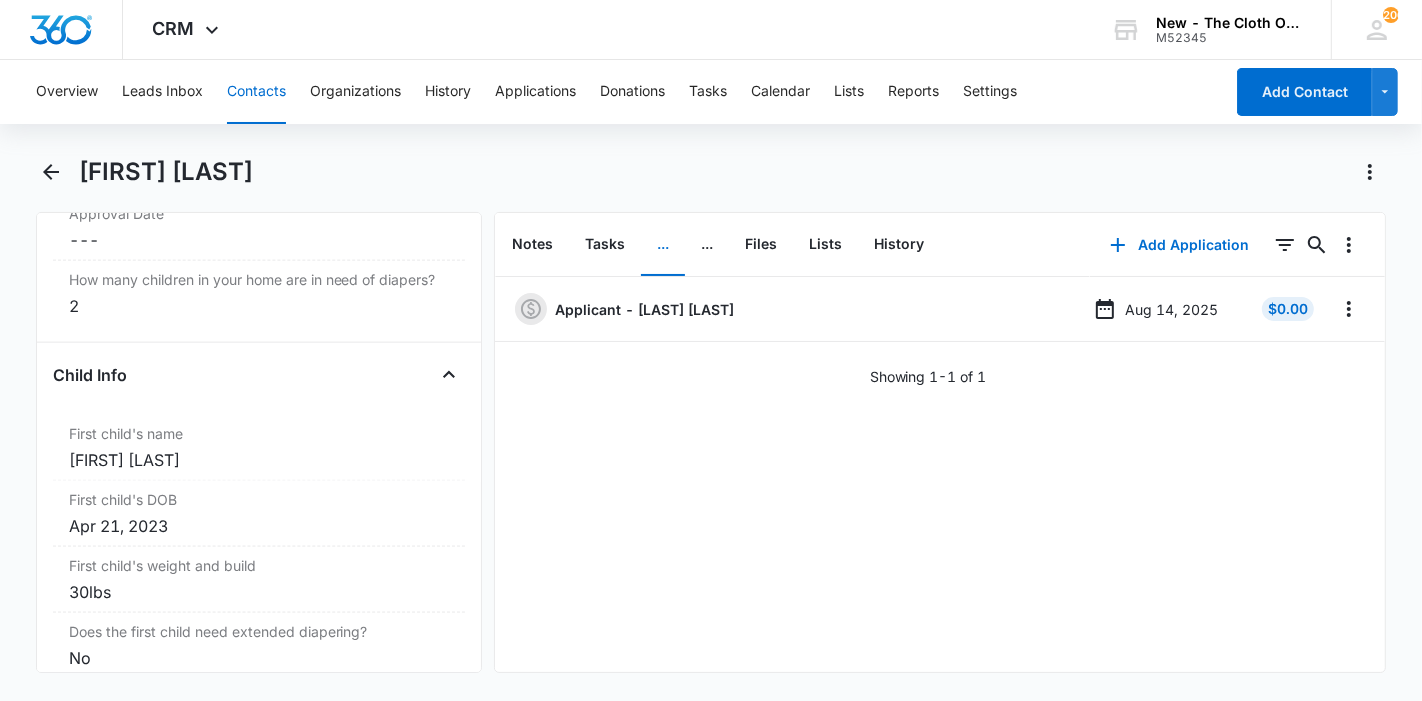 scroll, scrollTop: 2222, scrollLeft: 0, axis: vertical 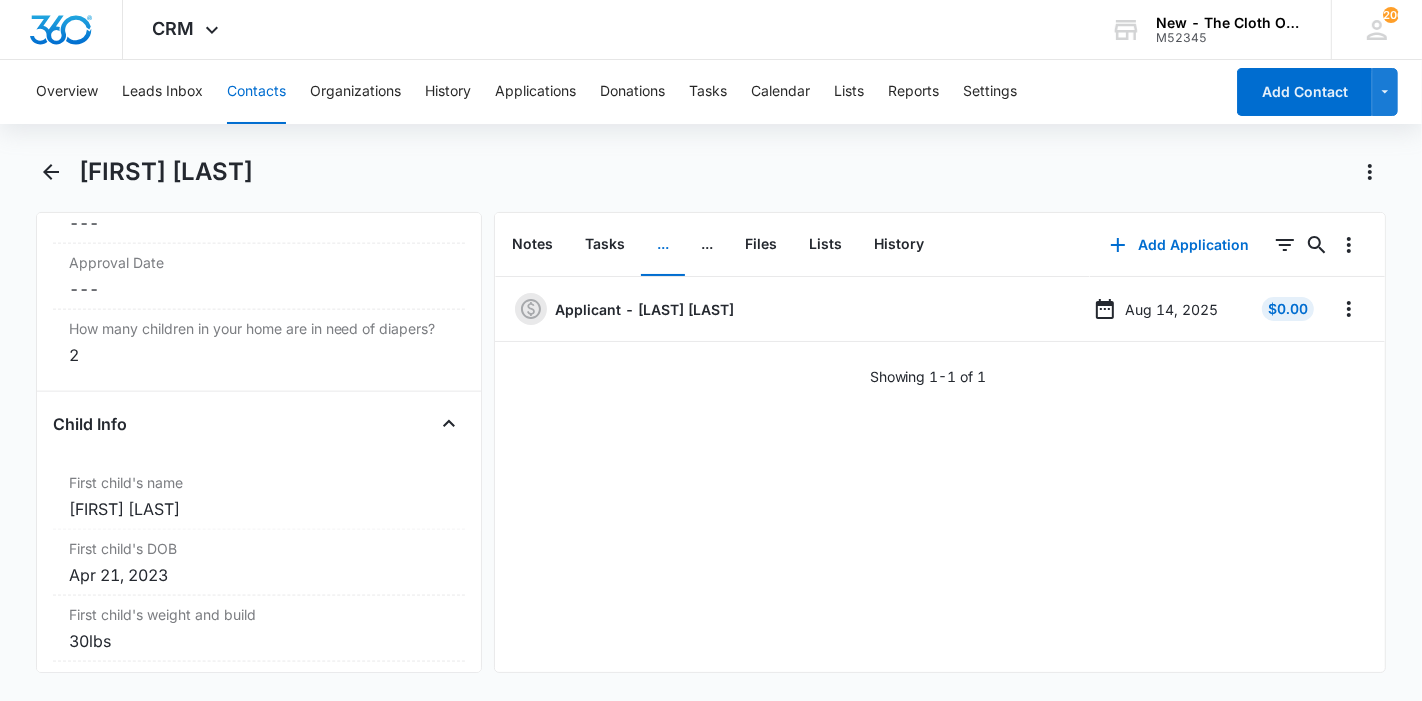 click on "Approval Date" at bounding box center [259, 262] 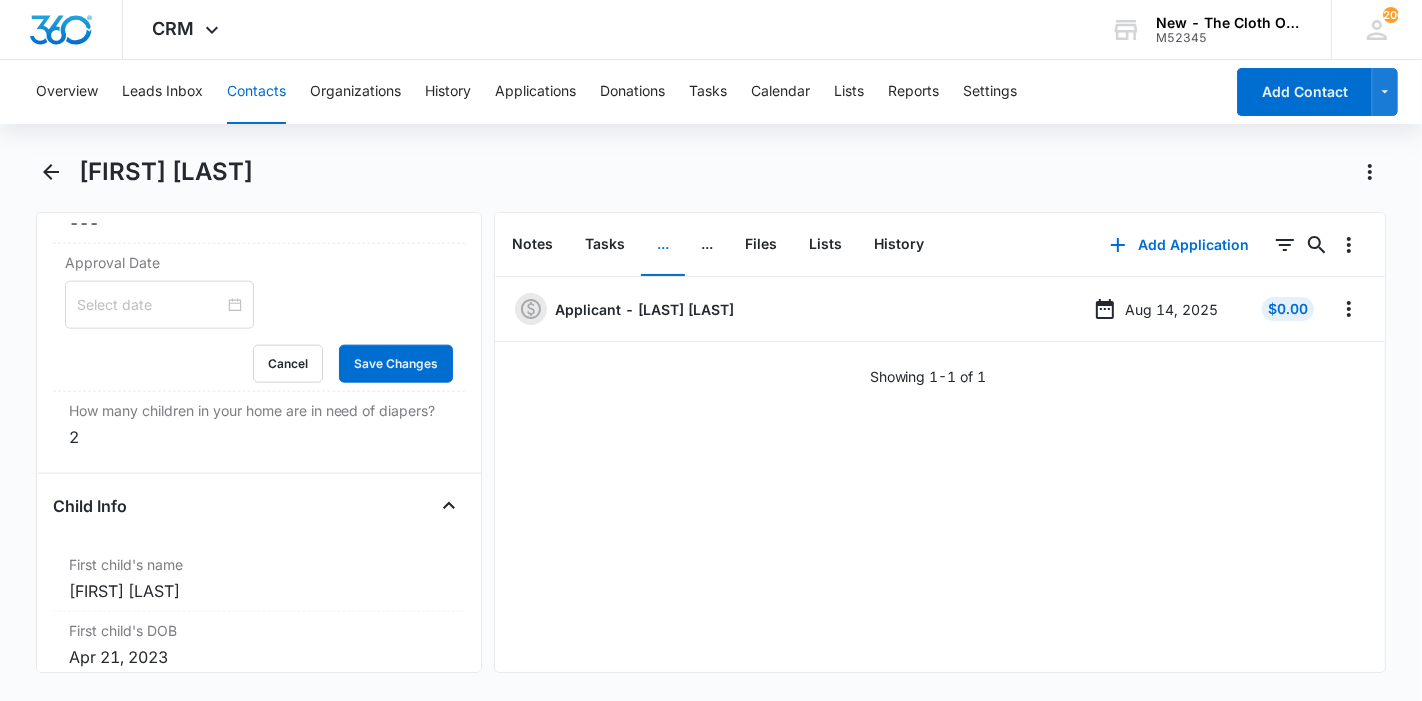 click at bounding box center [150, 305] 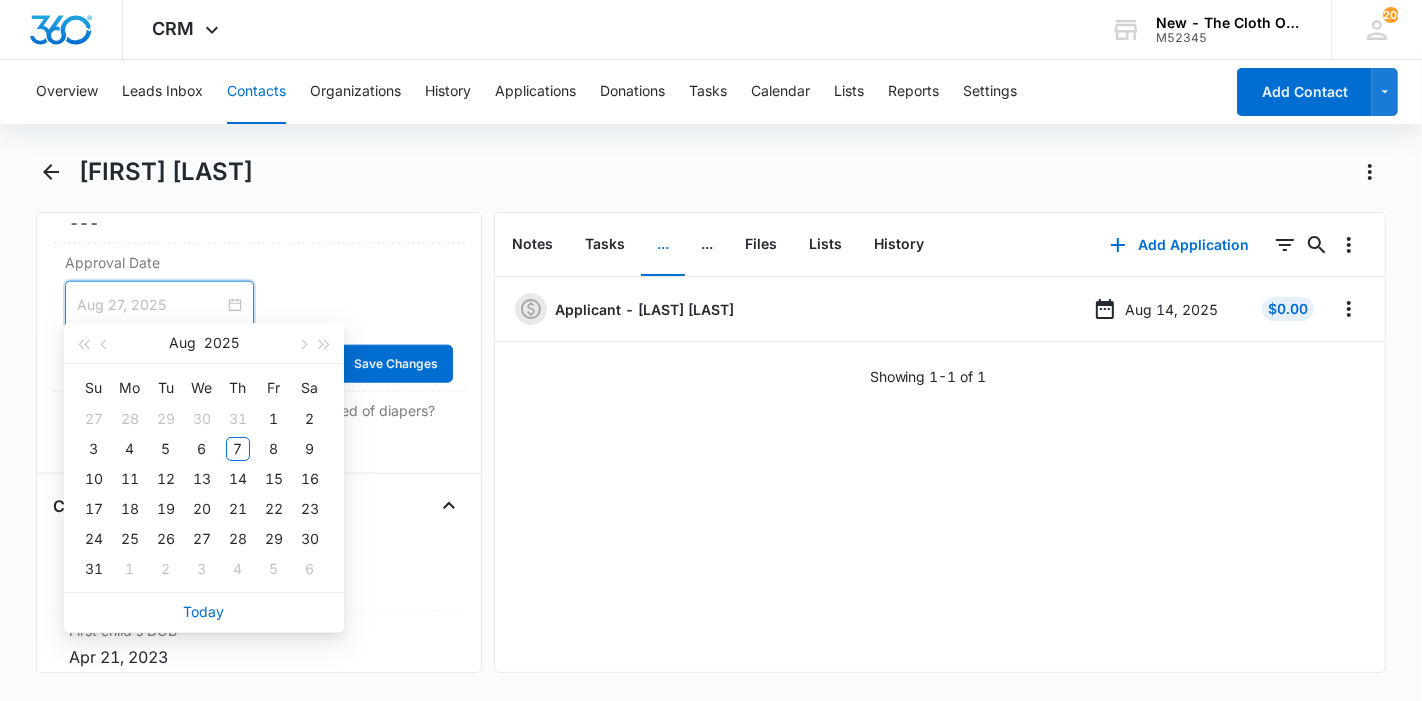type on "Sep 3, 2025" 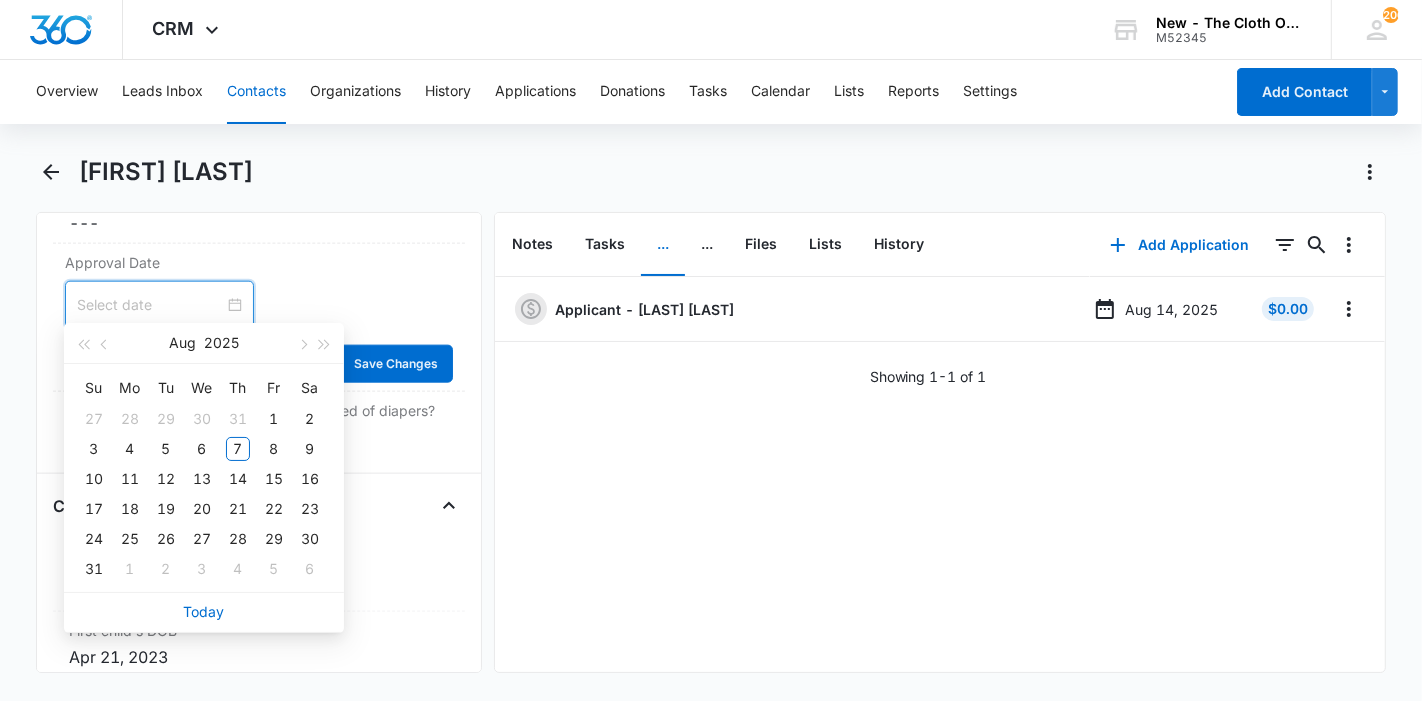 click on "Today" at bounding box center [204, 611] 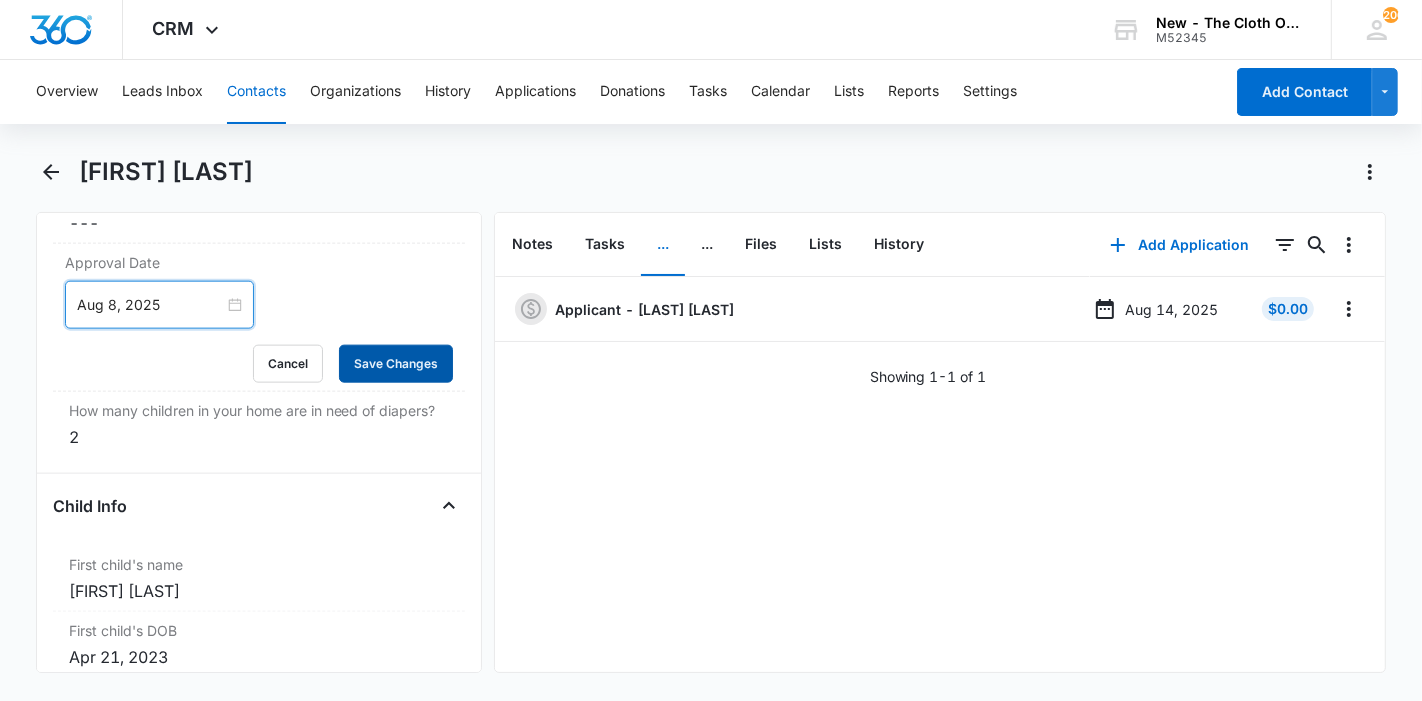 click on "Save Changes" at bounding box center [396, 364] 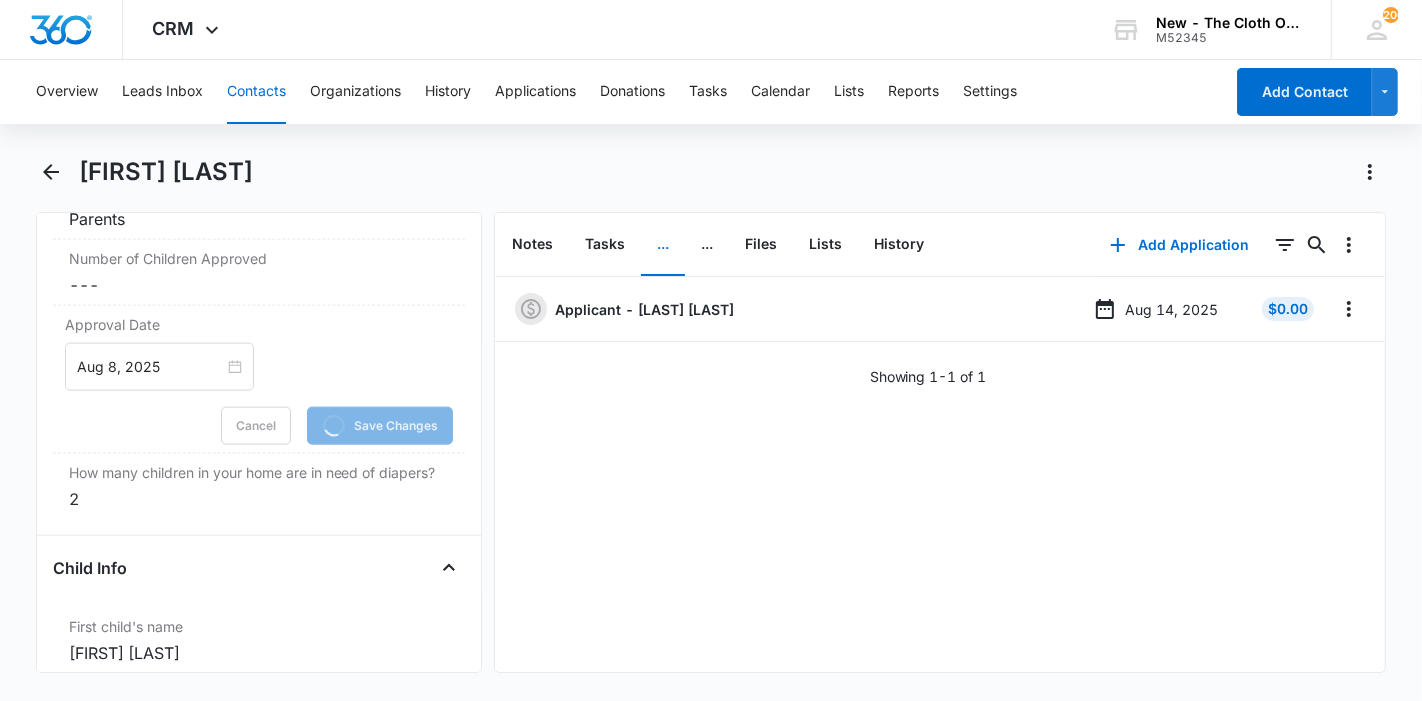 scroll, scrollTop: 2000, scrollLeft: 0, axis: vertical 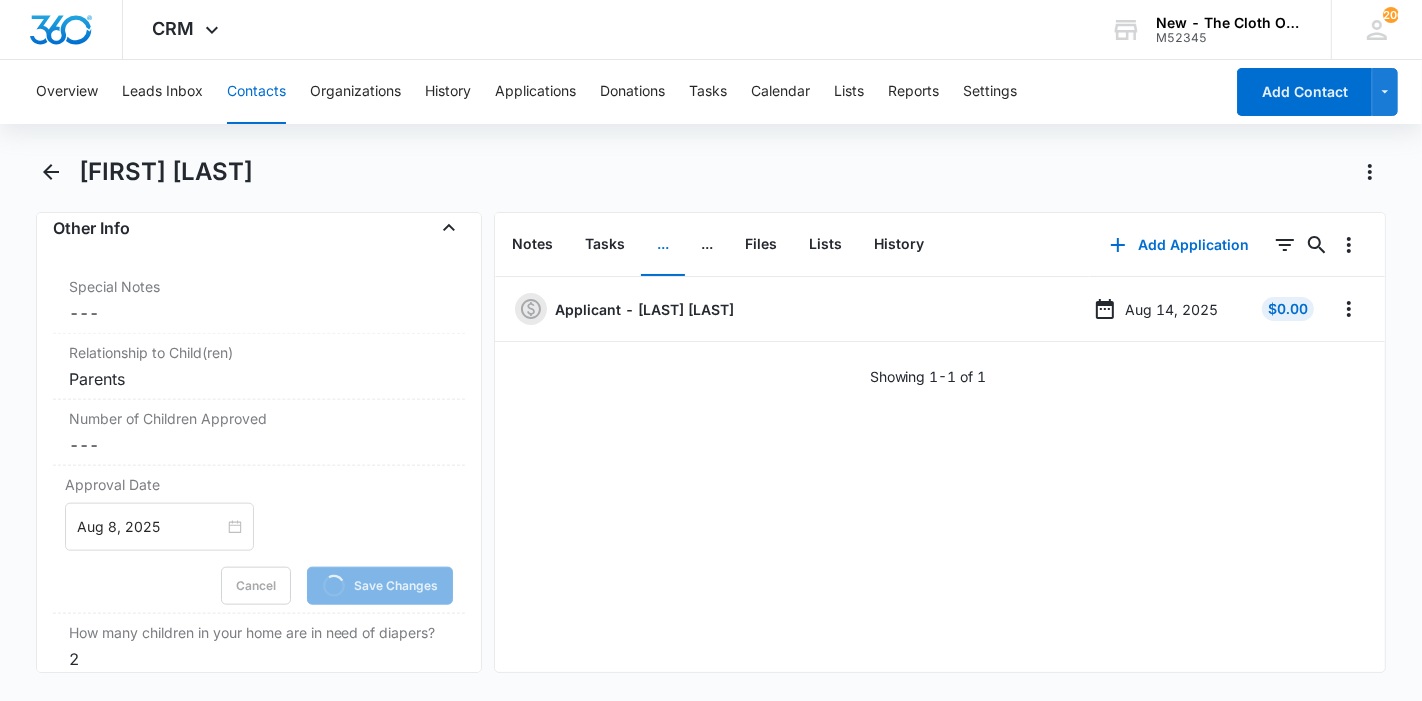 click on "Number of Children Approved" at bounding box center (259, 418) 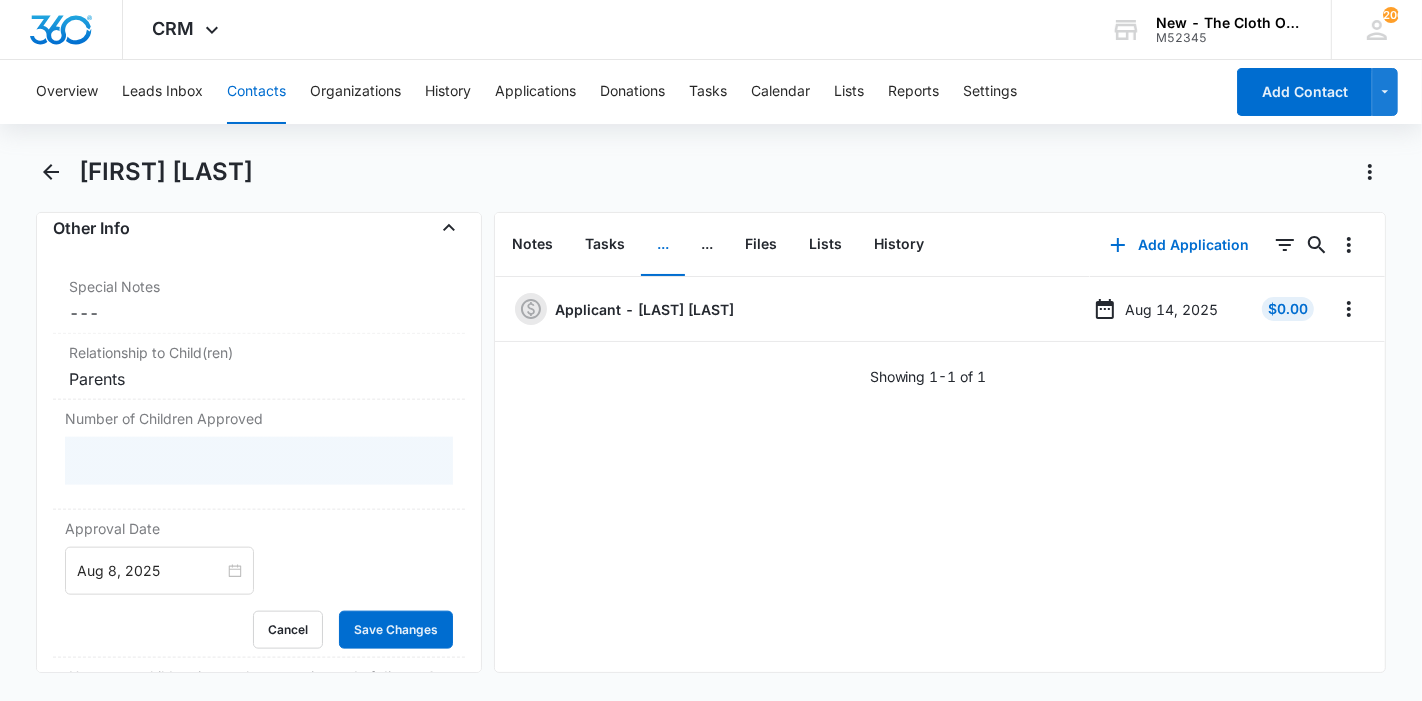click at bounding box center (259, 461) 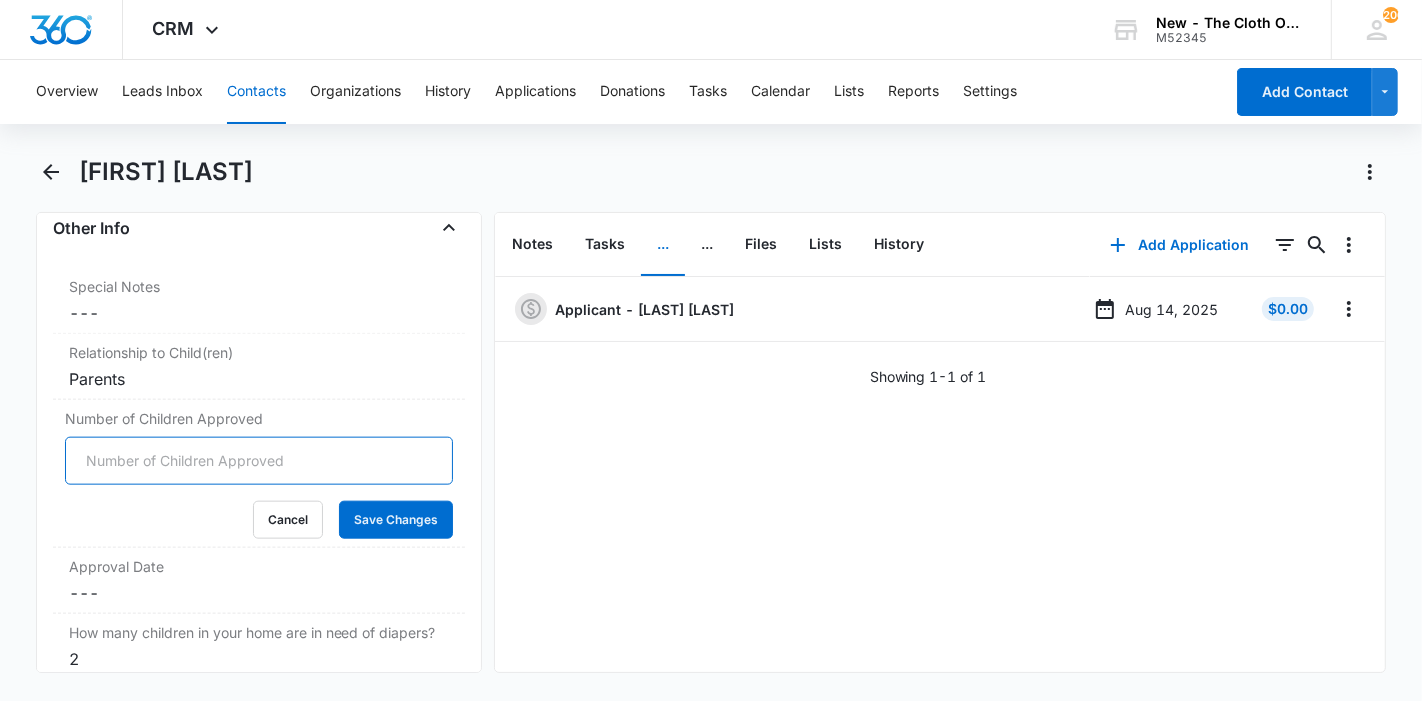 click on "Number of Children Approved" at bounding box center (259, 461) 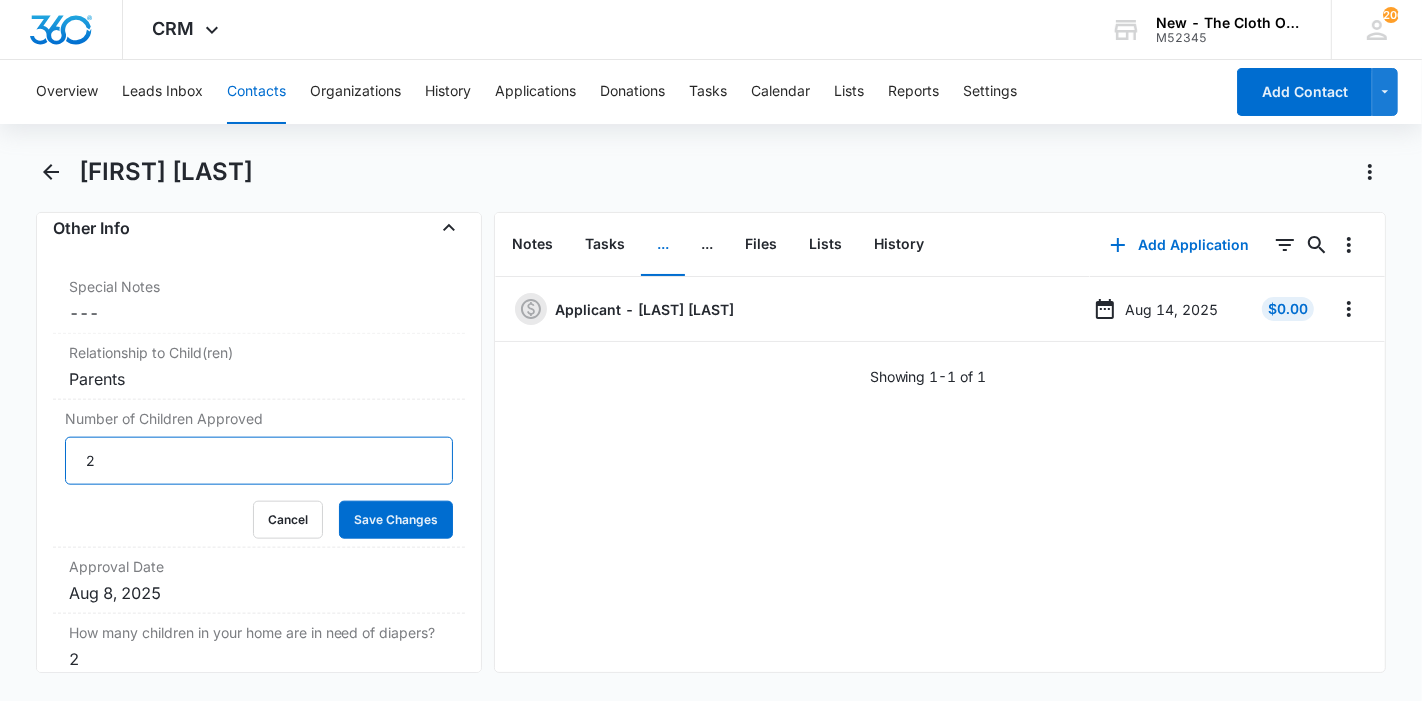 type on "2" 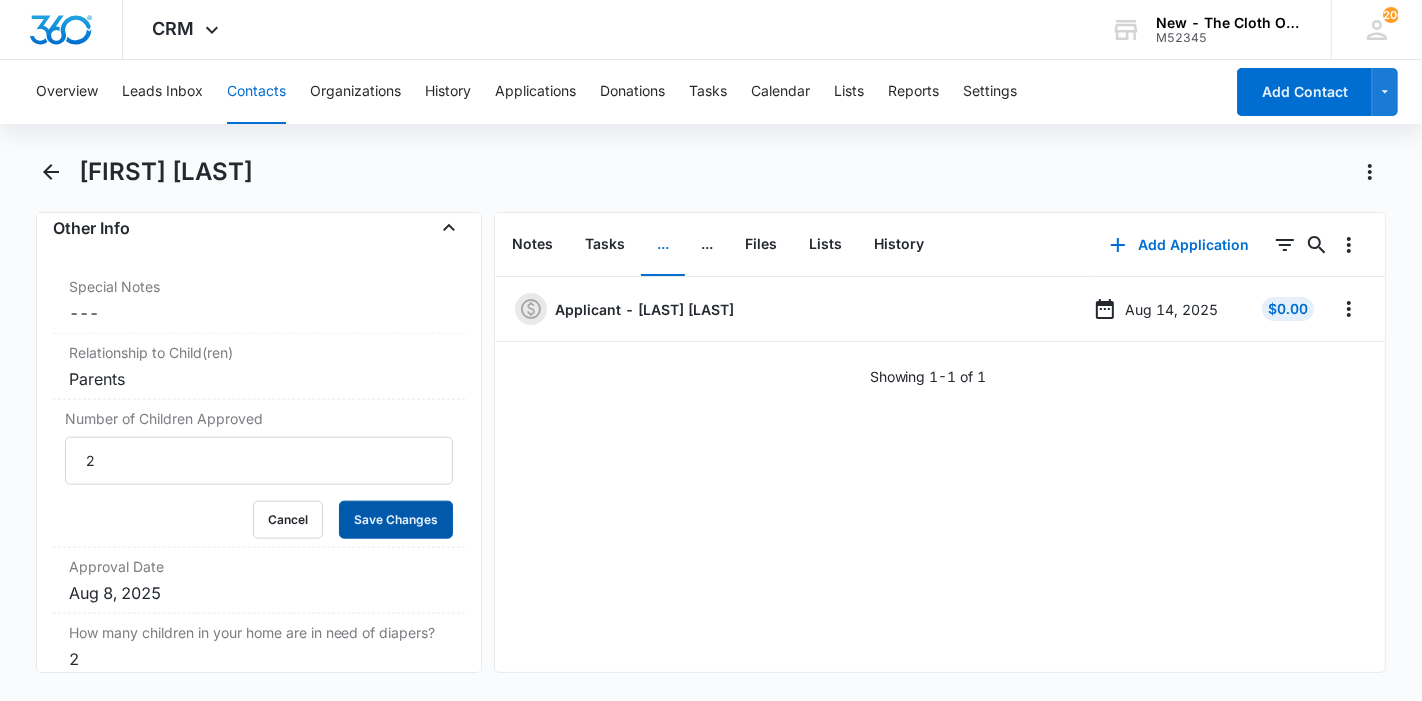 click on "Save Changes" at bounding box center (396, 520) 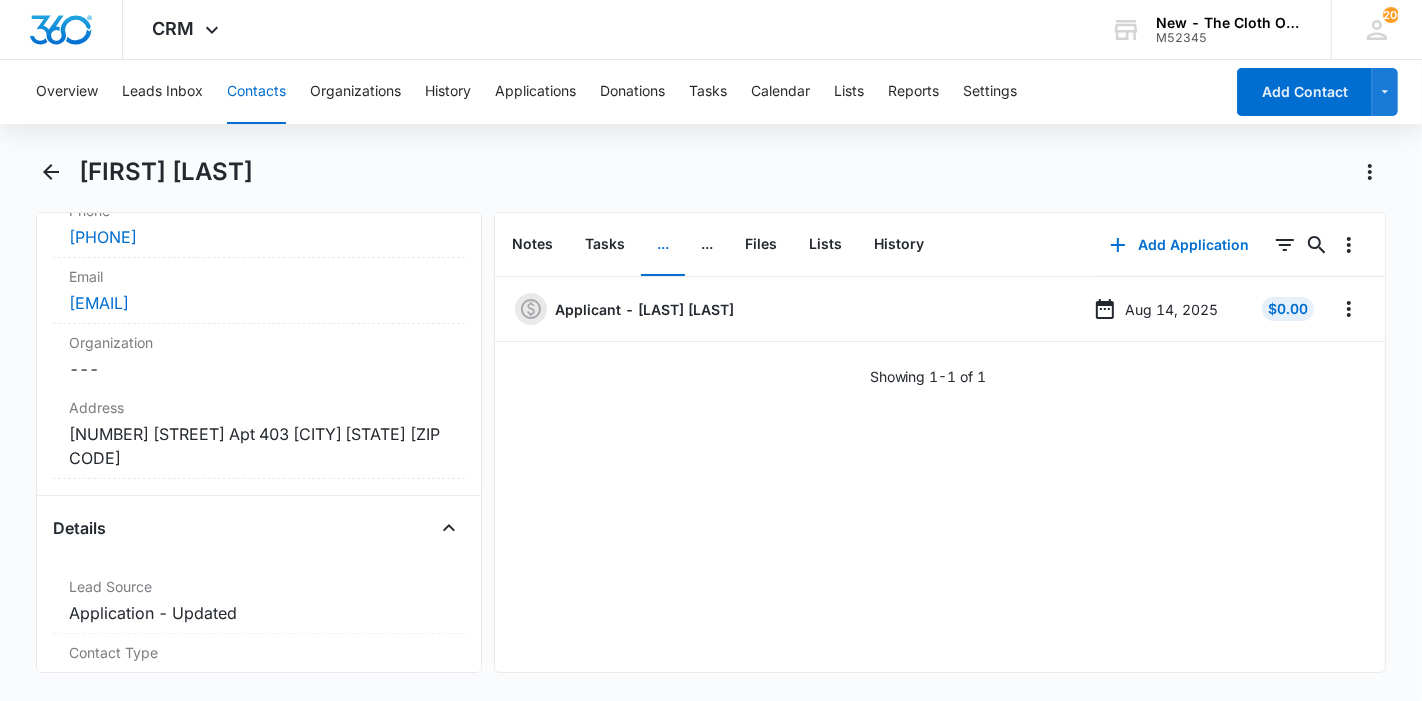 scroll, scrollTop: 444, scrollLeft: 0, axis: vertical 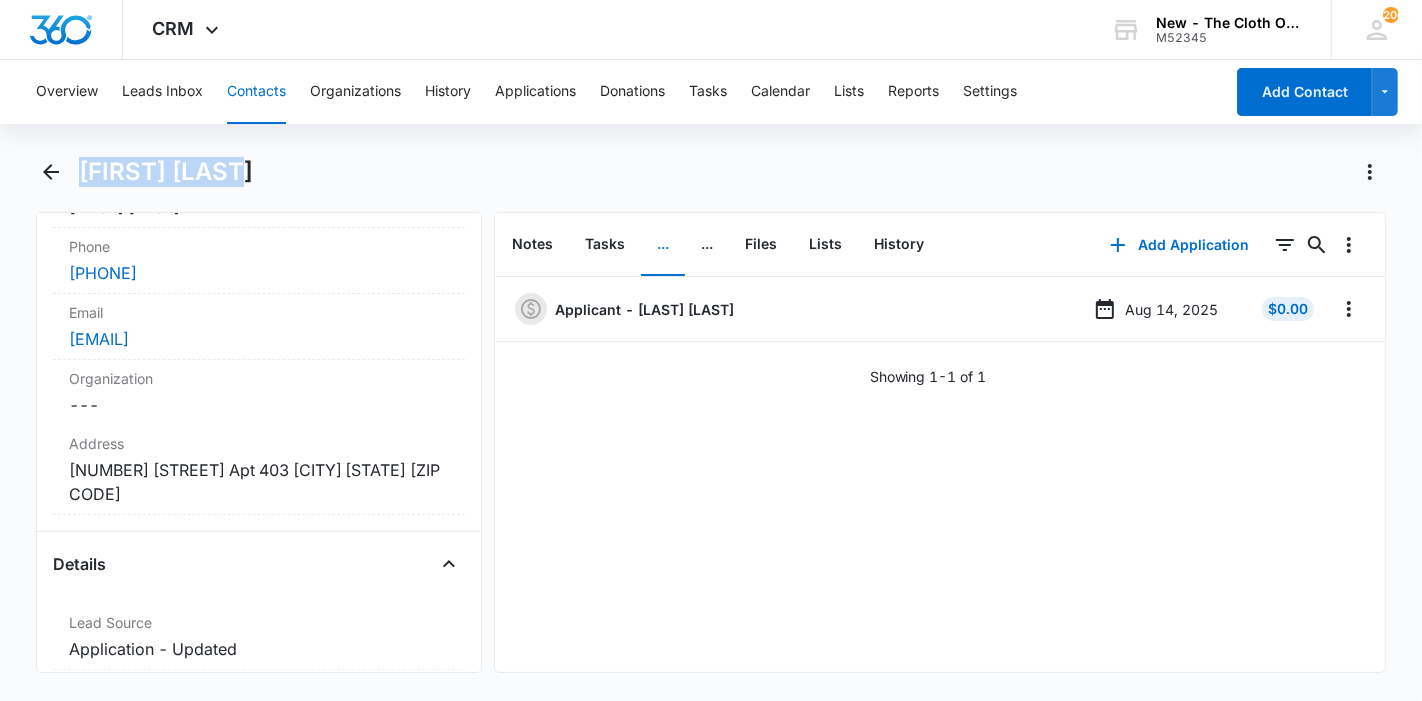 drag, startPoint x: 248, startPoint y: 173, endPoint x: 84, endPoint y: 184, distance: 164.36848 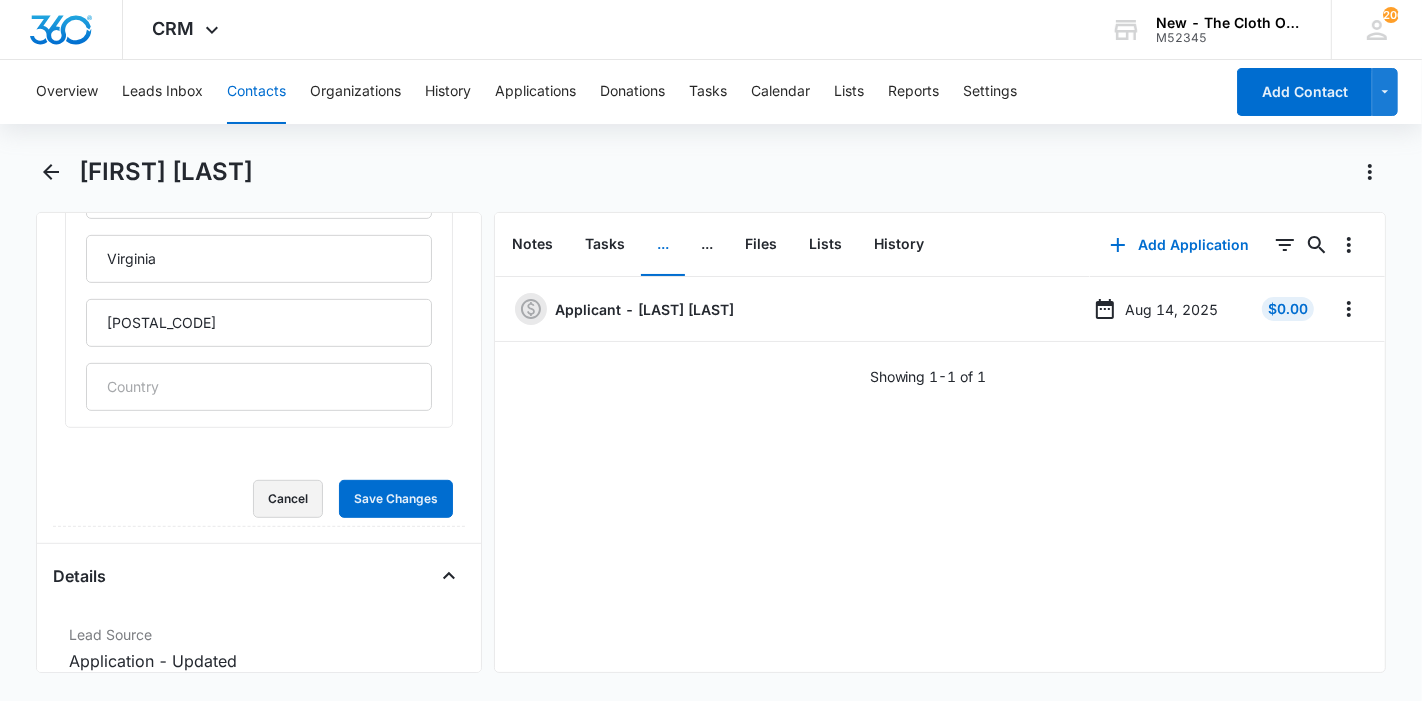 click on "Cancel" at bounding box center (288, 499) 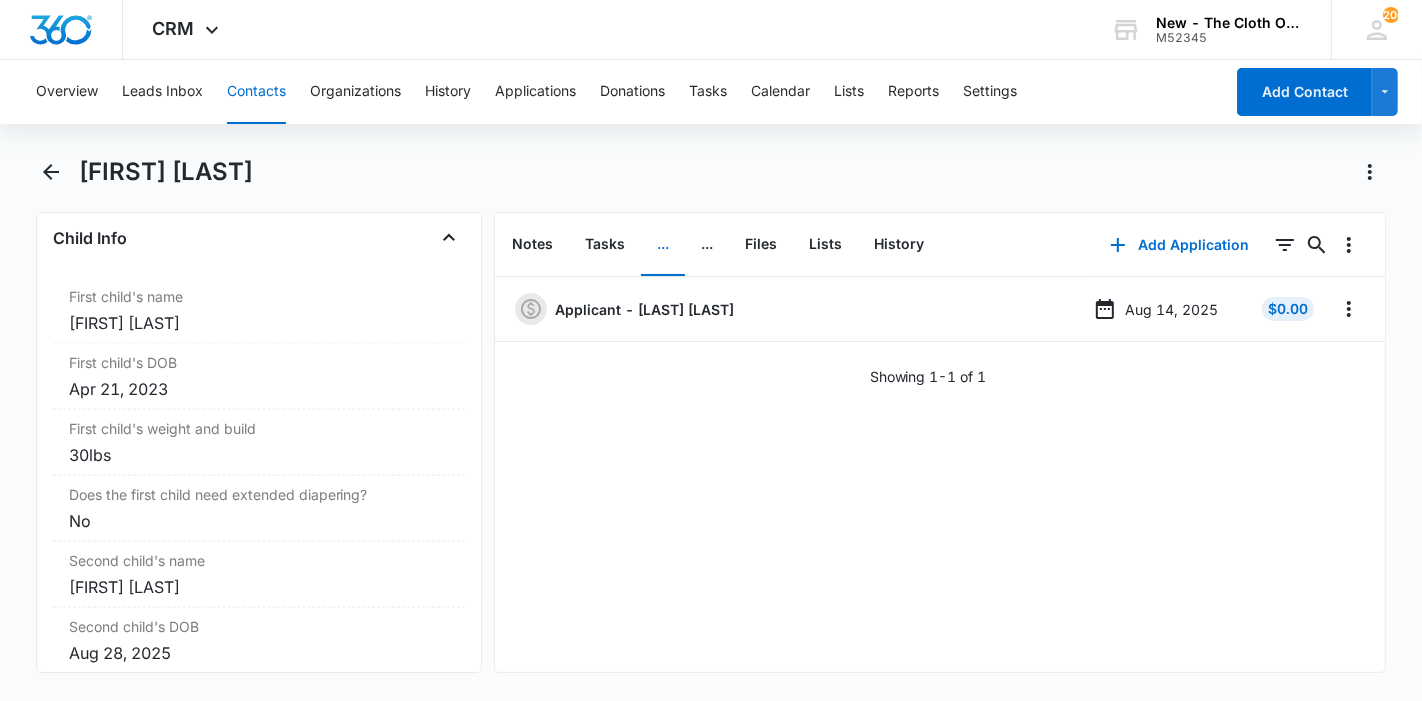 scroll, scrollTop: 2519, scrollLeft: 0, axis: vertical 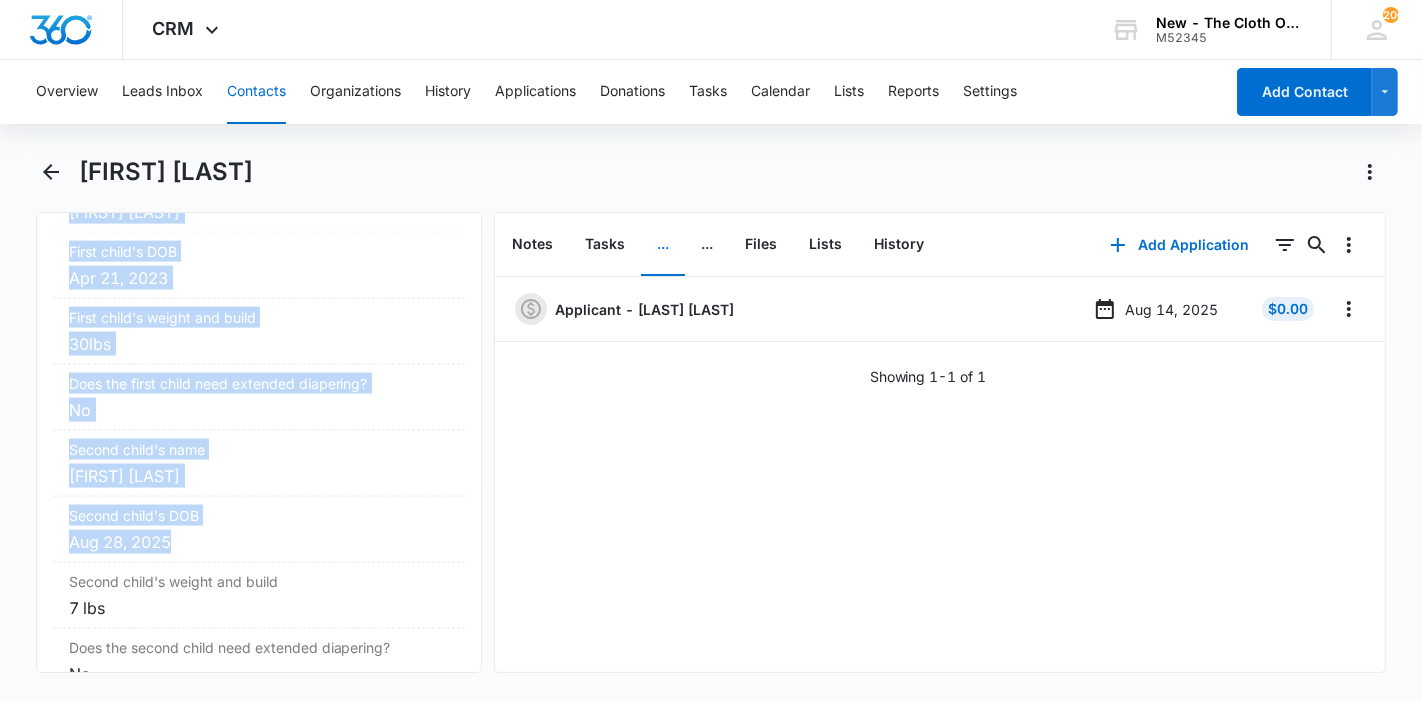 drag, startPoint x: 188, startPoint y: 547, endPoint x: 69, endPoint y: 235, distance: 333.92365 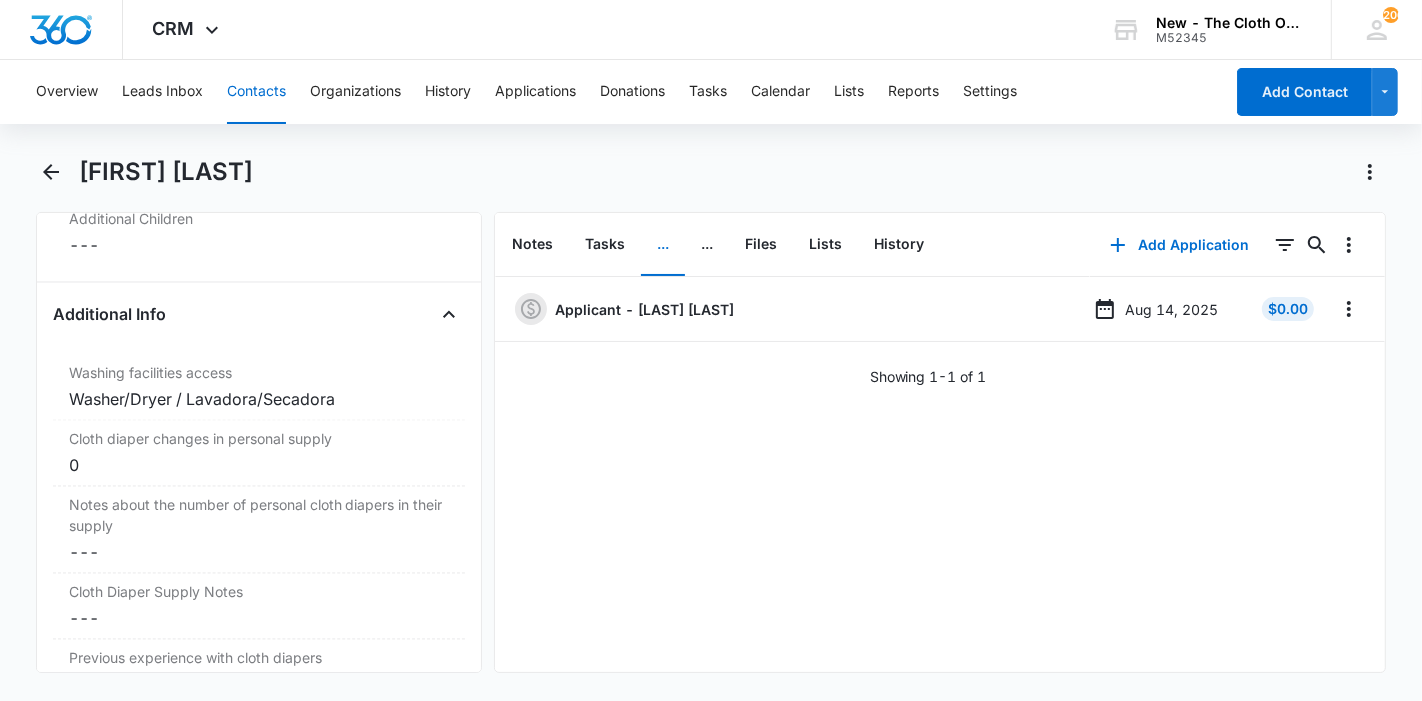 scroll, scrollTop: 3297, scrollLeft: 0, axis: vertical 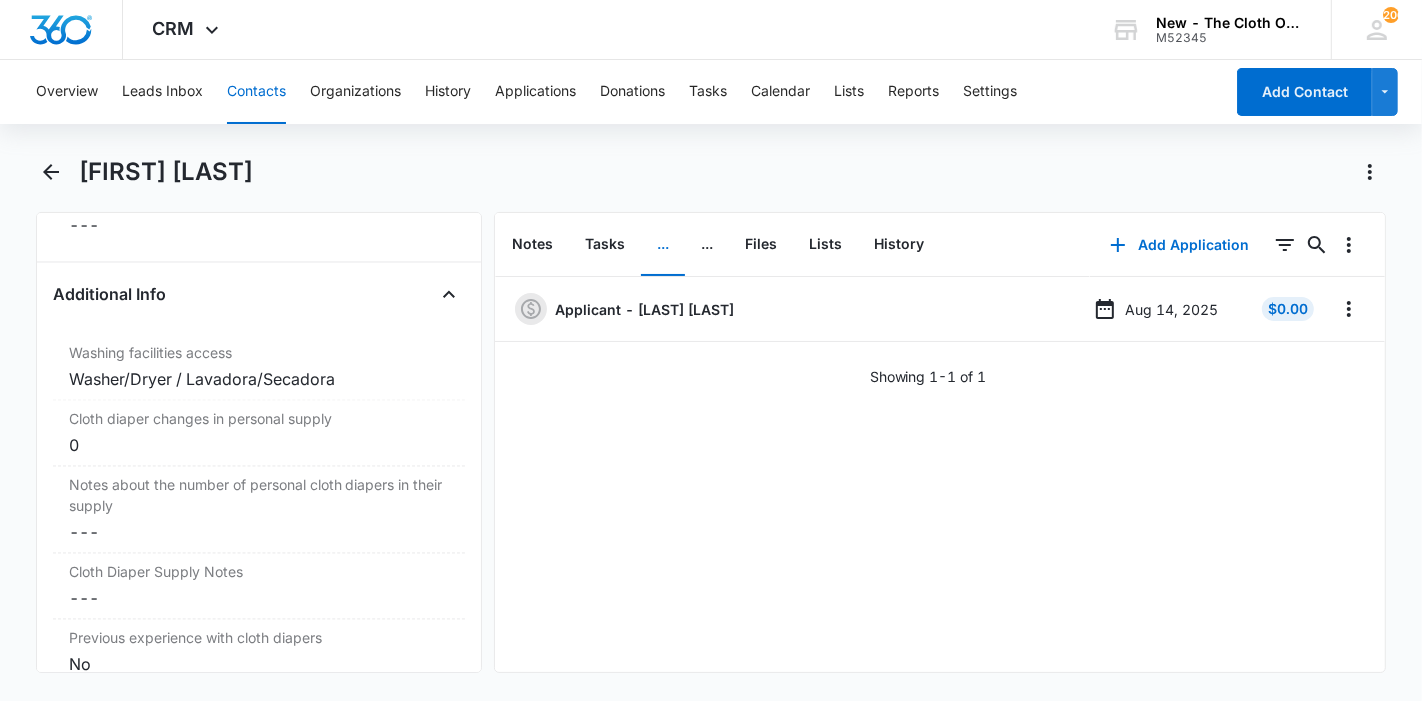 click on "Contacts" at bounding box center [256, 92] 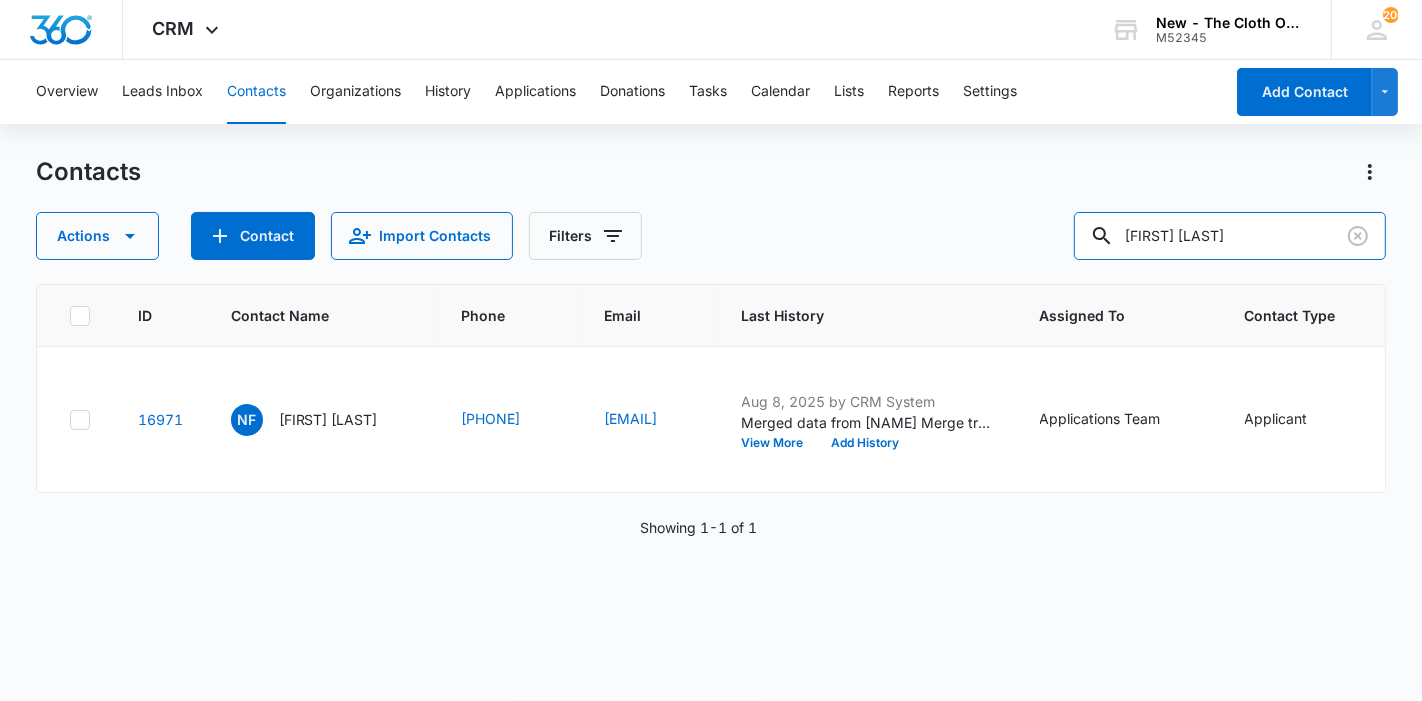 drag, startPoint x: 1273, startPoint y: 234, endPoint x: 1085, endPoint y: 243, distance: 188.2153 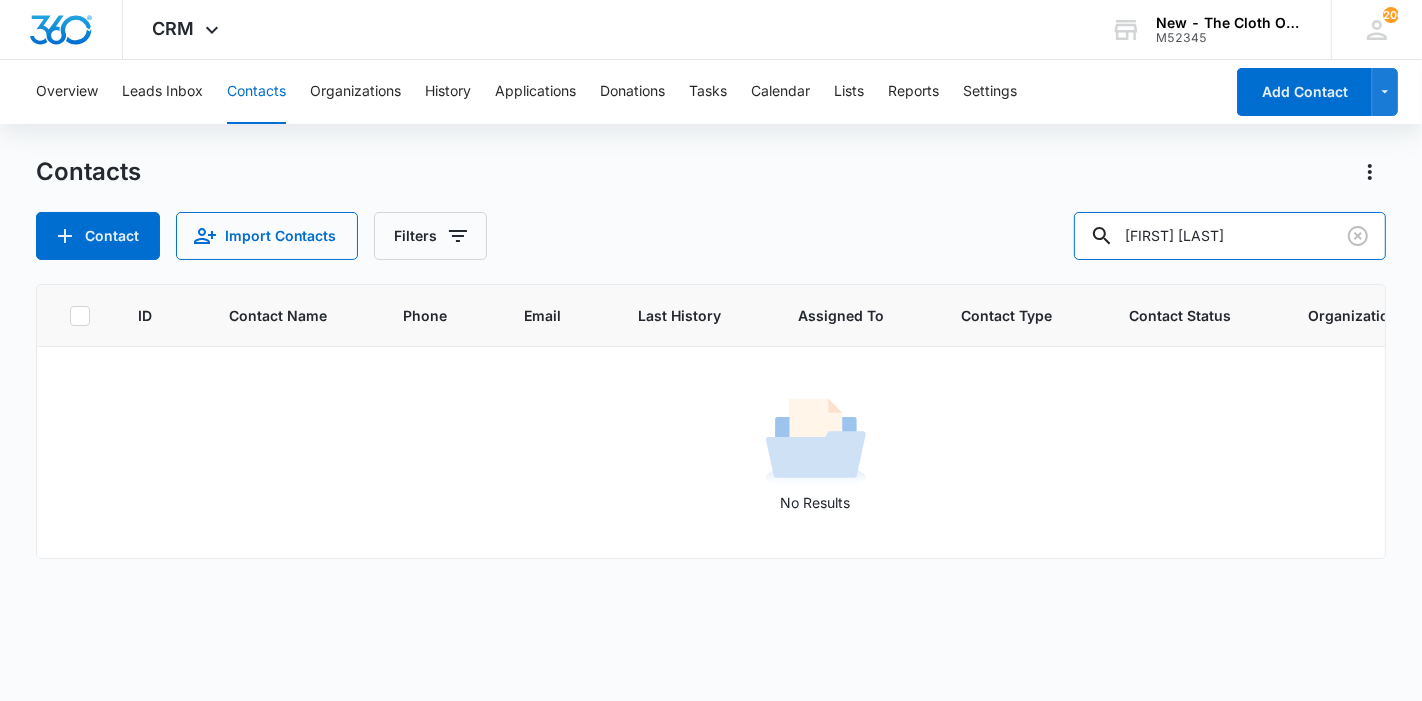 drag, startPoint x: 1273, startPoint y: 246, endPoint x: 1115, endPoint y: 242, distance: 158.05063 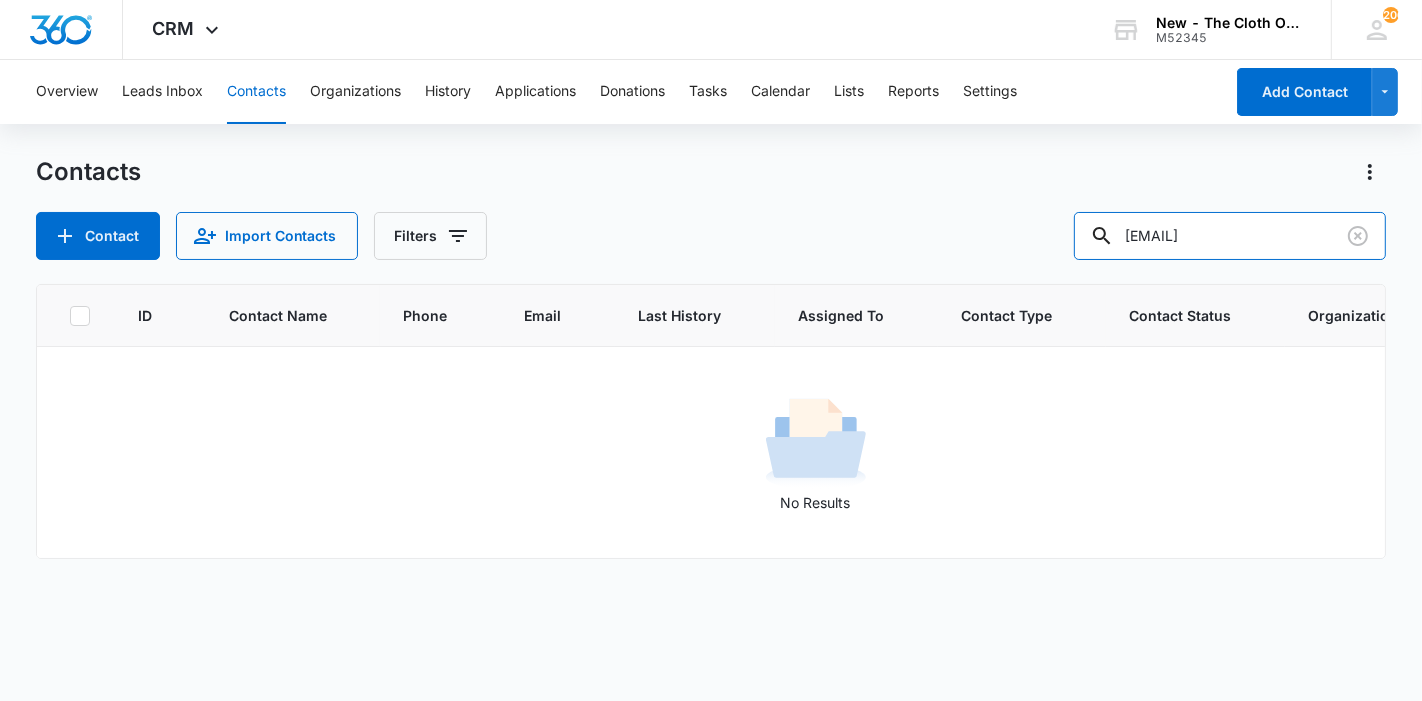 type on "[EMAIL]" 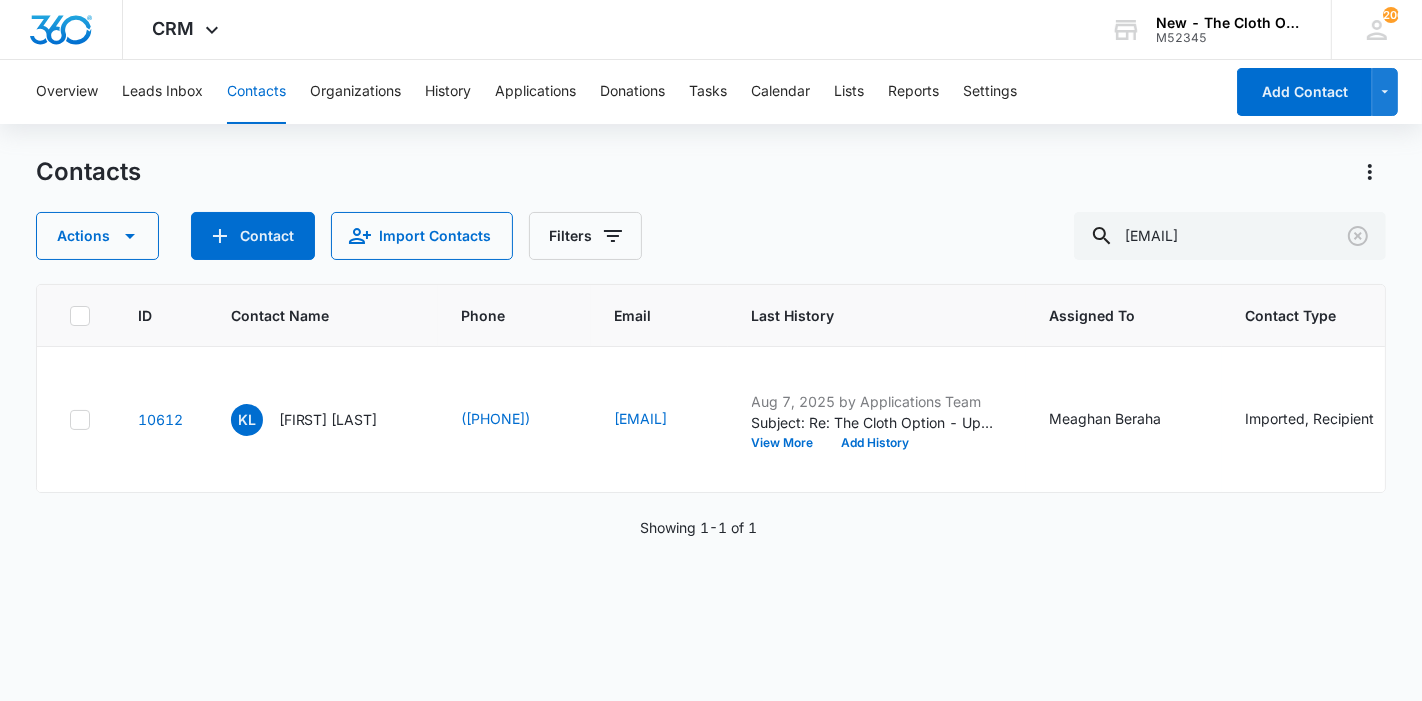 click on "[FIRST] [LAST]" at bounding box center [328, 419] 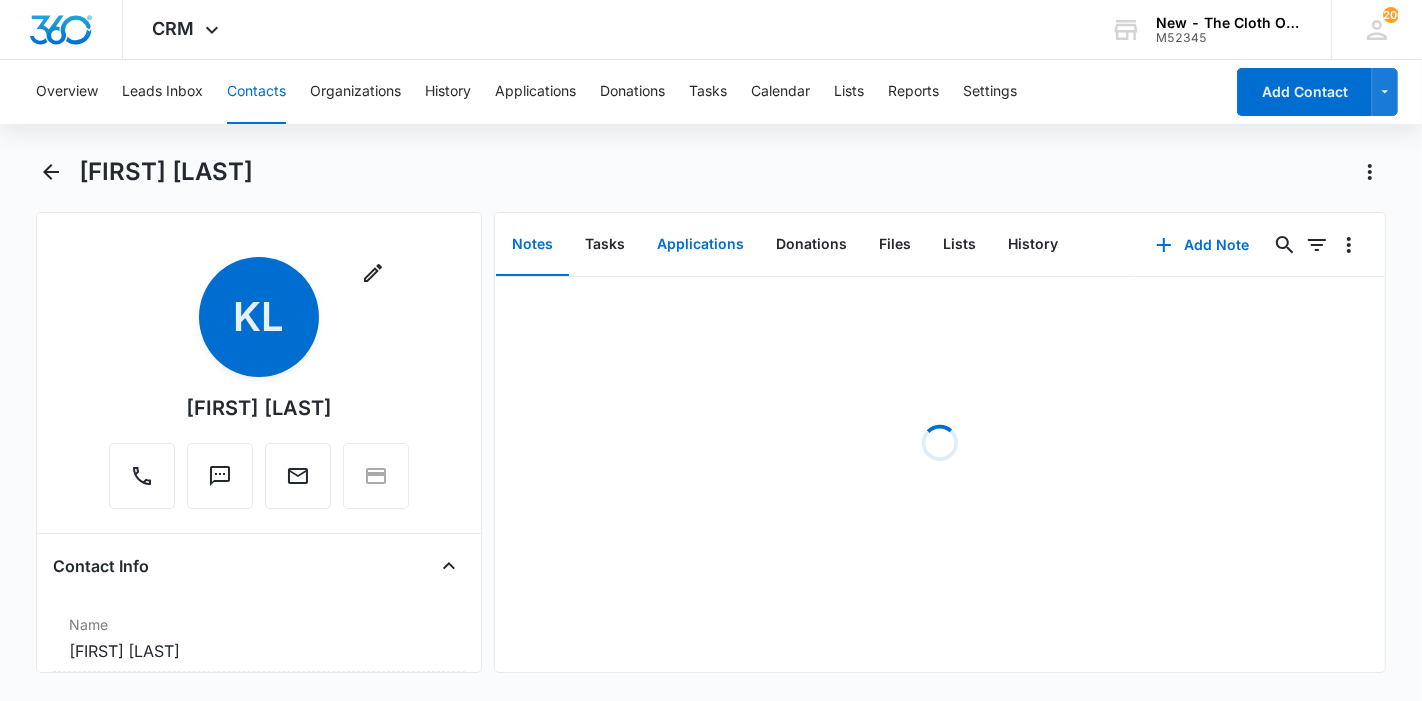 click on "Applications" at bounding box center (700, 245) 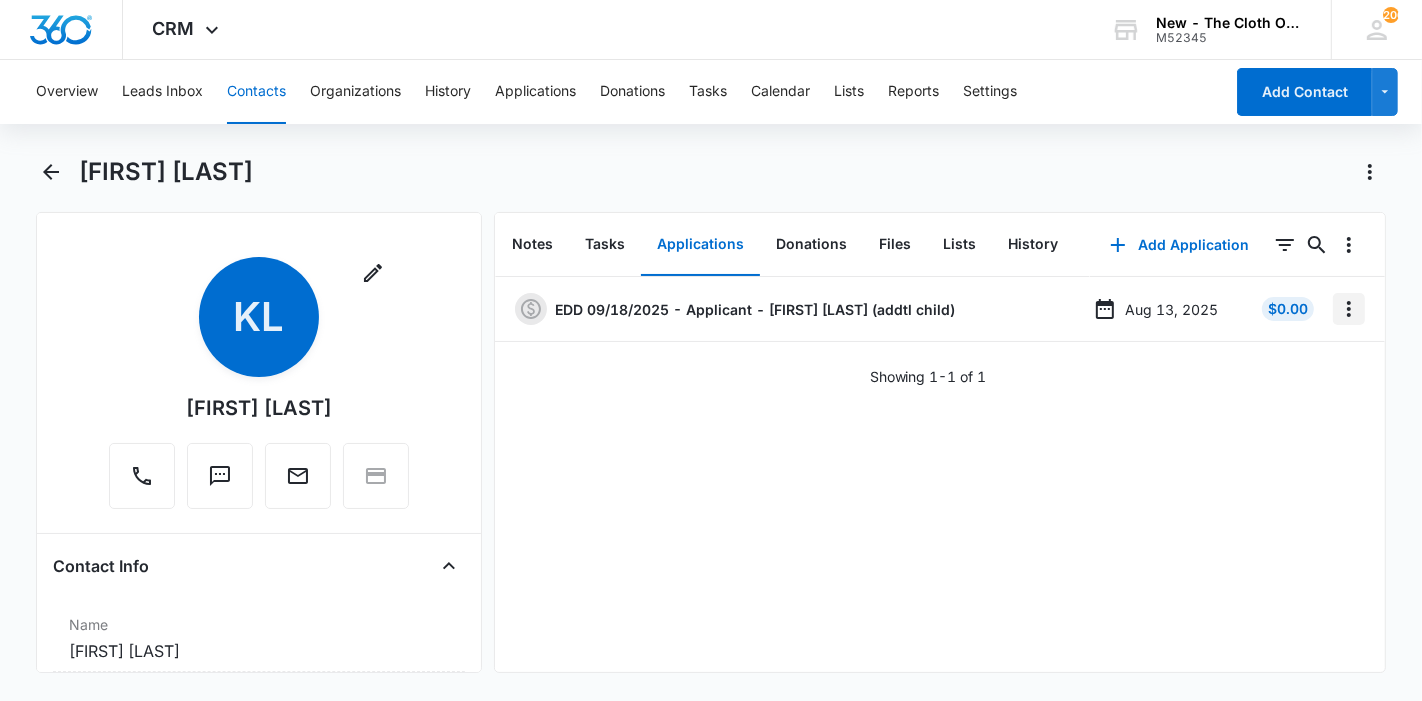click 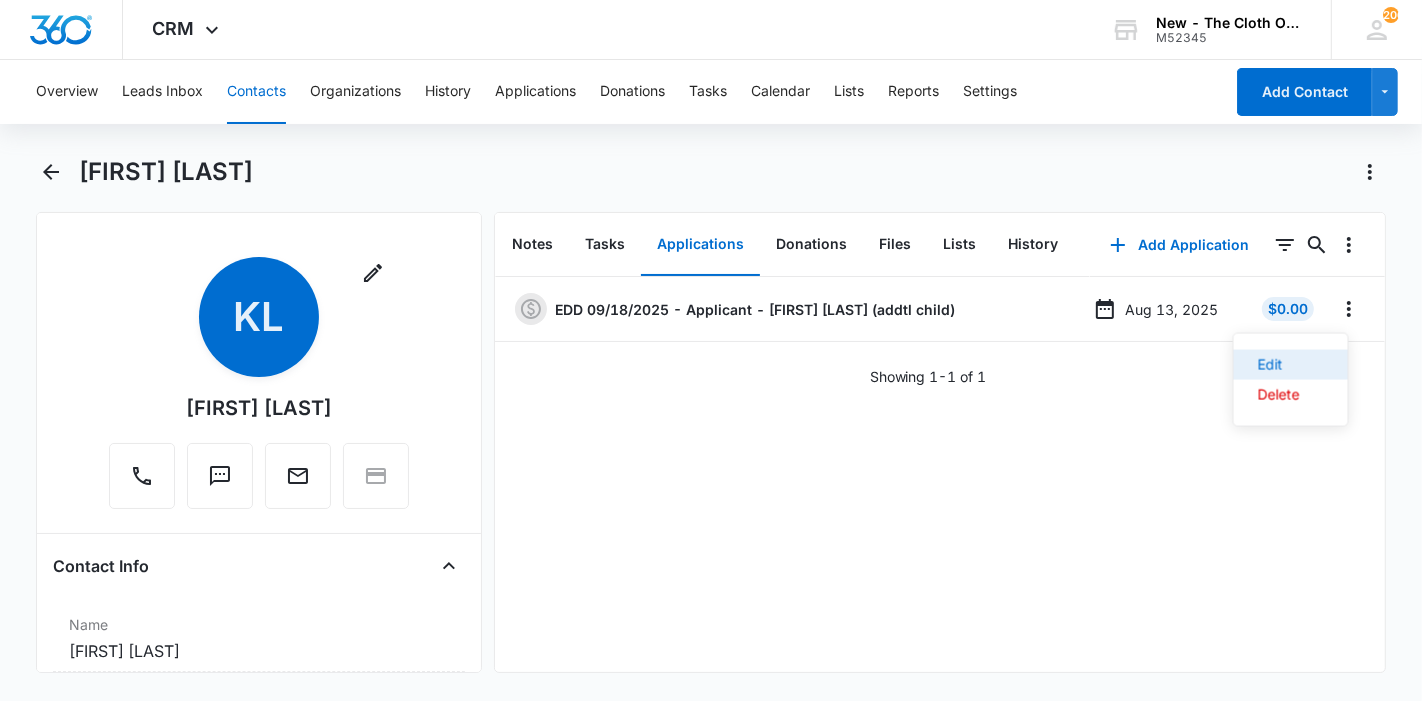click on "Edit" at bounding box center (1279, 365) 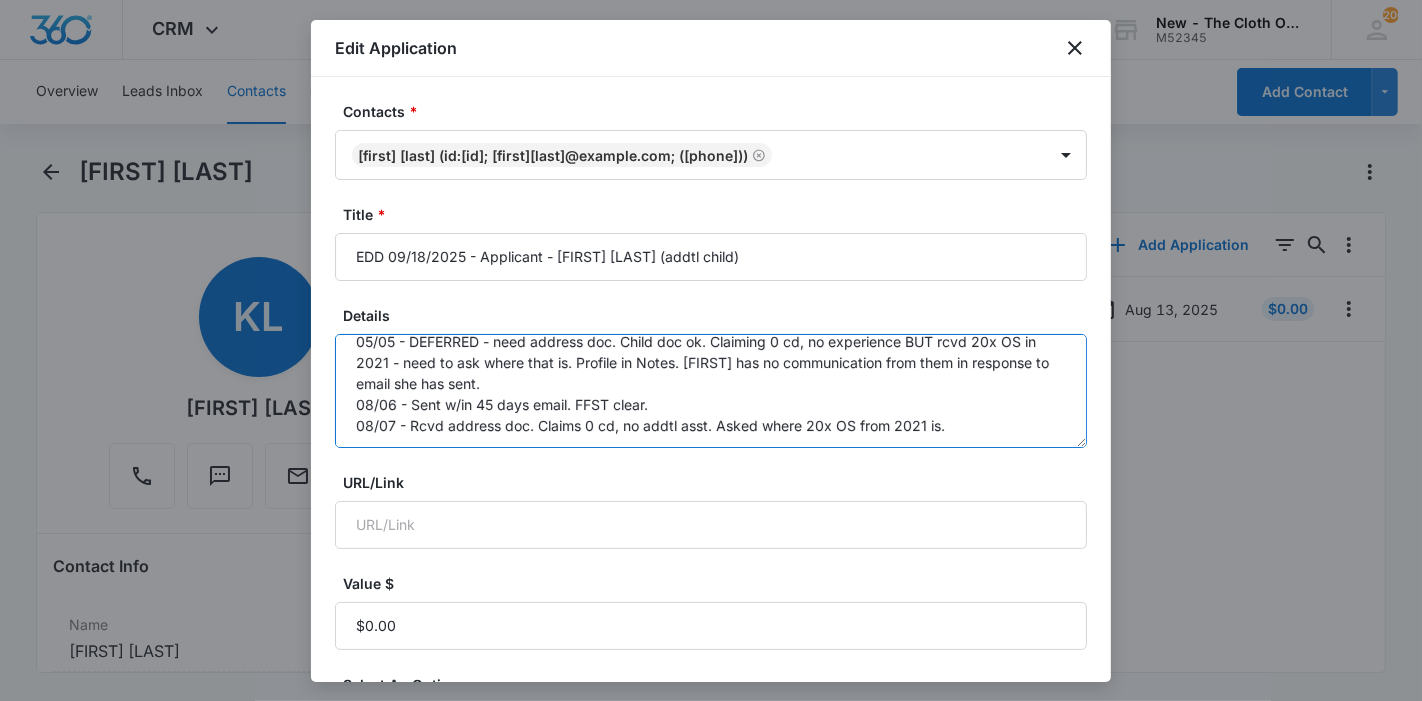 scroll, scrollTop: 20, scrollLeft: 0, axis: vertical 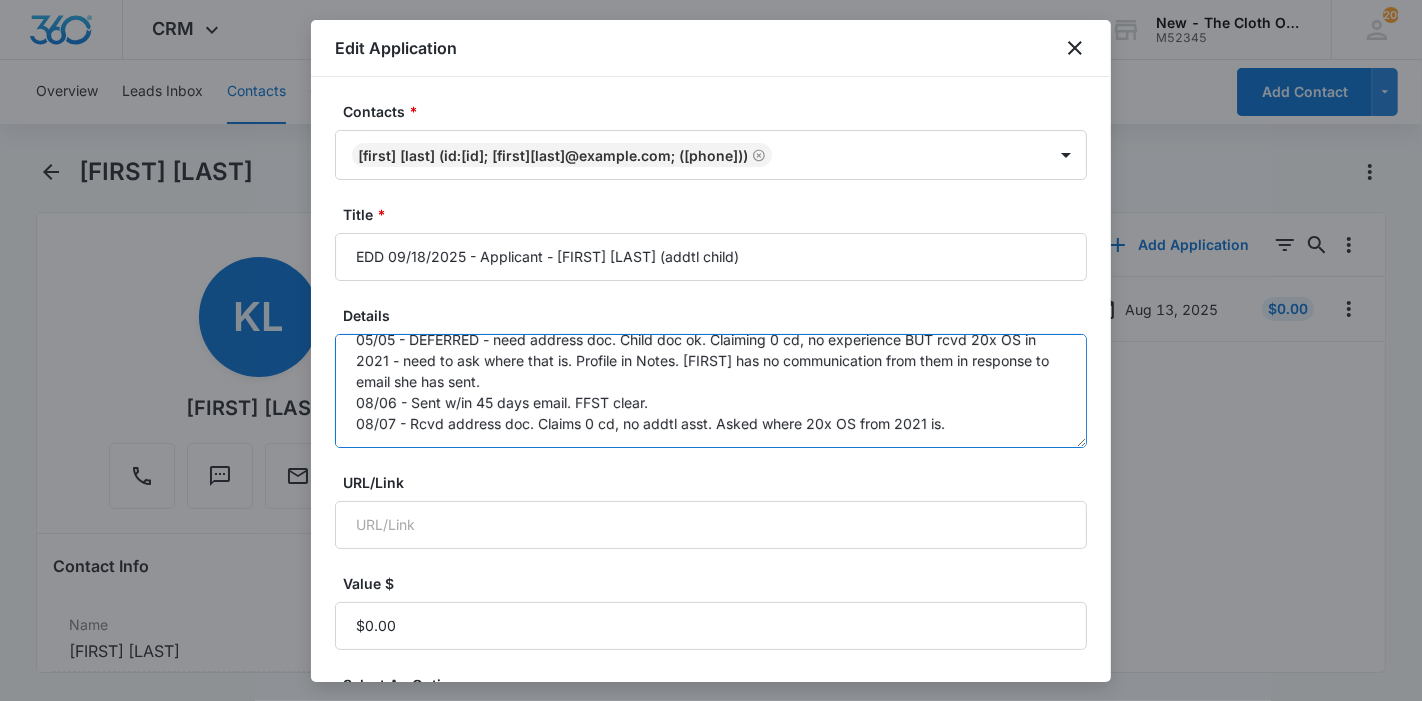 click on "05/05 - DEFERRED - need address doc. Child doc ok. Claiming 0 cd, no experience BUT rcvd 20x OS in 2021 - need to ask where that is. Profile in Notes. [FIRST] has no communication from them in response to email she has sent.
08/06 - Sent w/in 45 days email. FFST clear.
08/07 - Rcvd address doc. Claims 0 cd, no addtl asst. Asked where 20x OS from 2021 is." at bounding box center [711, 391] 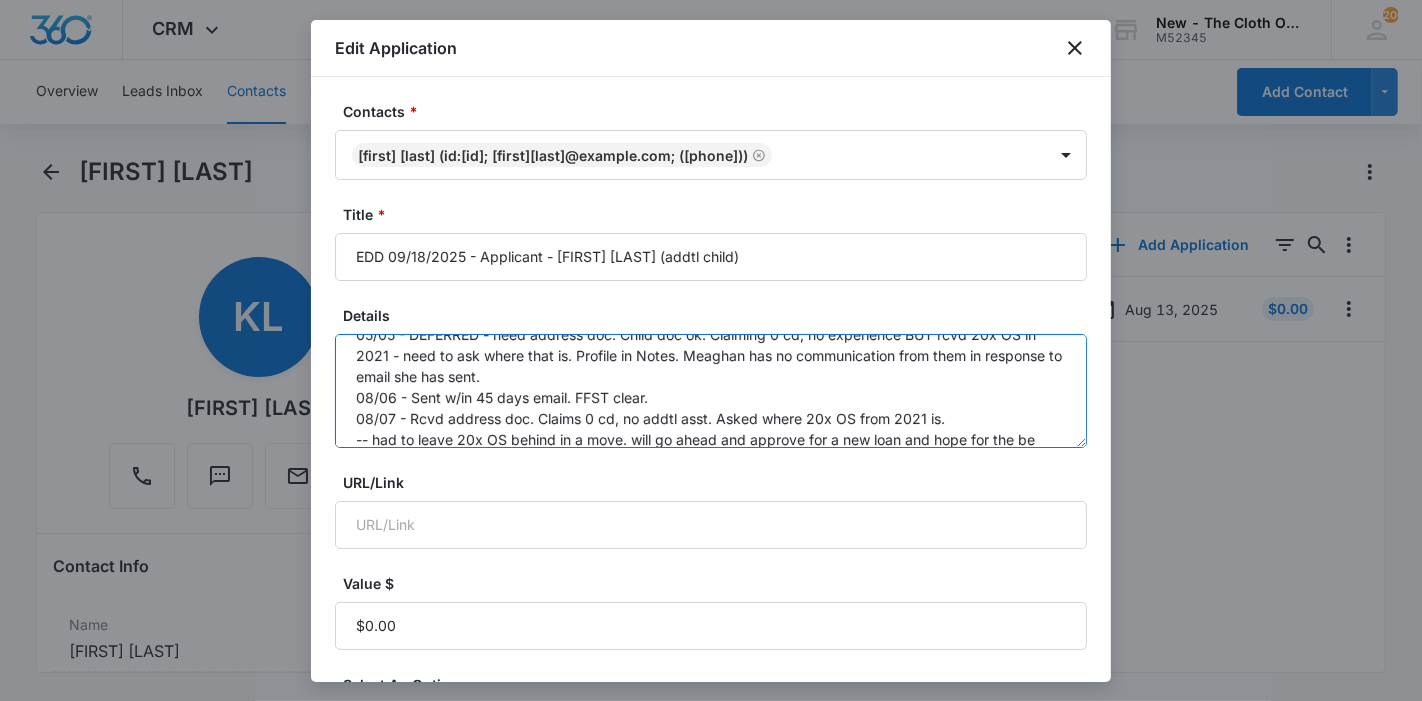scroll, scrollTop: 46, scrollLeft: 0, axis: vertical 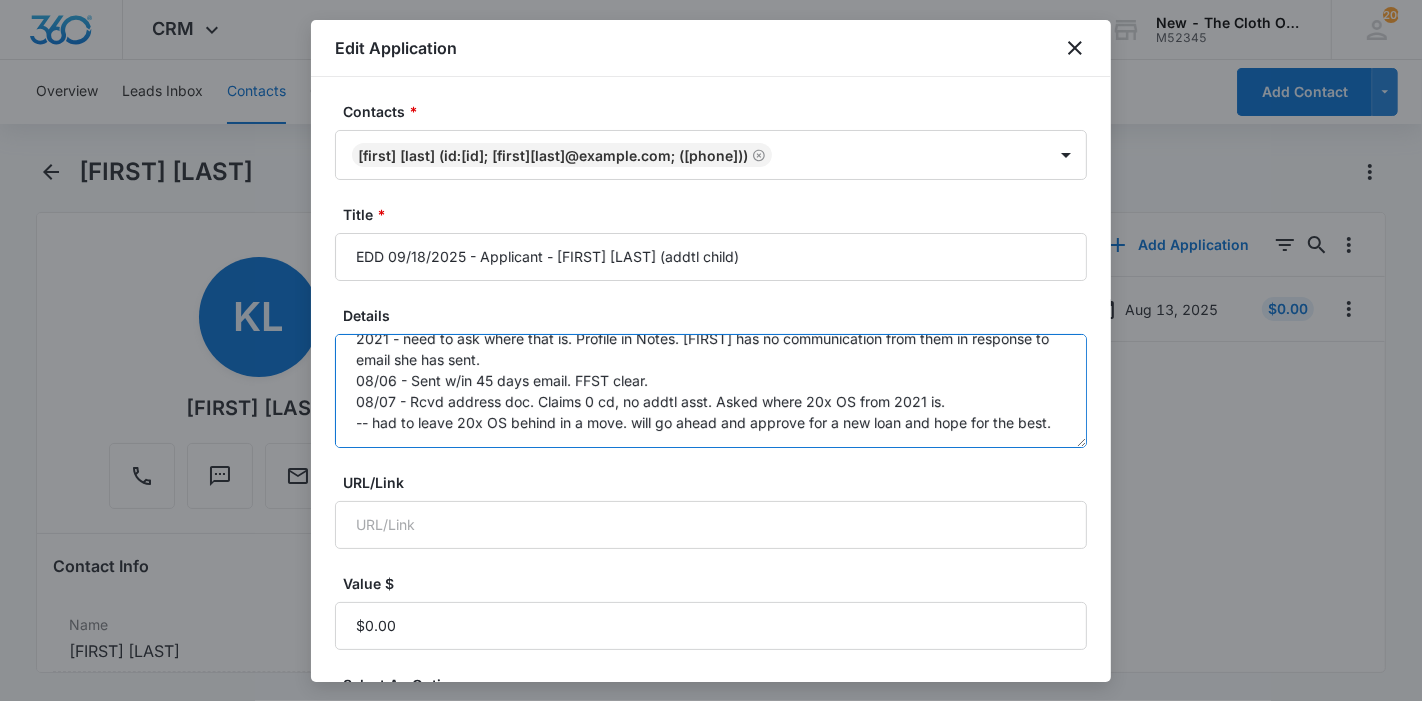 drag, startPoint x: 733, startPoint y: 435, endPoint x: 657, endPoint y: 423, distance: 76.941536 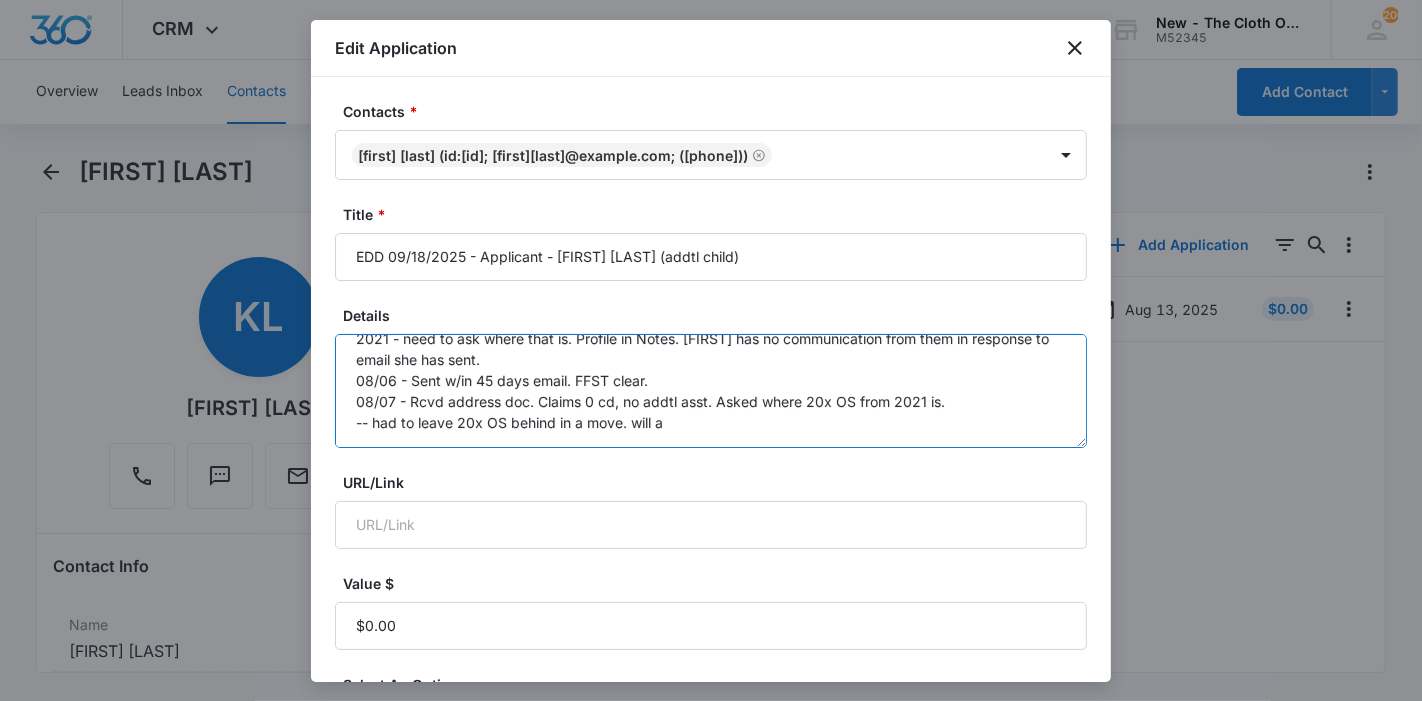 scroll, scrollTop: 42, scrollLeft: 0, axis: vertical 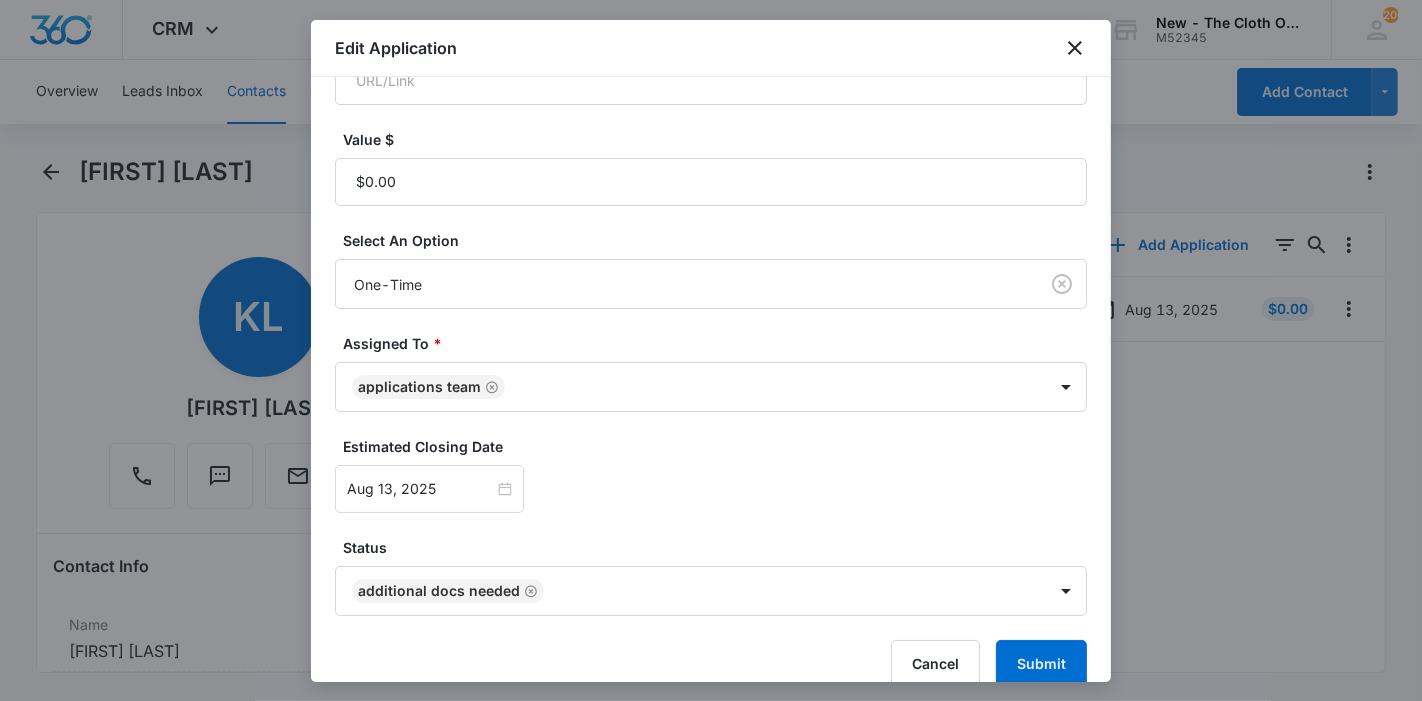 type on "05/05 - DEFERRED - need address doc. Child doc ok. Claiming 0 cd, no experience BUT rcvd 20x OS in 2021 - need to ask where that is. Profile in Notes. [FIRST] has no communication from them in response to email she has sent.
08/06 - Sent w/in 45 days email. FFST clear.
08/07 - Rcvd address doc. Claims 0 cd, no addtl asst. Asked where 20x OS from 2021 is.
-- had to leave 20x OS behind in a move. will approve." 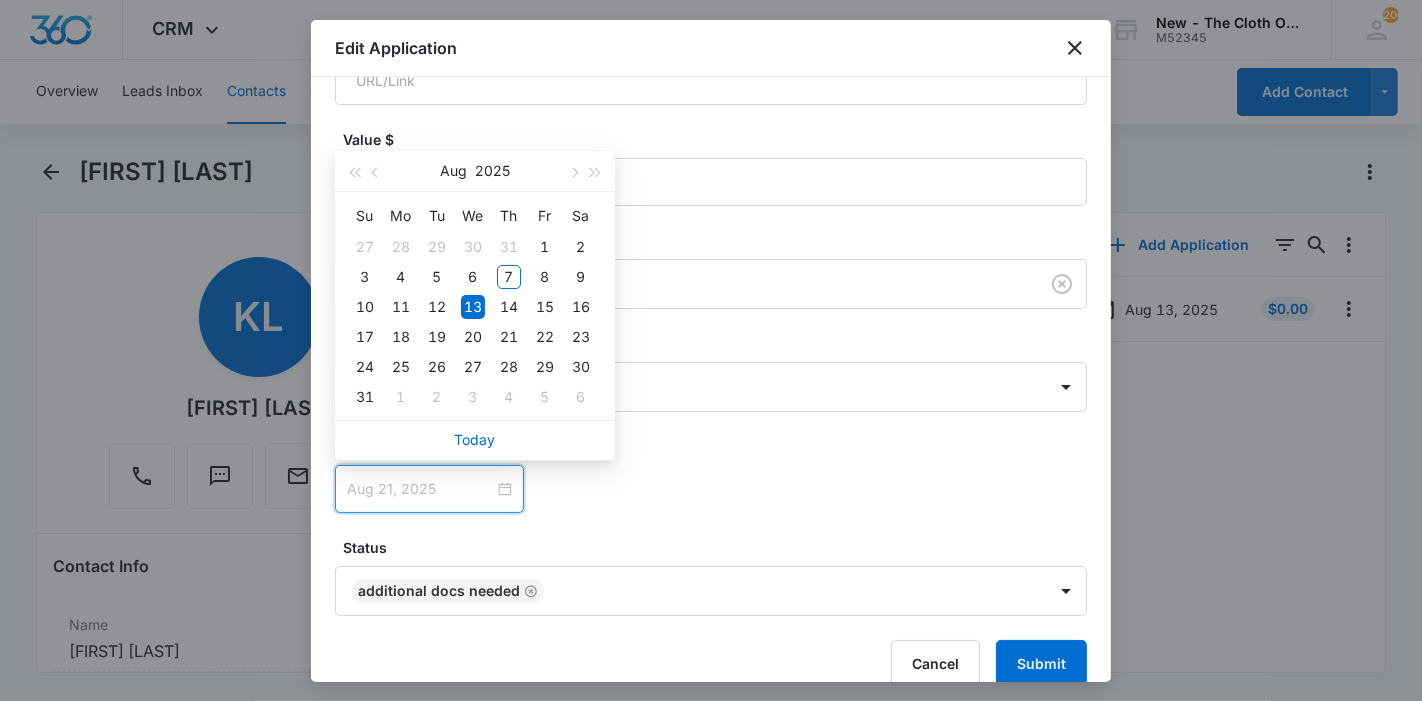type on "Aug 14, 2025" 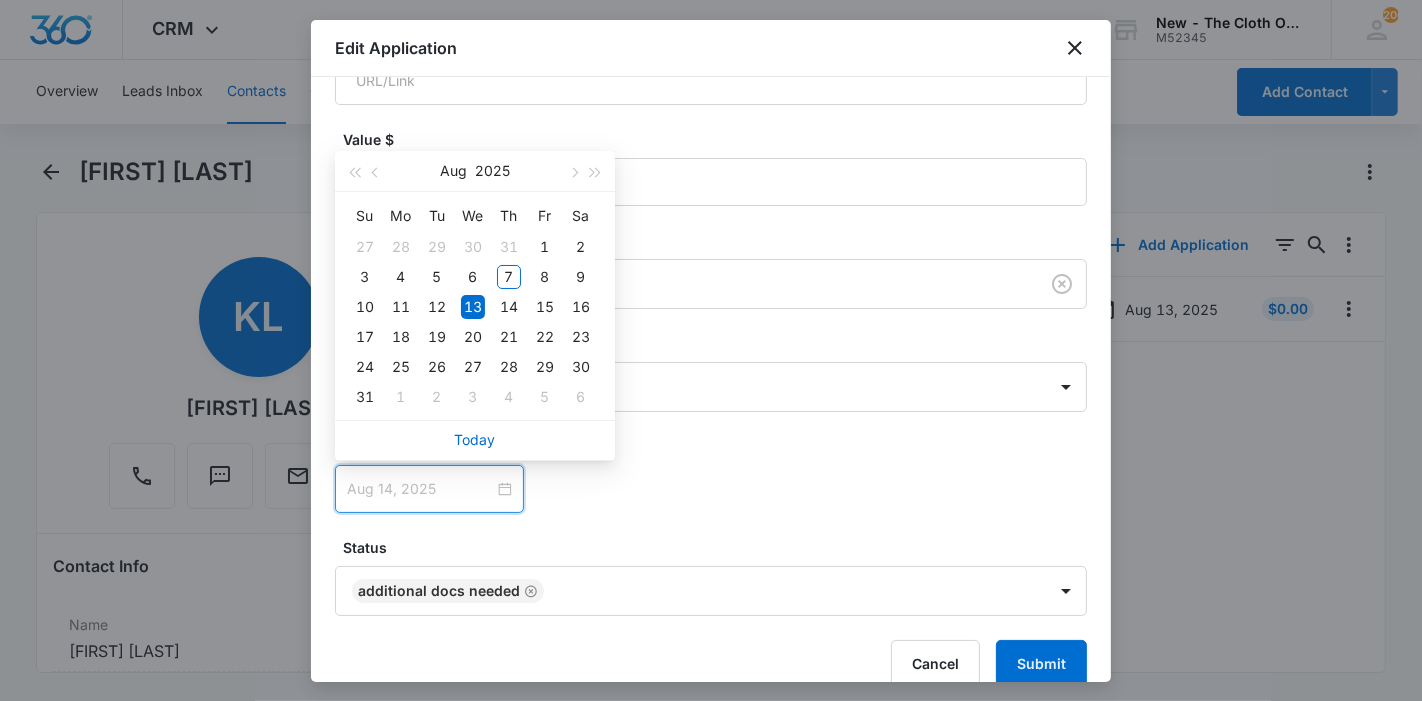 click on "14" at bounding box center [509, 307] 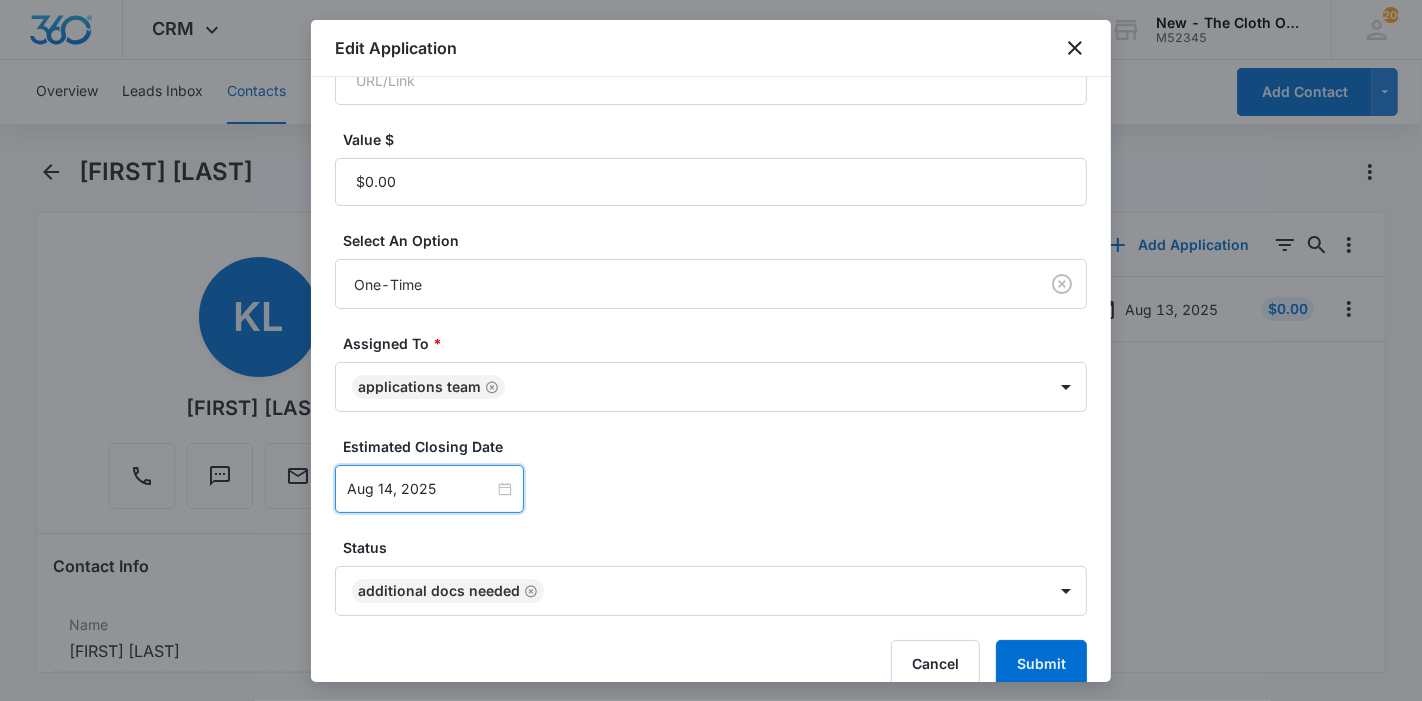 click 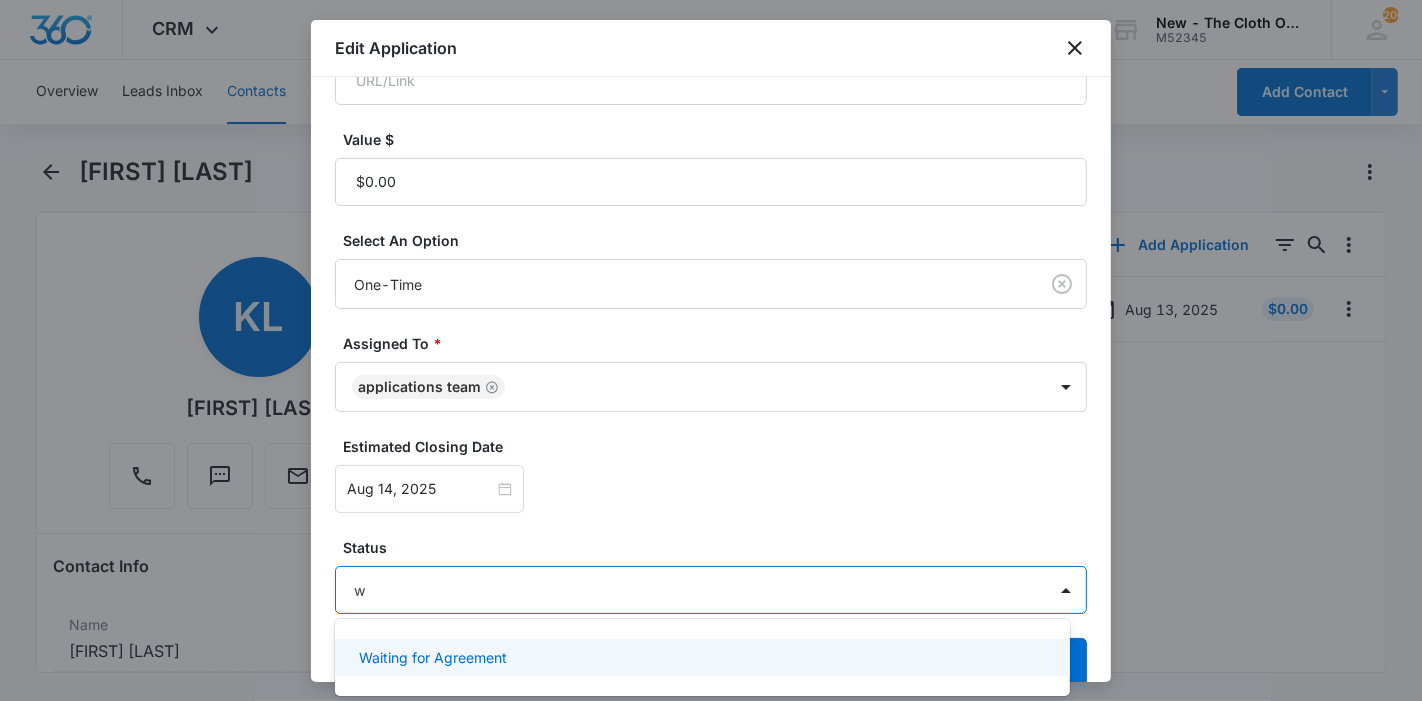 type on "wa" 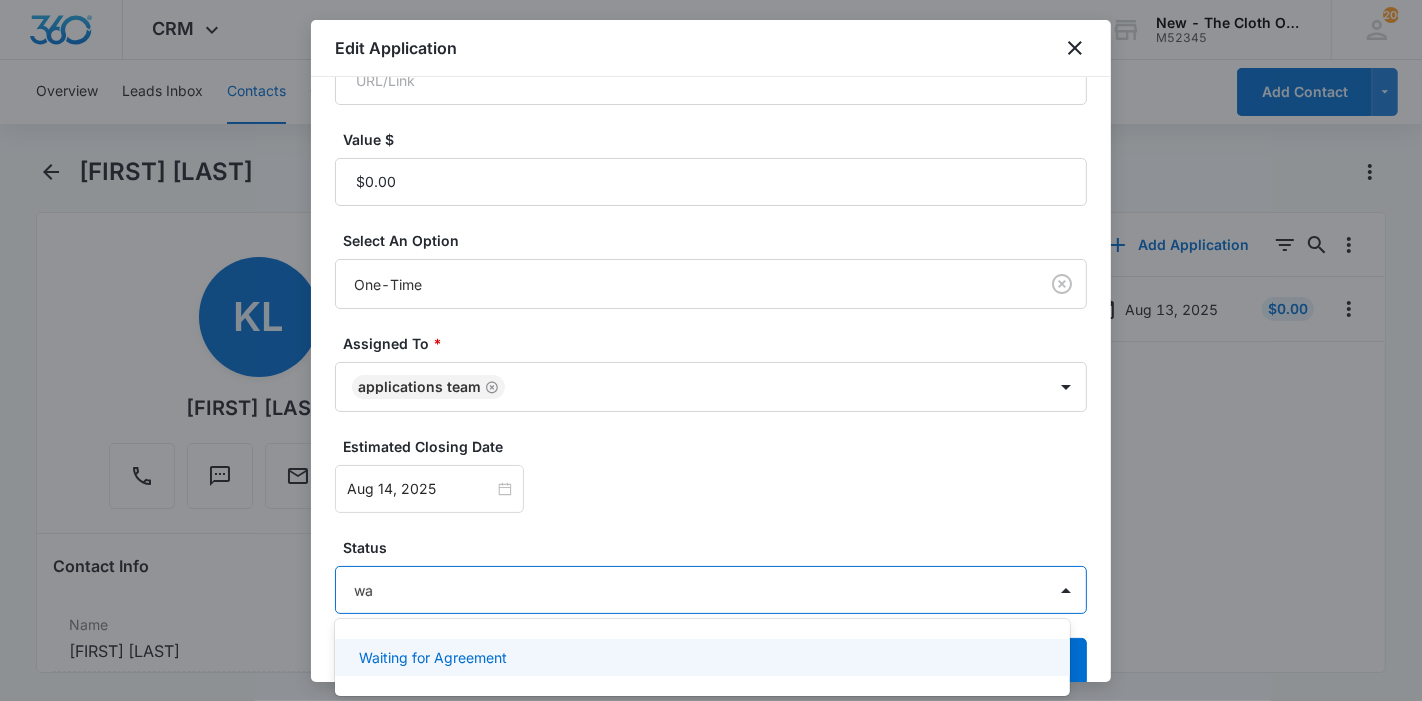 click on "Waiting for Agreement" at bounding box center [700, 657] 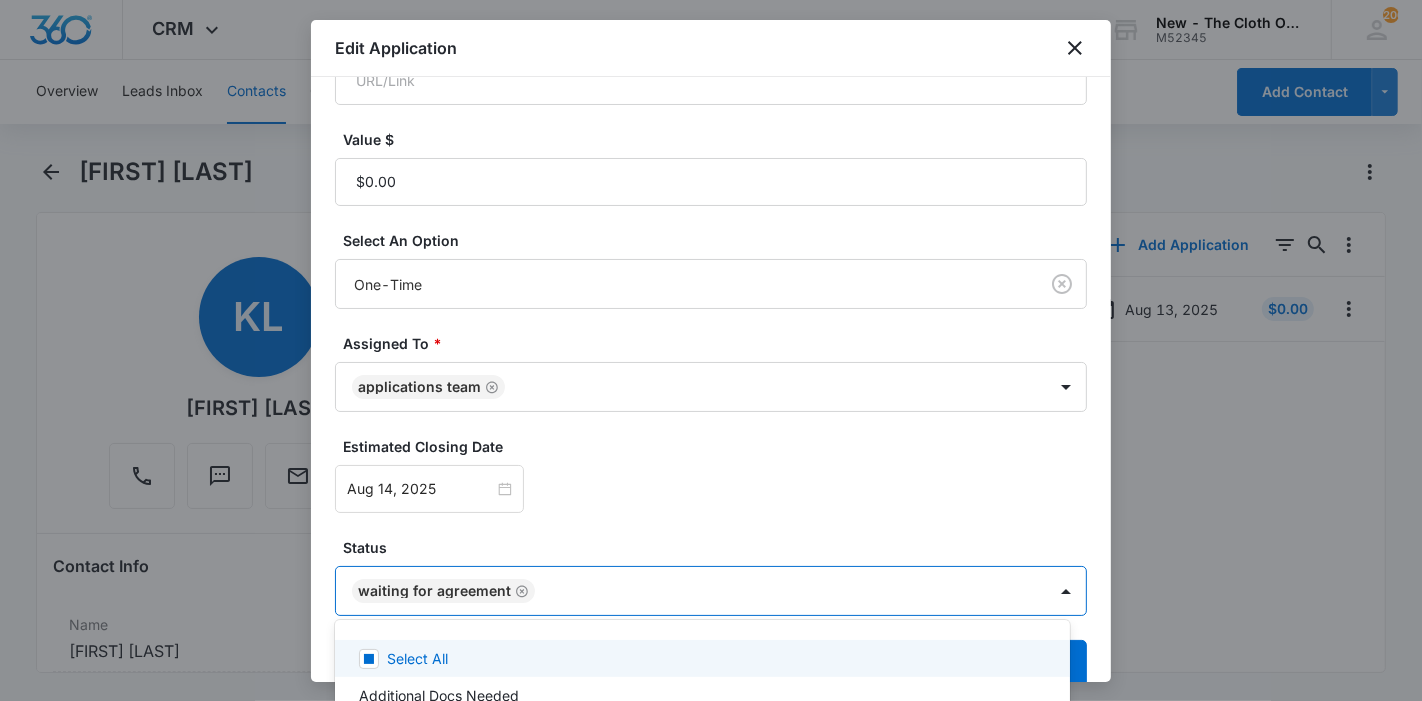 click at bounding box center (711, 350) 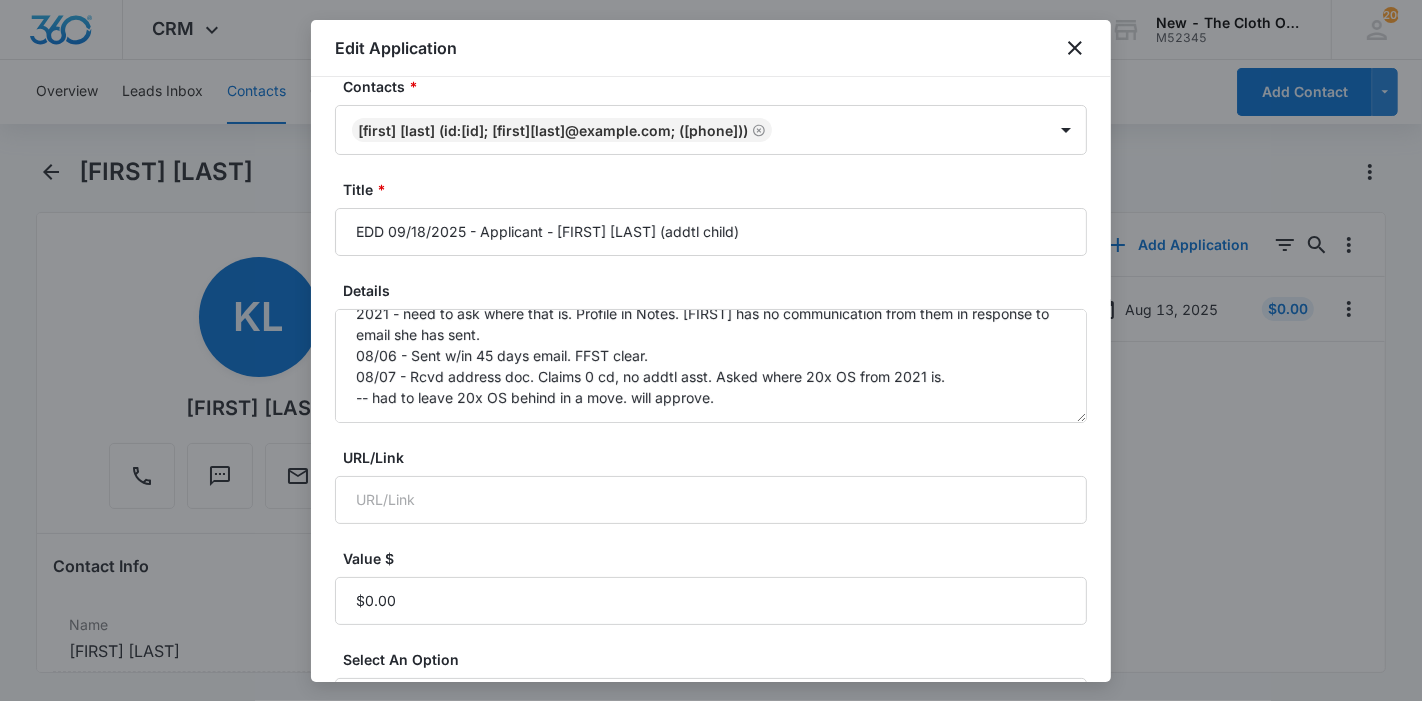 scroll, scrollTop: 0, scrollLeft: 0, axis: both 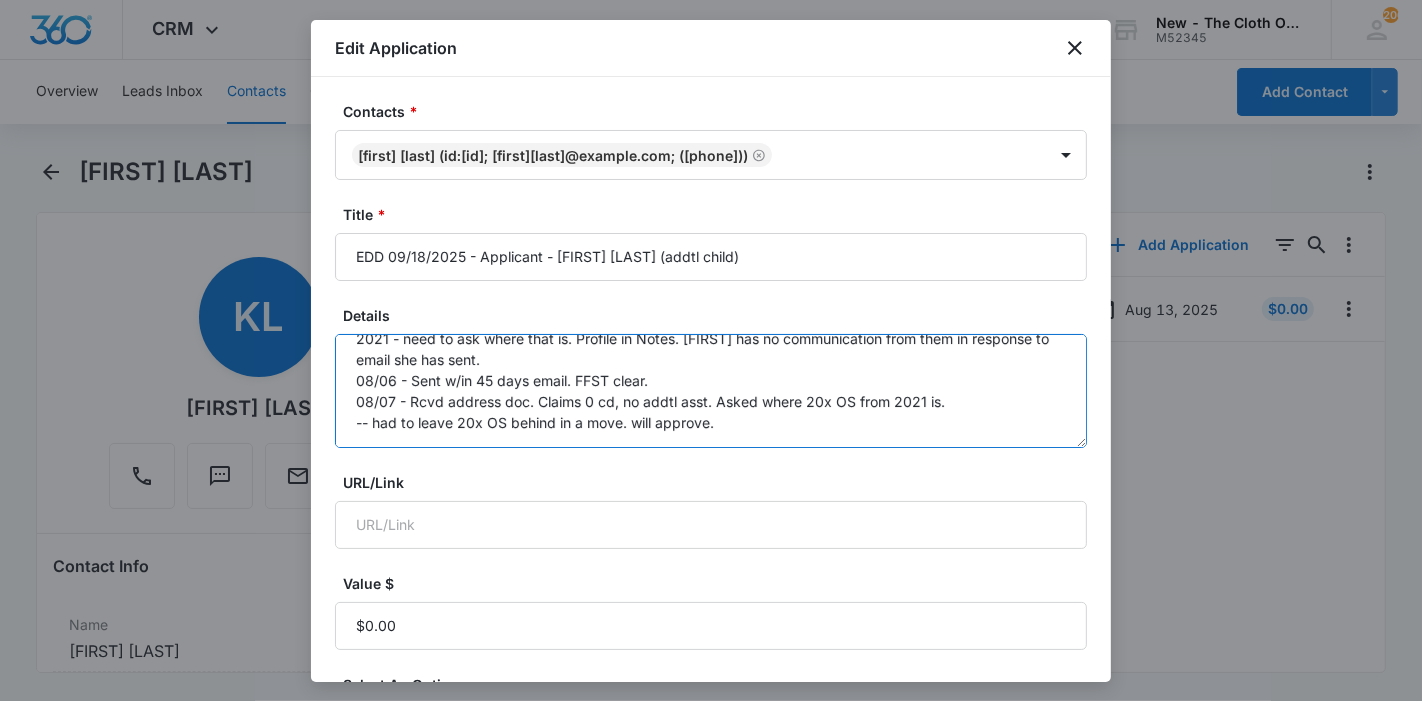 click on "05/05 - DEFERRED - need address doc. Child doc ok. Claiming 0 cd, no experience BUT rcvd 20x OS in 2021 - need to ask where that is. Profile in Notes. [FIRST] has no communication from them in response to email she has sent.
08/06 - Sent w/in 45 days email. FFST clear.
08/07 - Rcvd address doc. Claims 0 cd, no addtl asst. Asked where 20x OS from 2021 is.
-- had to leave 20x OS behind in a move. will approve." at bounding box center [711, 391] 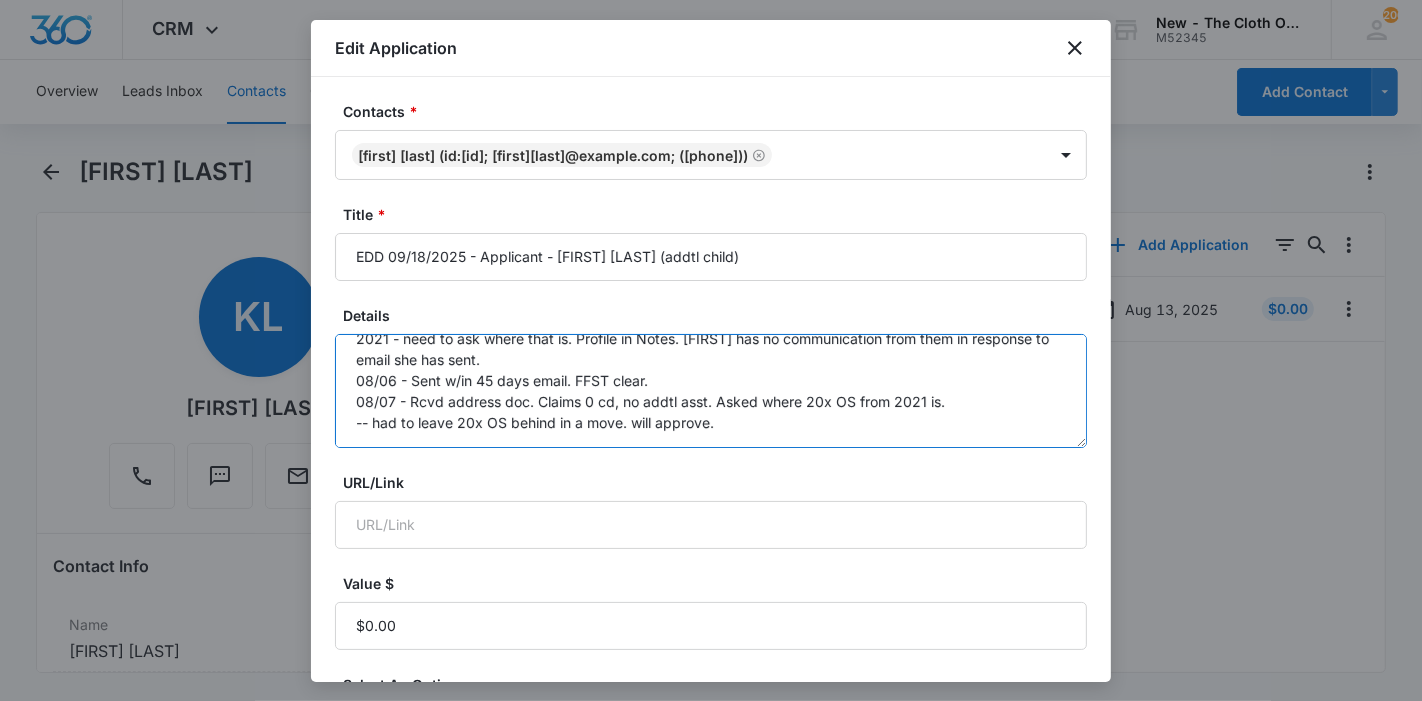 drag, startPoint x: 727, startPoint y: 422, endPoint x: 634, endPoint y: 426, distance: 93.08598 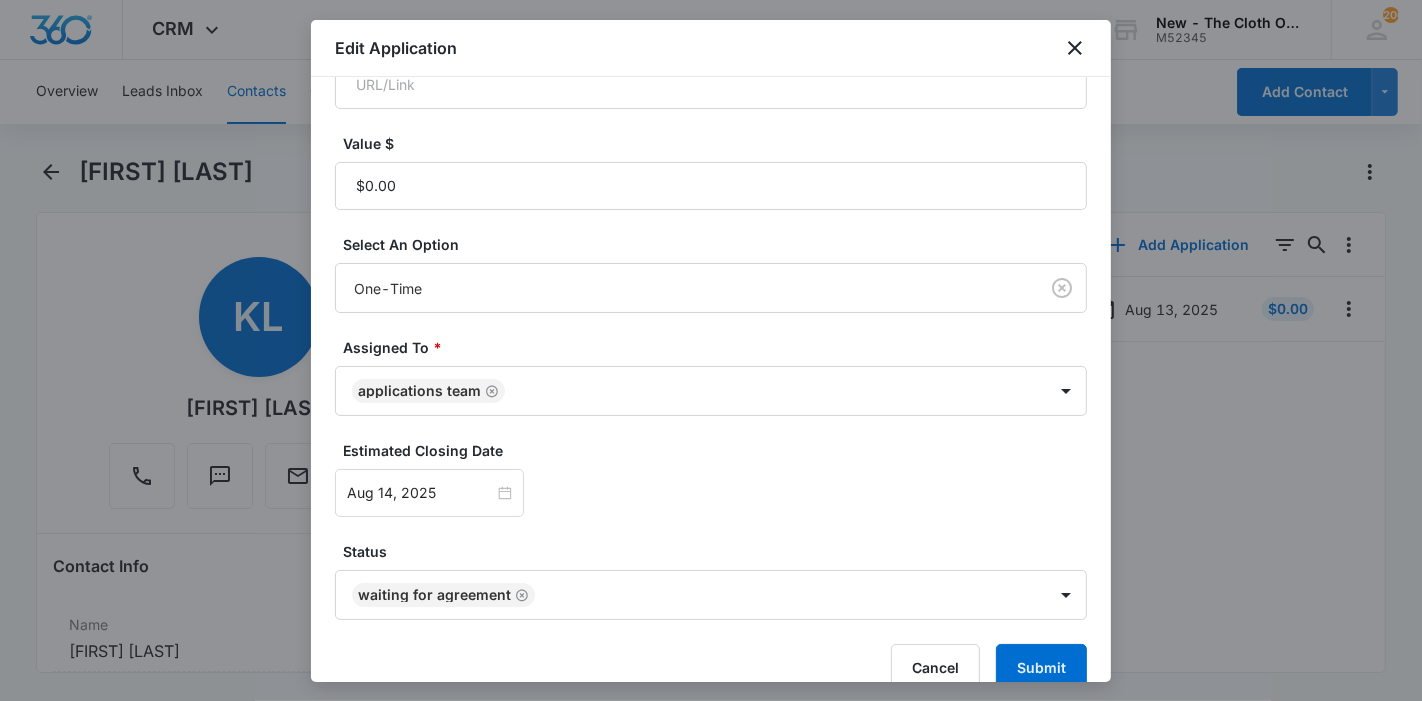 scroll, scrollTop: 444, scrollLeft: 0, axis: vertical 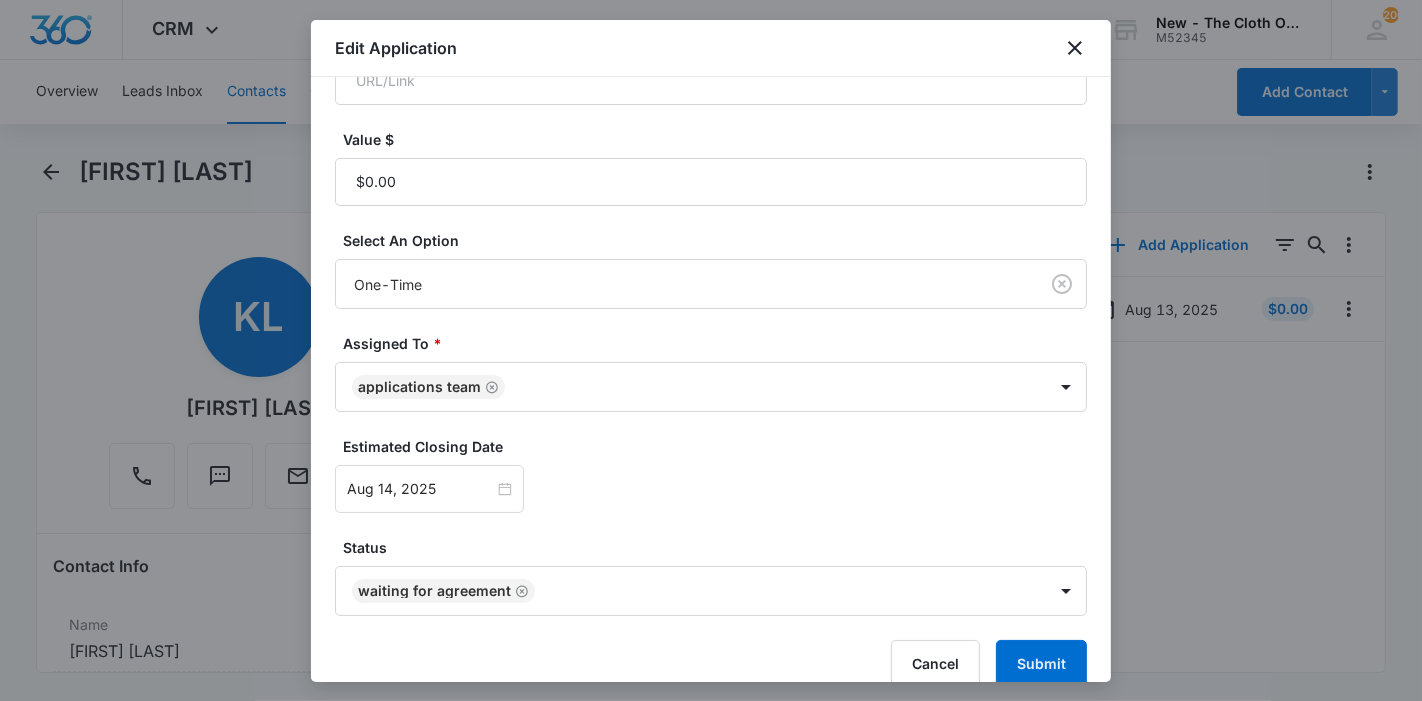 type on "05/05 - DEFERRED - need address doc. Child doc ok. Claiming 0 cd, no experience BUT rcvd 20x OS in 2021 - need to ask where that is. Profile in Notes. [FIRST] has no communication from them in response to email she has sent.
08/06 - Sent w/in 45 days email. FFST clear.
08/07 - Rcvd address doc. Claims 0 cd, no addtl asst. Asked where 20x OS from 2021 is.
-- had to leave 20x OS behind in a move. will approve and hope for the best." 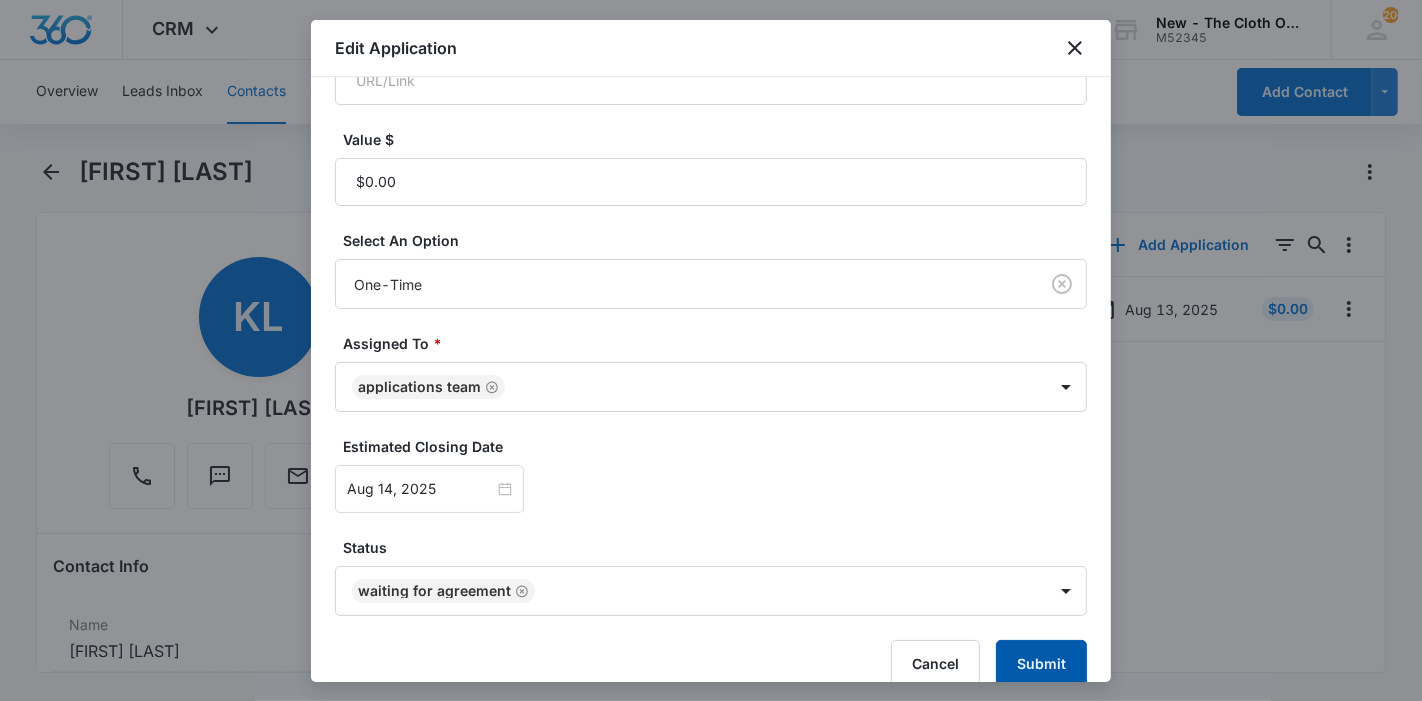 click on "Submit" at bounding box center (1041, 664) 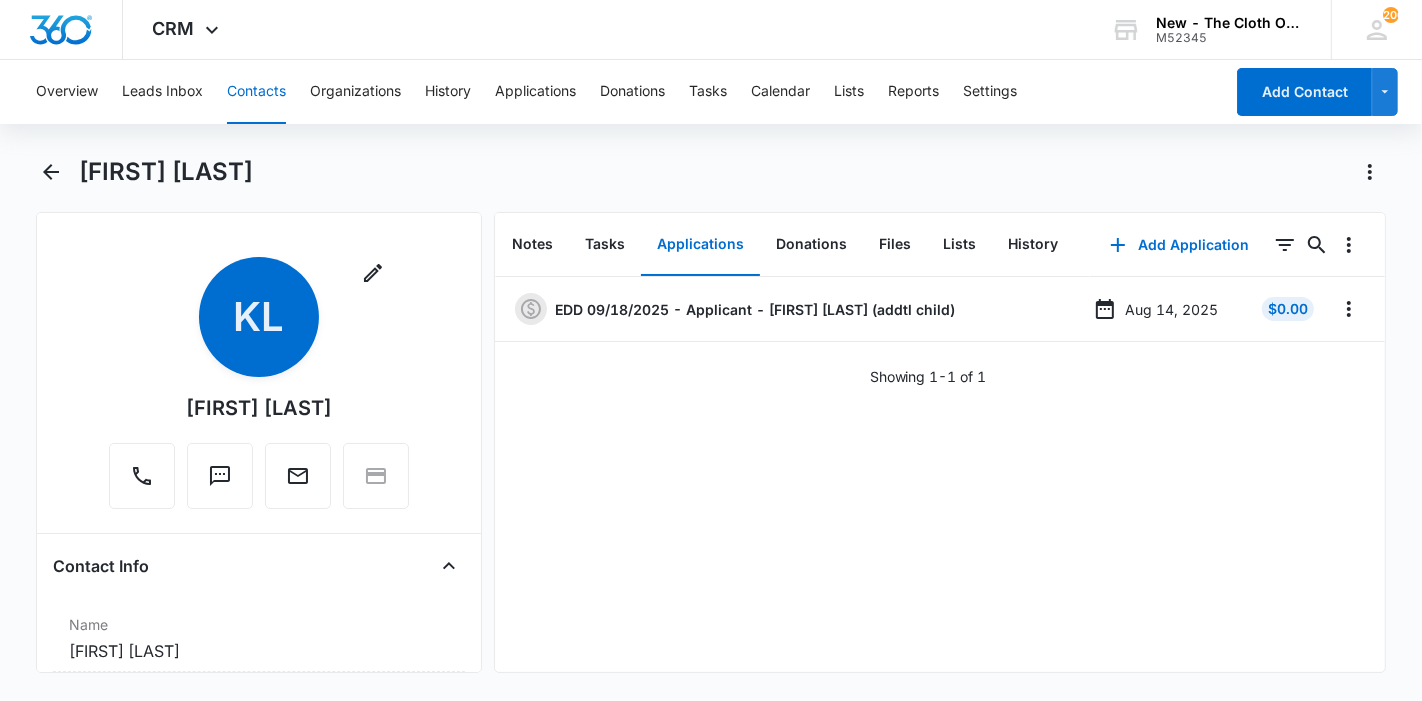 drag, startPoint x: 323, startPoint y: 182, endPoint x: 80, endPoint y: 174, distance: 243.13165 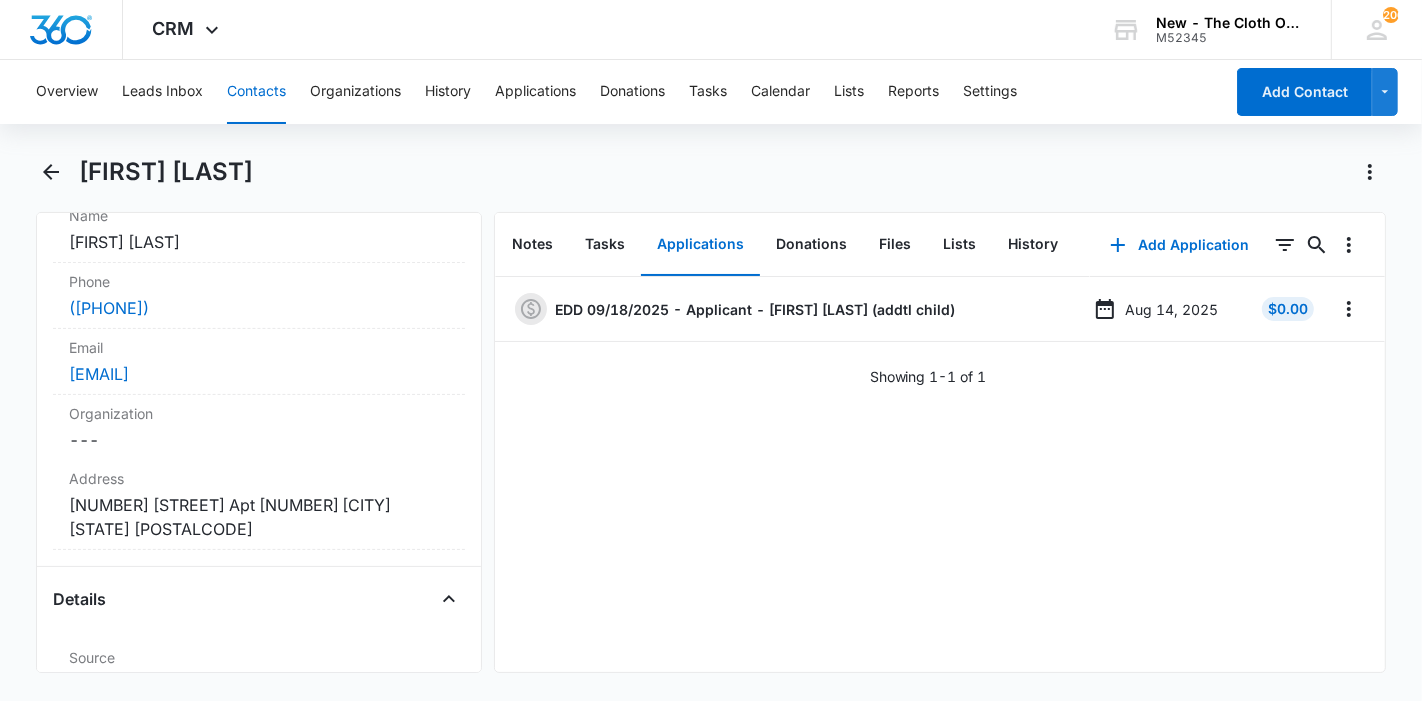 scroll, scrollTop: 444, scrollLeft: 0, axis: vertical 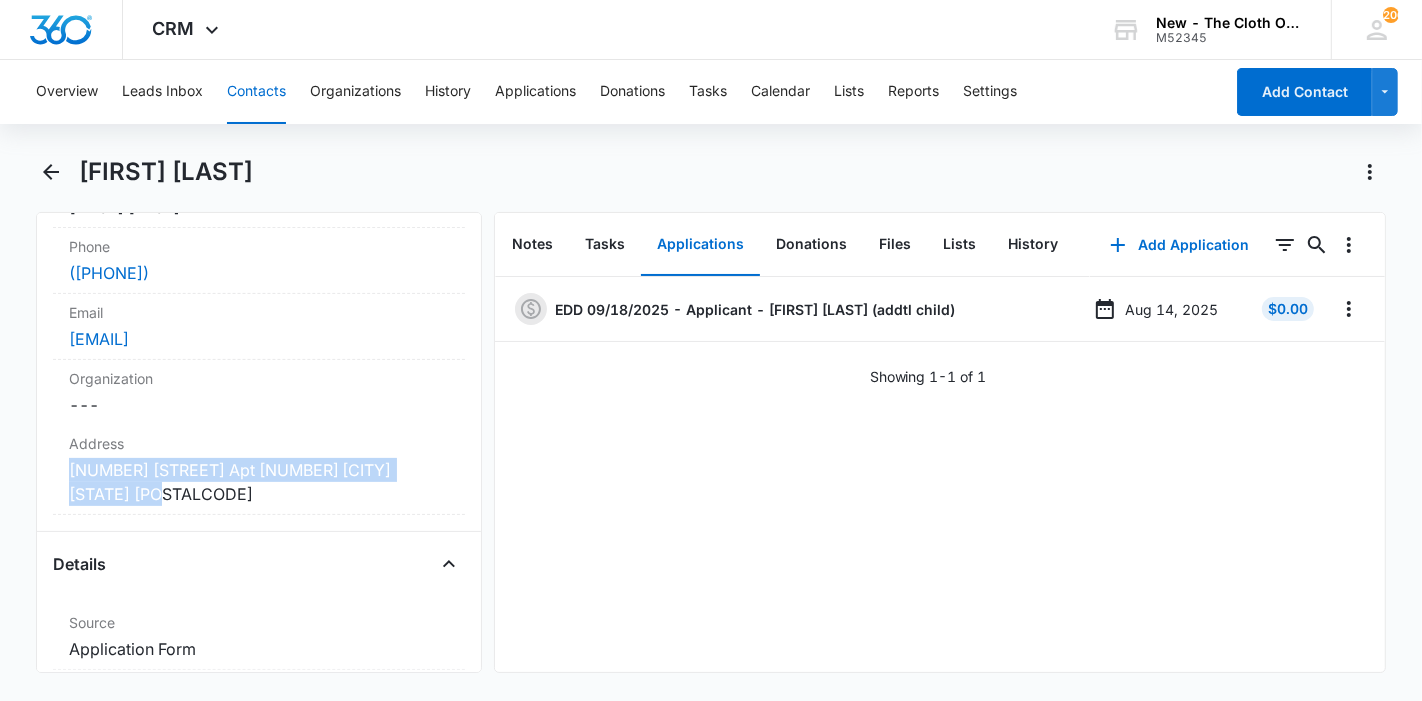 copy on "[NUMBER] [STREET] Apt [NUMBER] [CITY] [STATE] [POSTALCODE]" 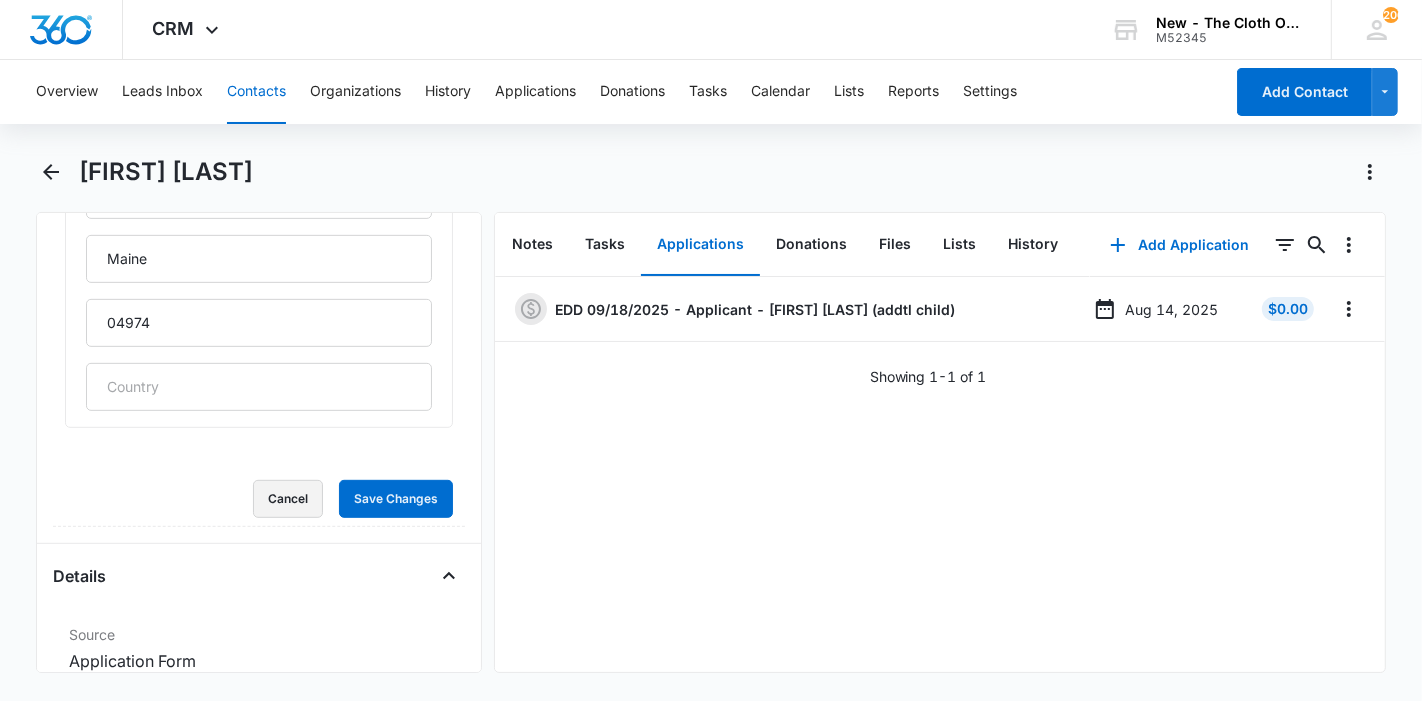 click on "Cancel" at bounding box center [288, 499] 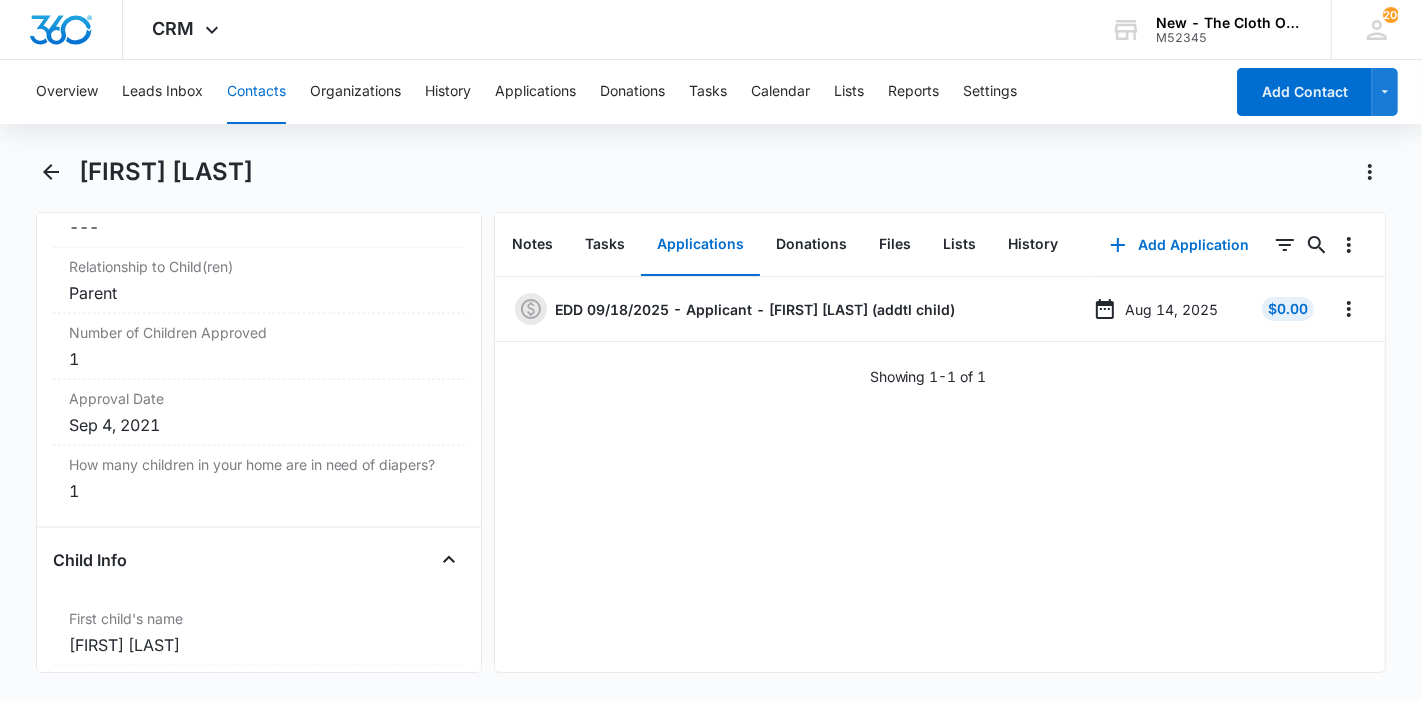 scroll, scrollTop: 2185, scrollLeft: 0, axis: vertical 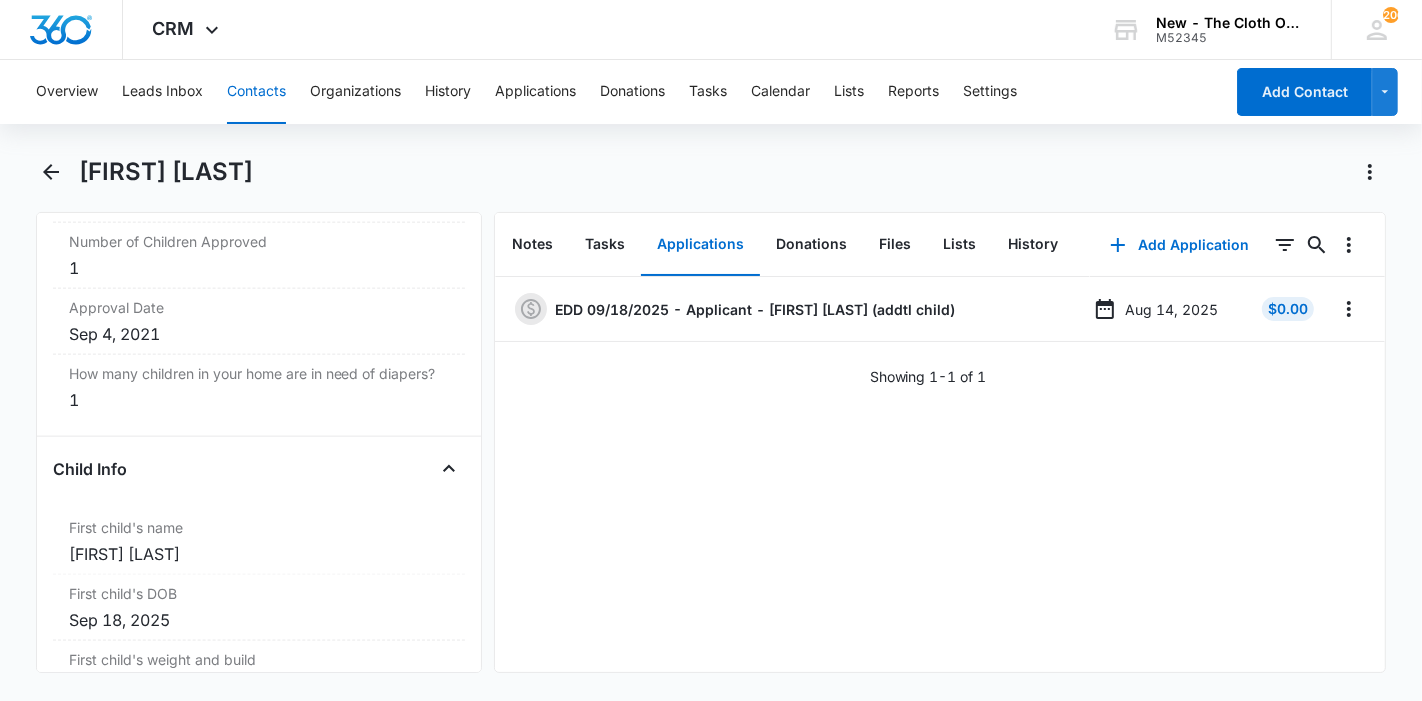 click on "Sep 4, 2021" at bounding box center [259, 334] 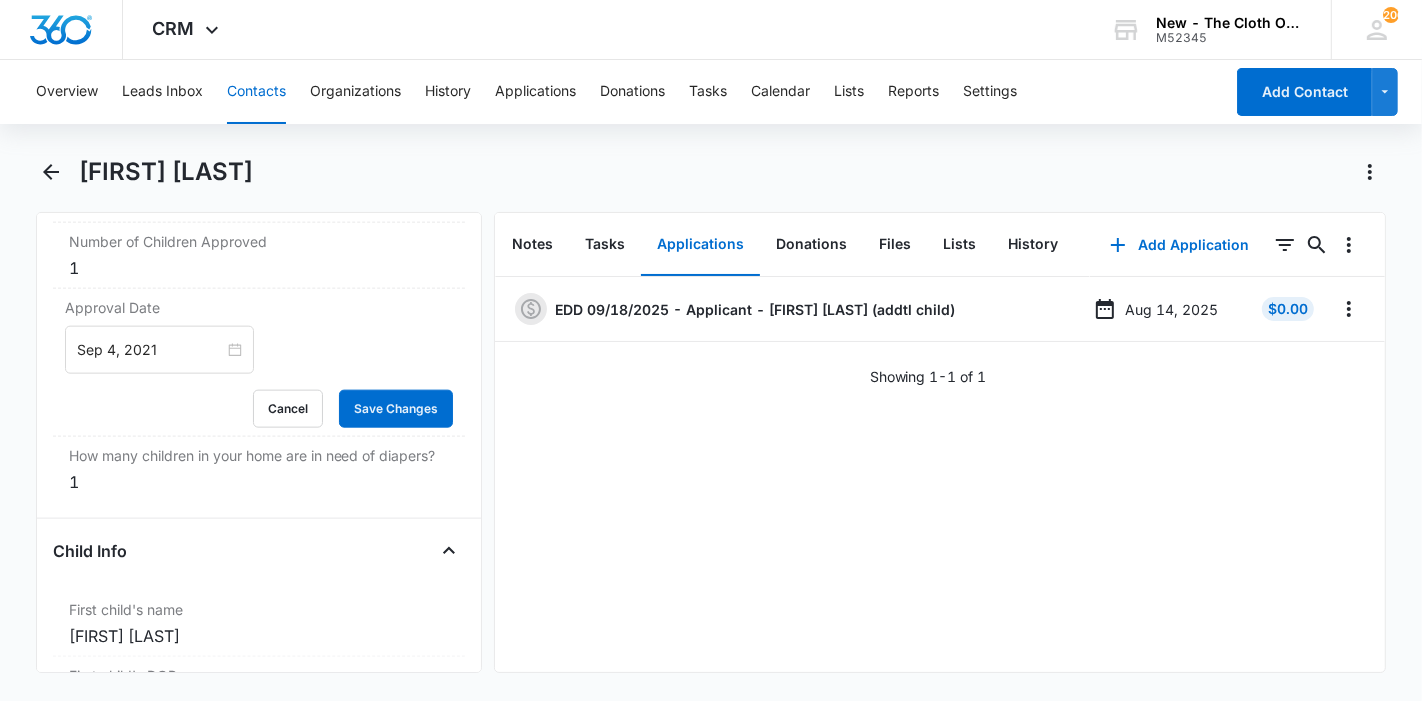 click on "Sep 4, 2021" at bounding box center [150, 350] 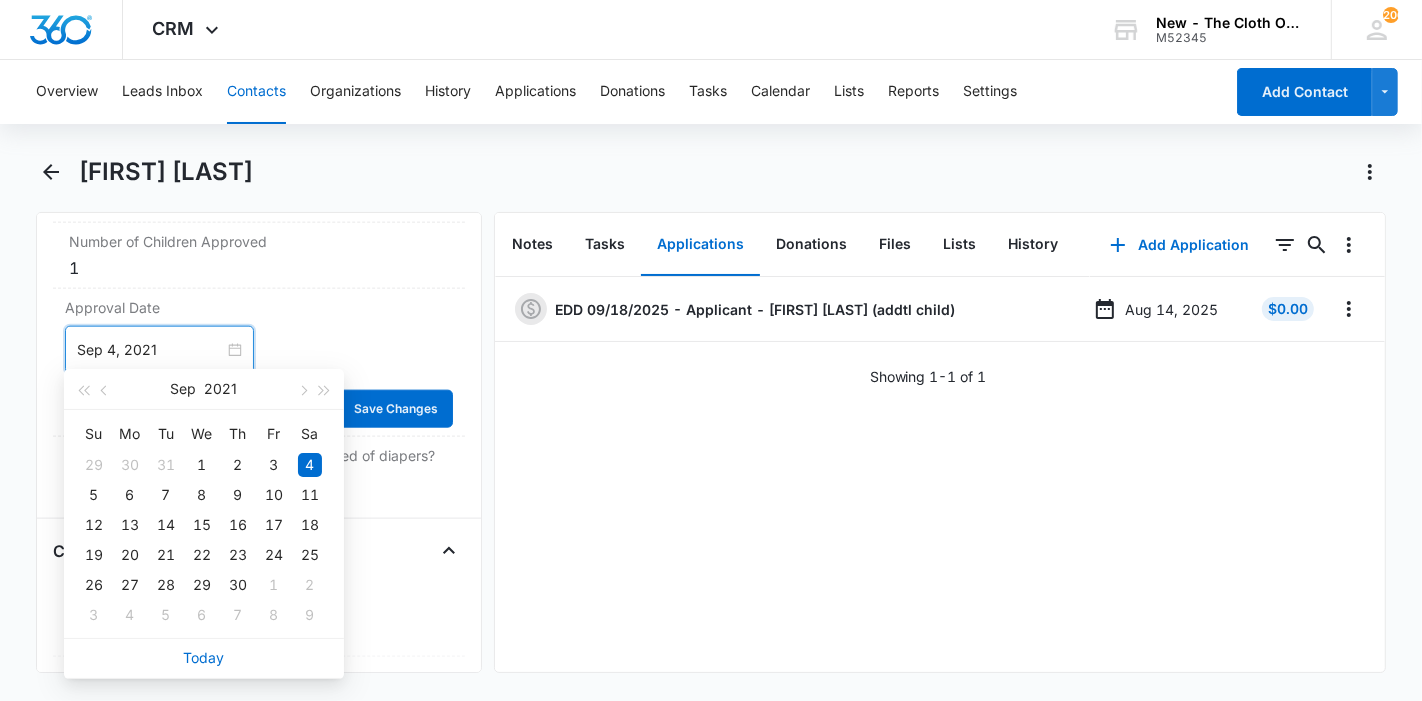 click on "Today" at bounding box center [204, 657] 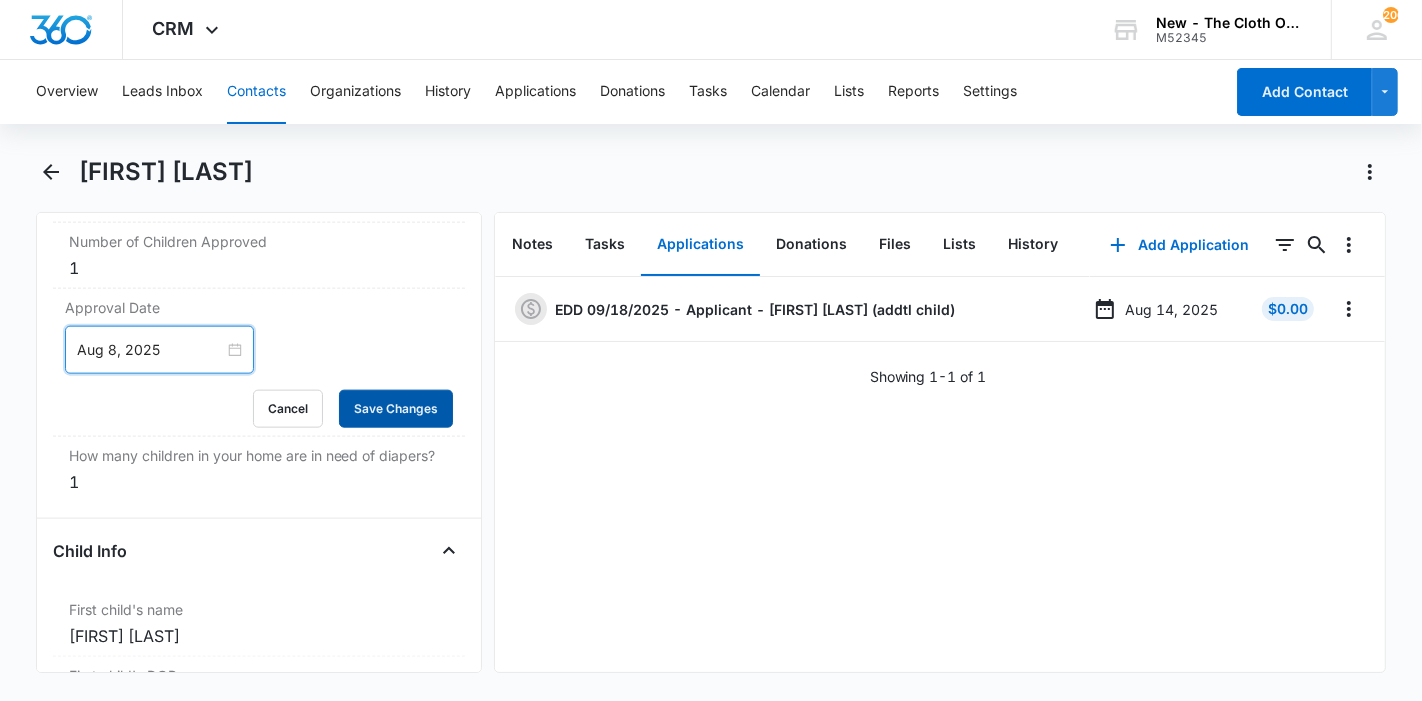 click on "Save Changes" at bounding box center [396, 409] 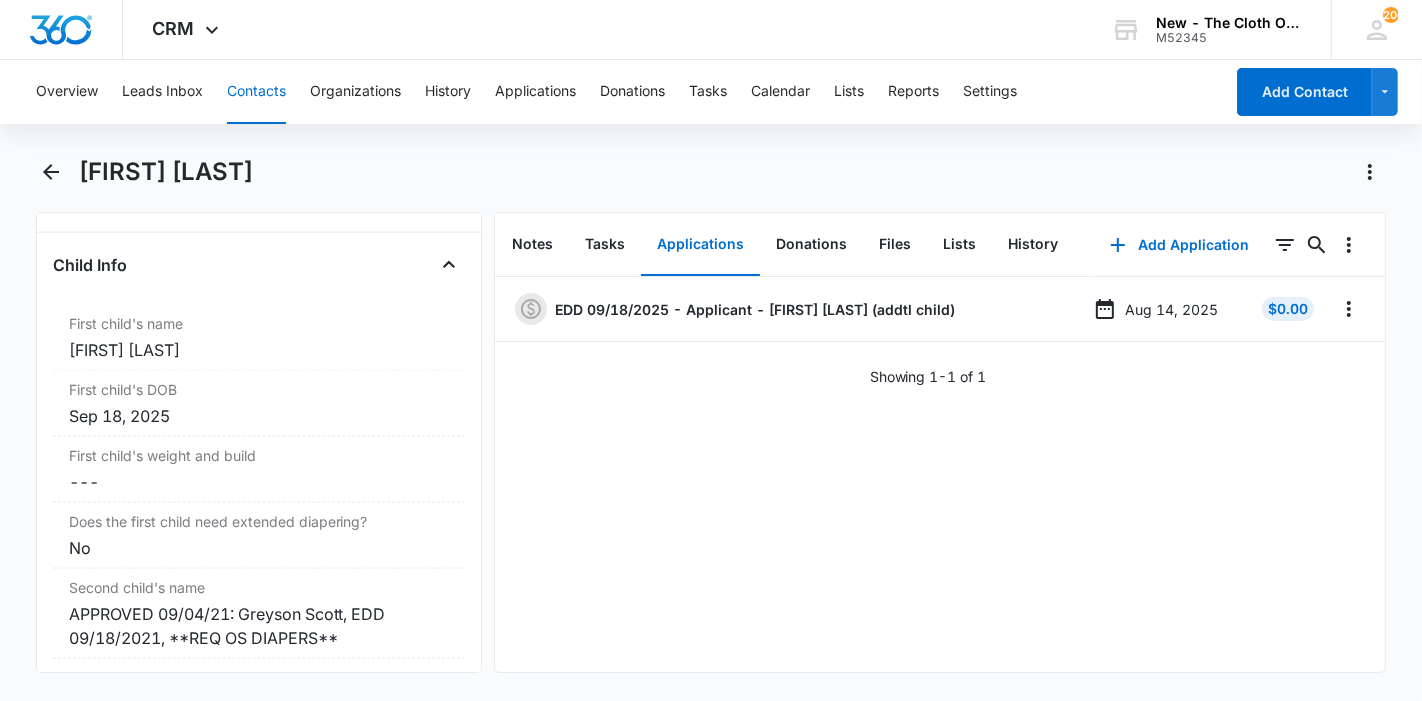 scroll, scrollTop: 2518, scrollLeft: 0, axis: vertical 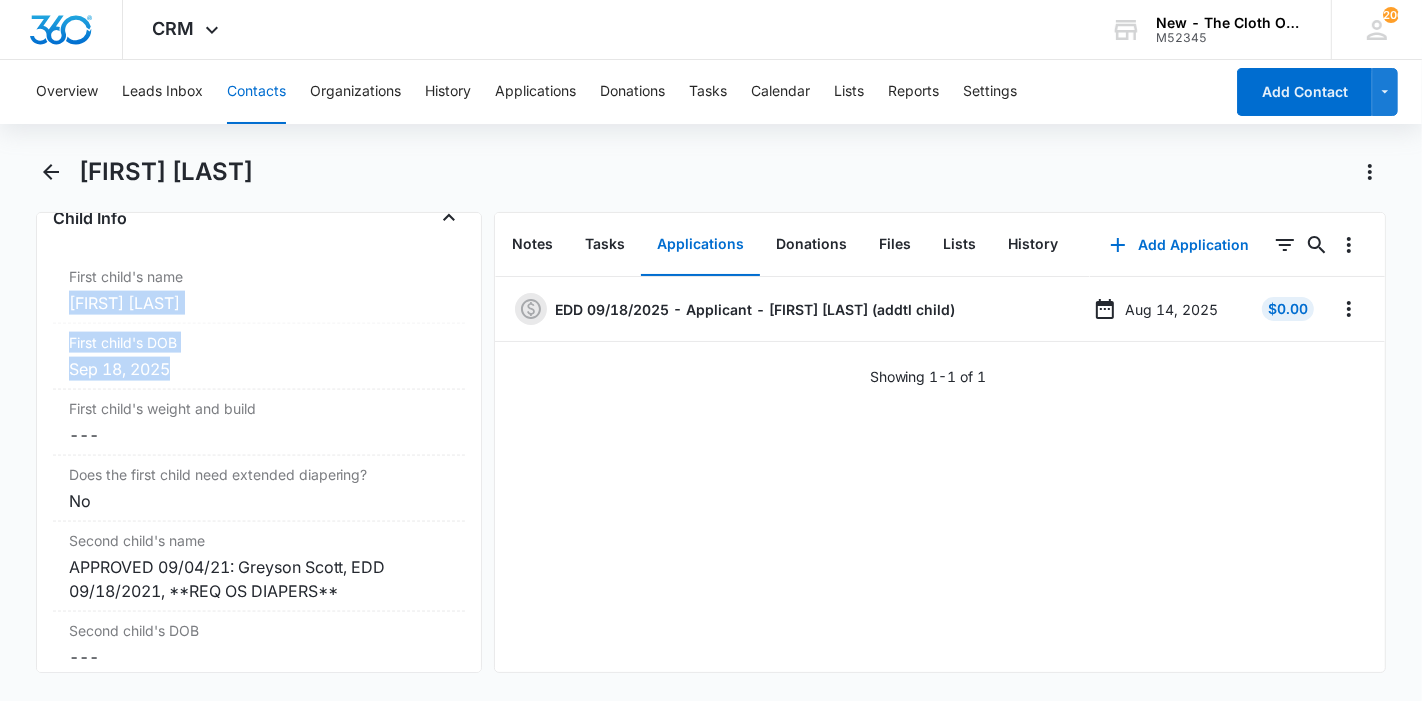 drag, startPoint x: 220, startPoint y: 384, endPoint x: 69, endPoint y: 321, distance: 163.6154 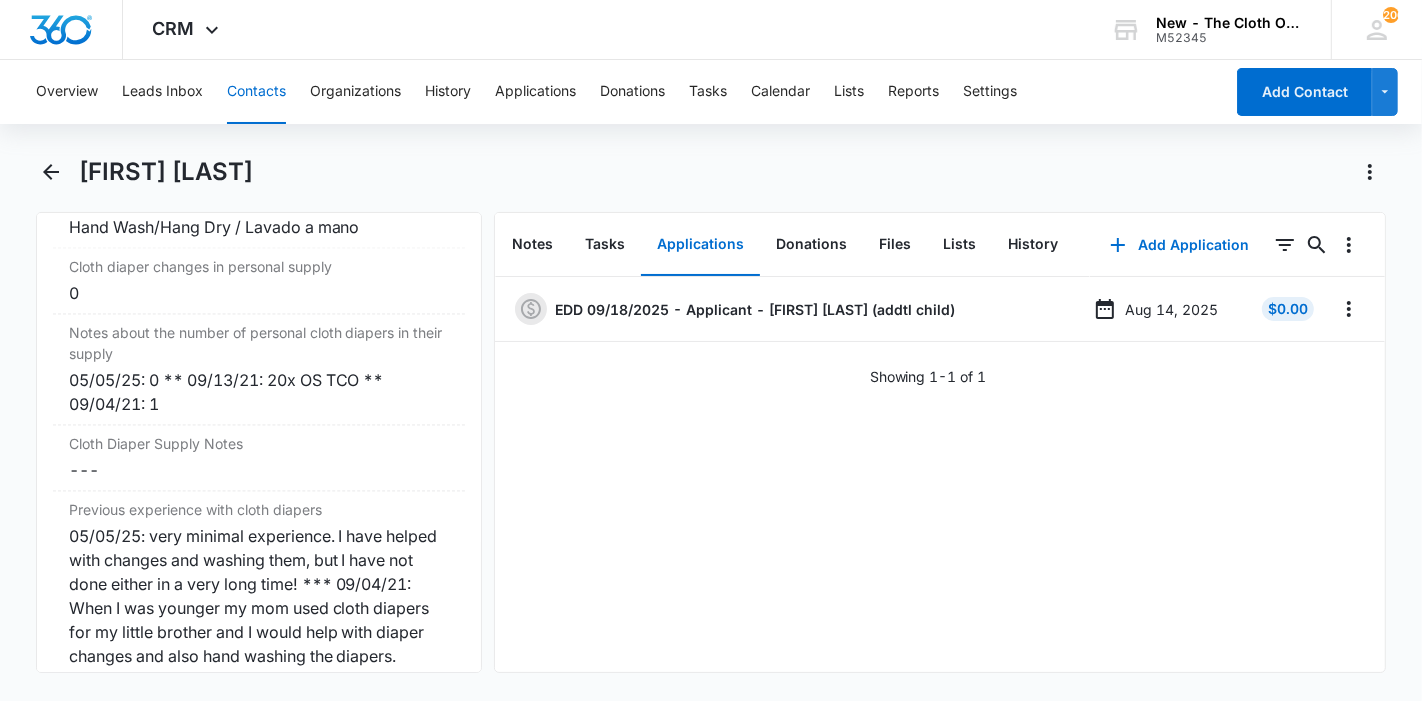 scroll, scrollTop: 3436, scrollLeft: 0, axis: vertical 